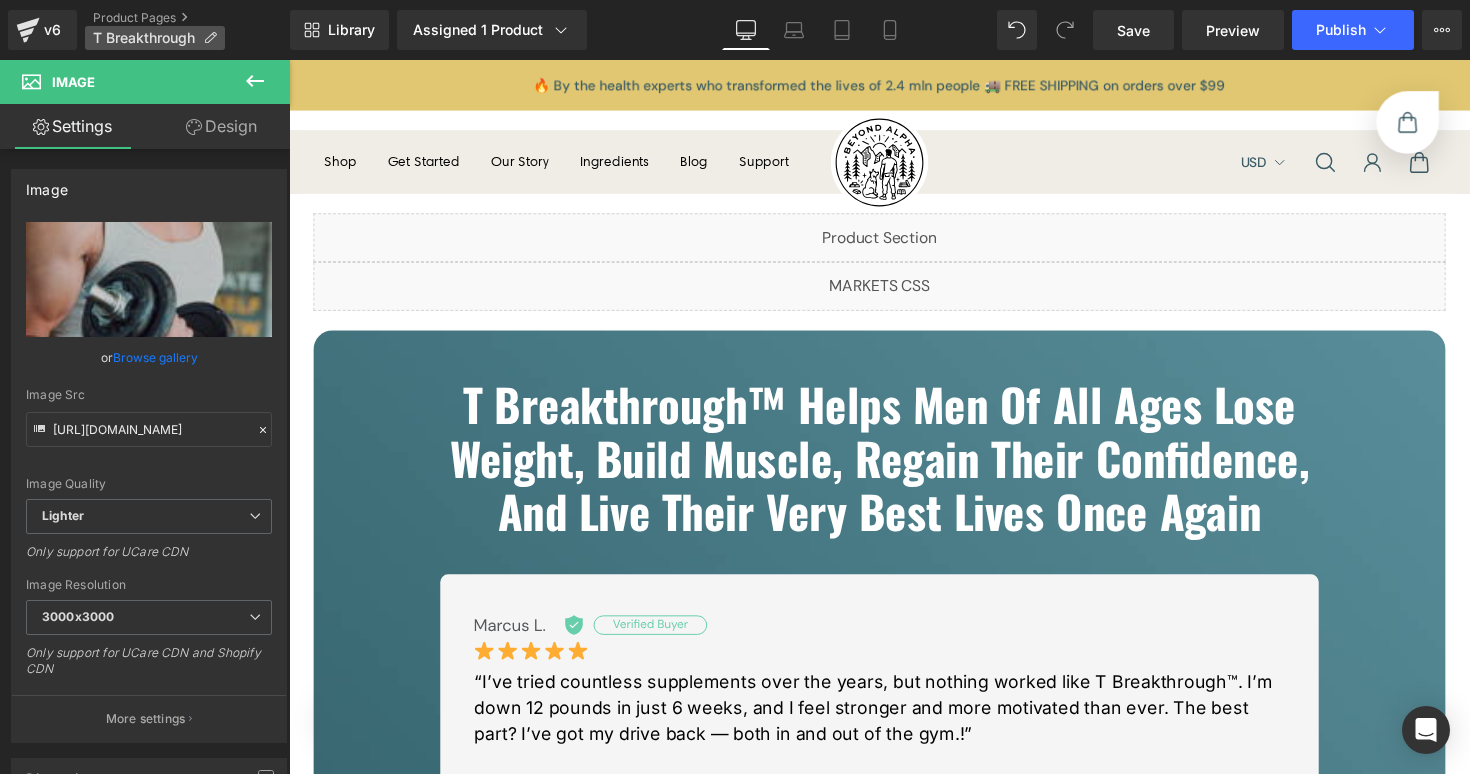 scroll, scrollTop: 2230, scrollLeft: 0, axis: vertical 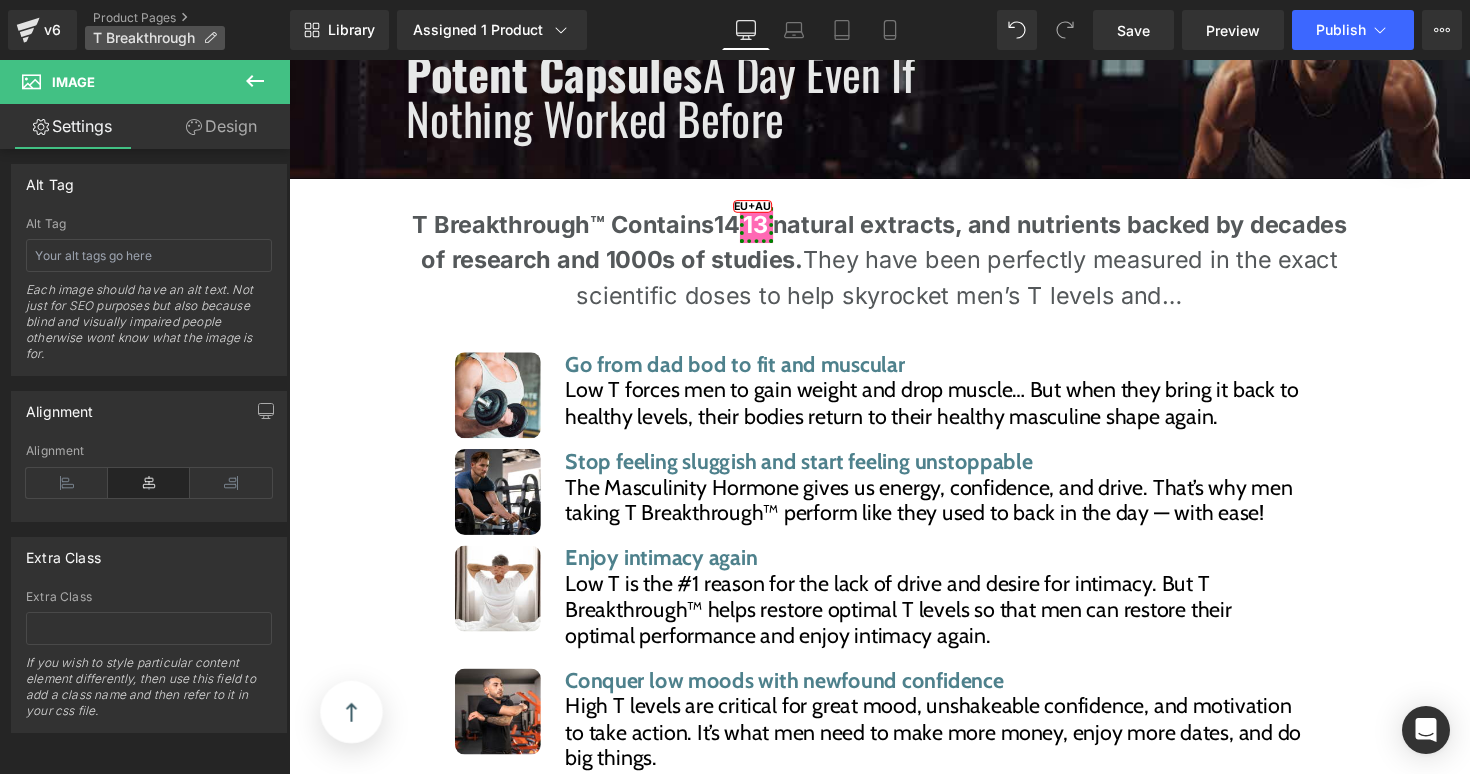 click on "T Breakthrough" at bounding box center (155, 38) 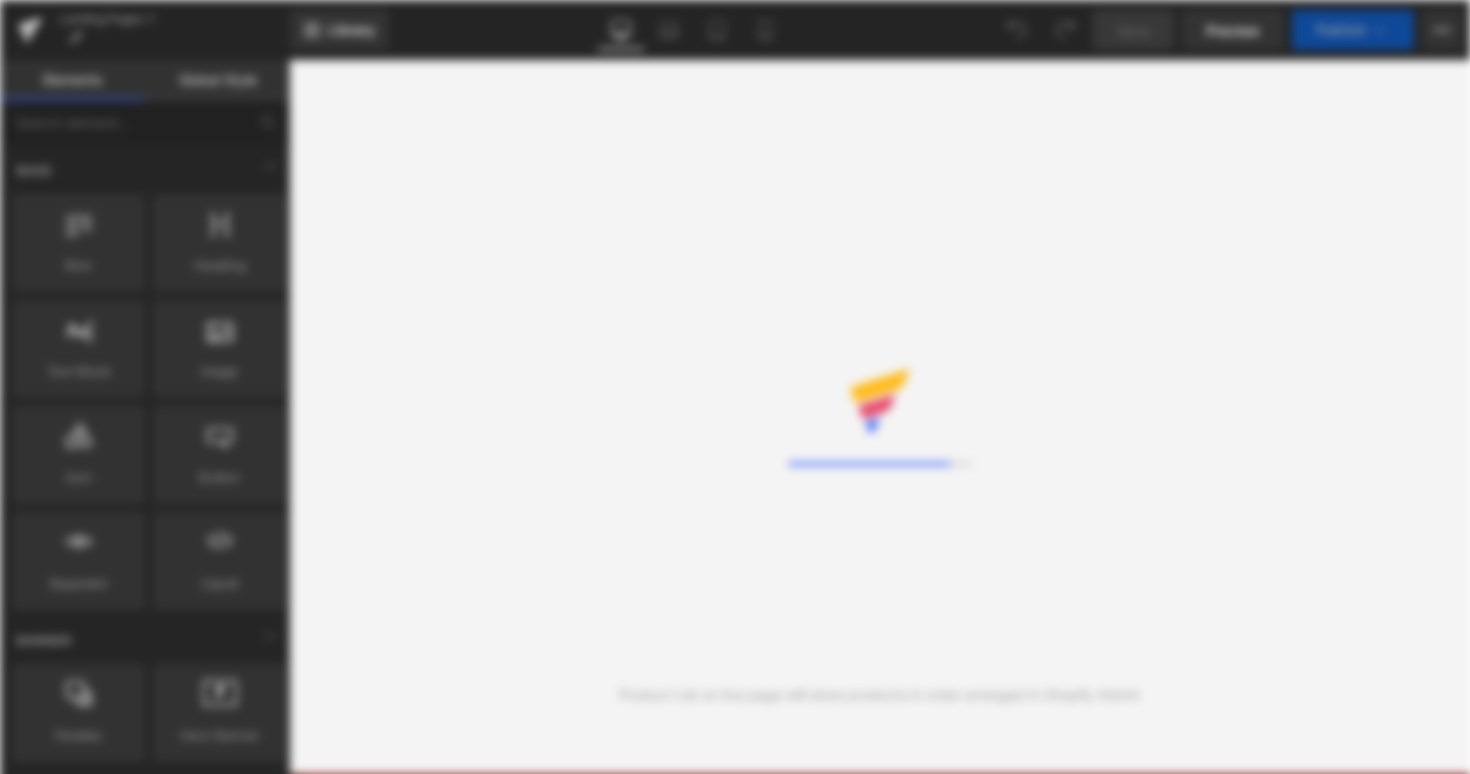 scroll, scrollTop: 0, scrollLeft: 0, axis: both 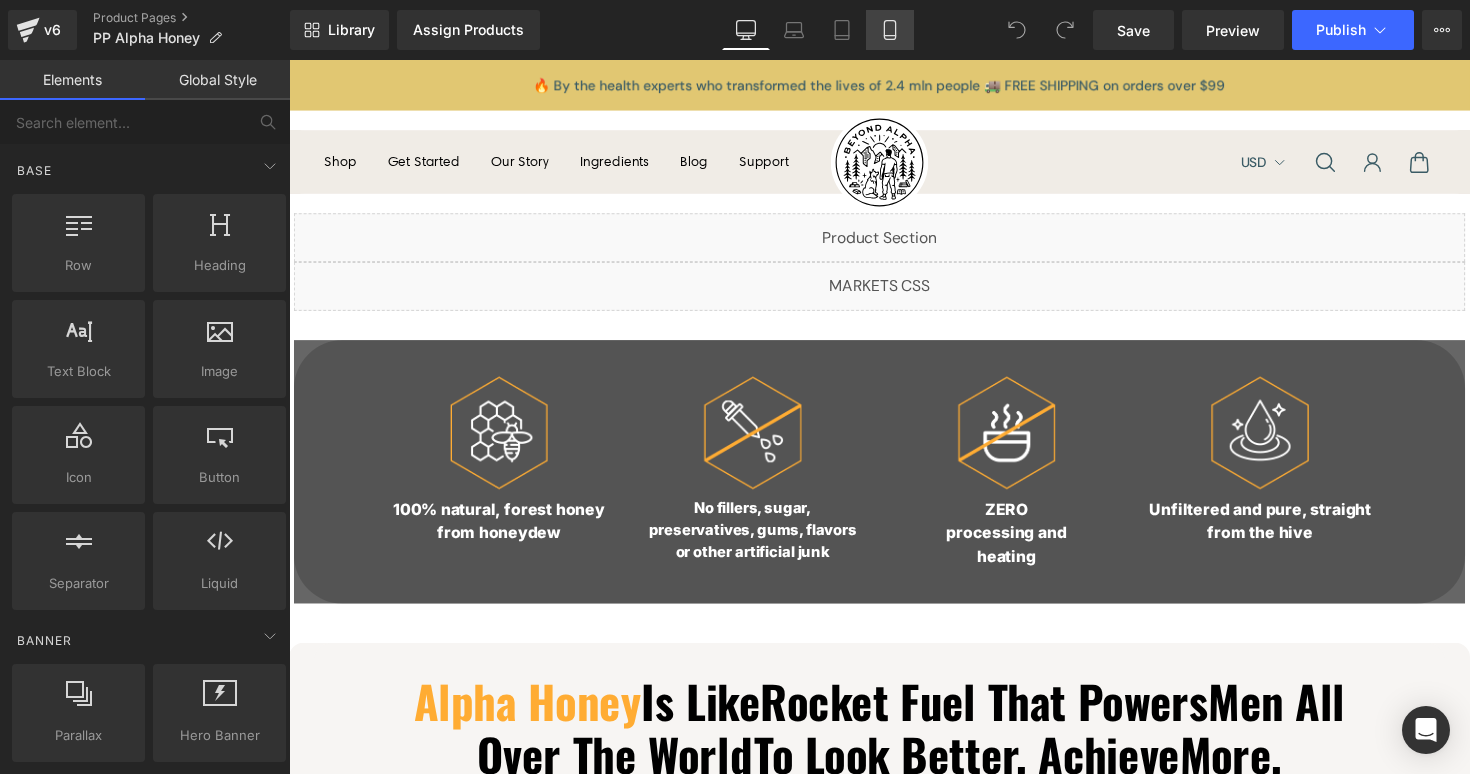 click 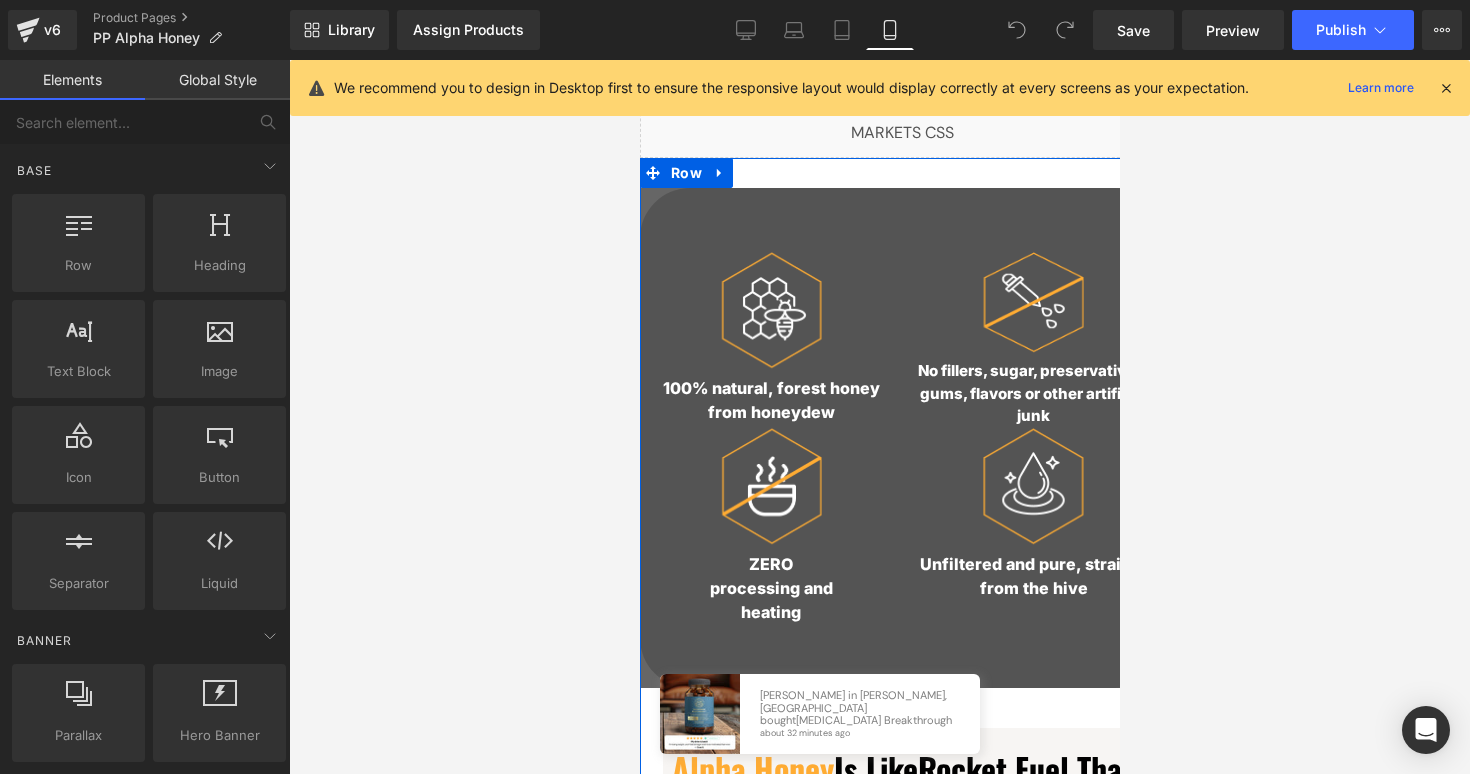 scroll, scrollTop: 129, scrollLeft: 0, axis: vertical 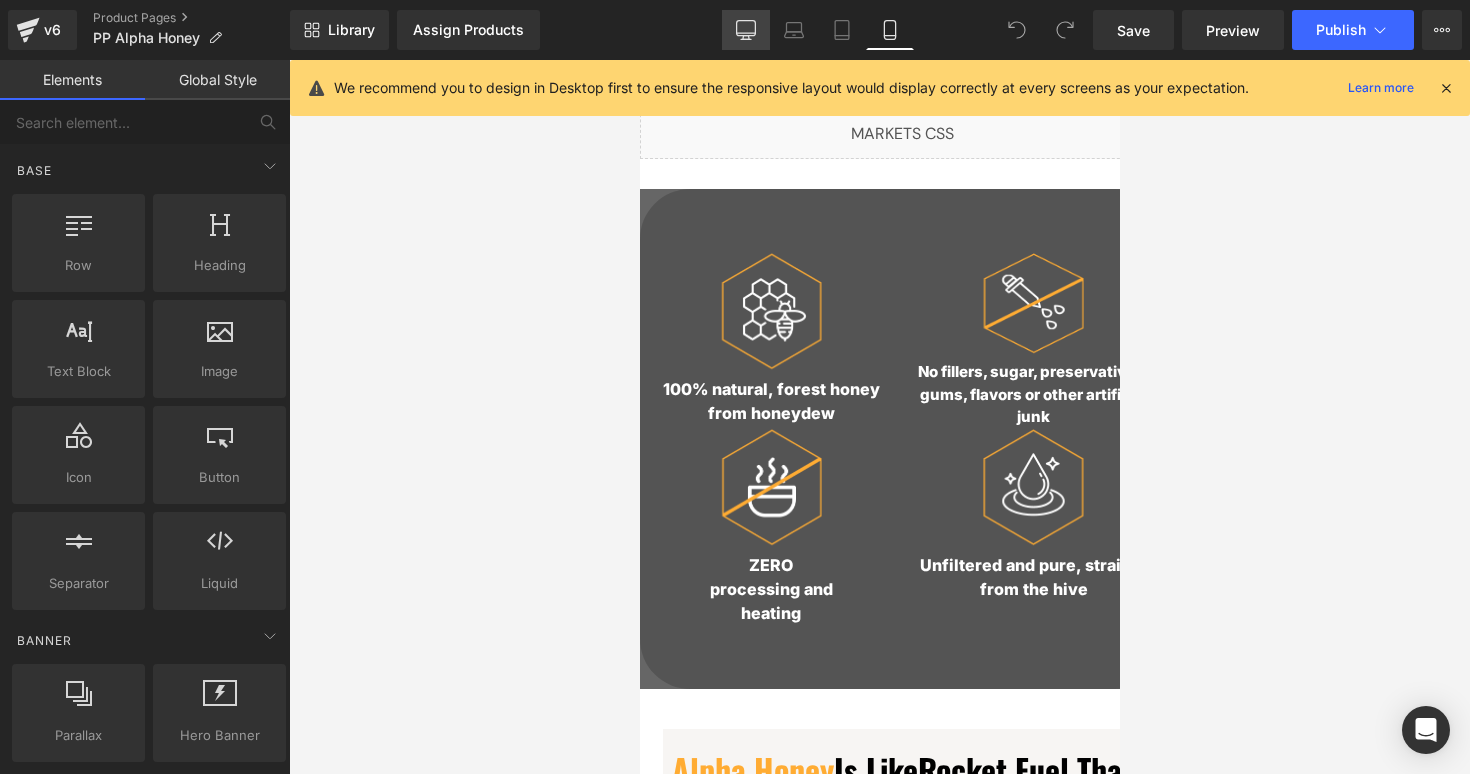 click on "Desktop" at bounding box center [746, 30] 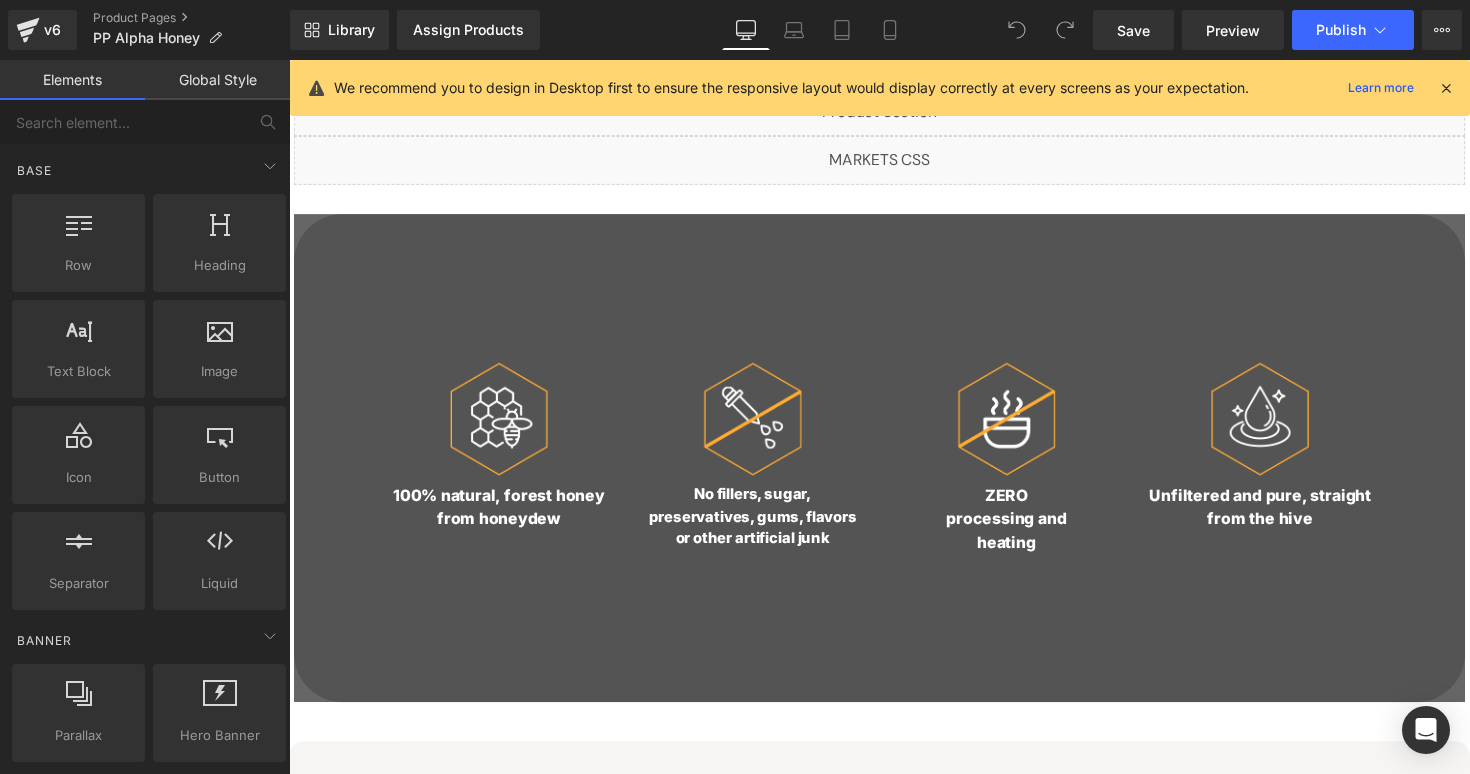 scroll, scrollTop: 207, scrollLeft: 0, axis: vertical 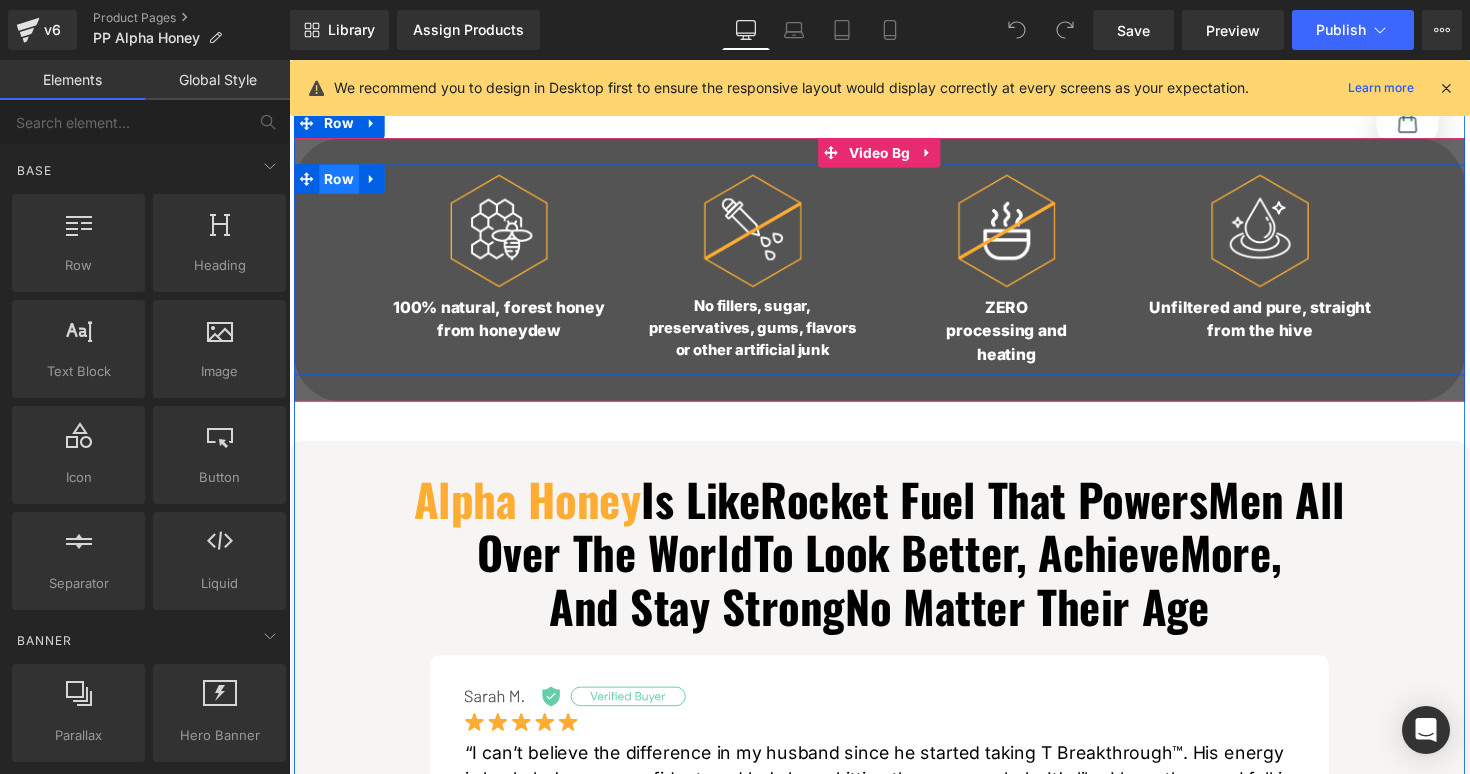 click on "Row" at bounding box center (340, 182) 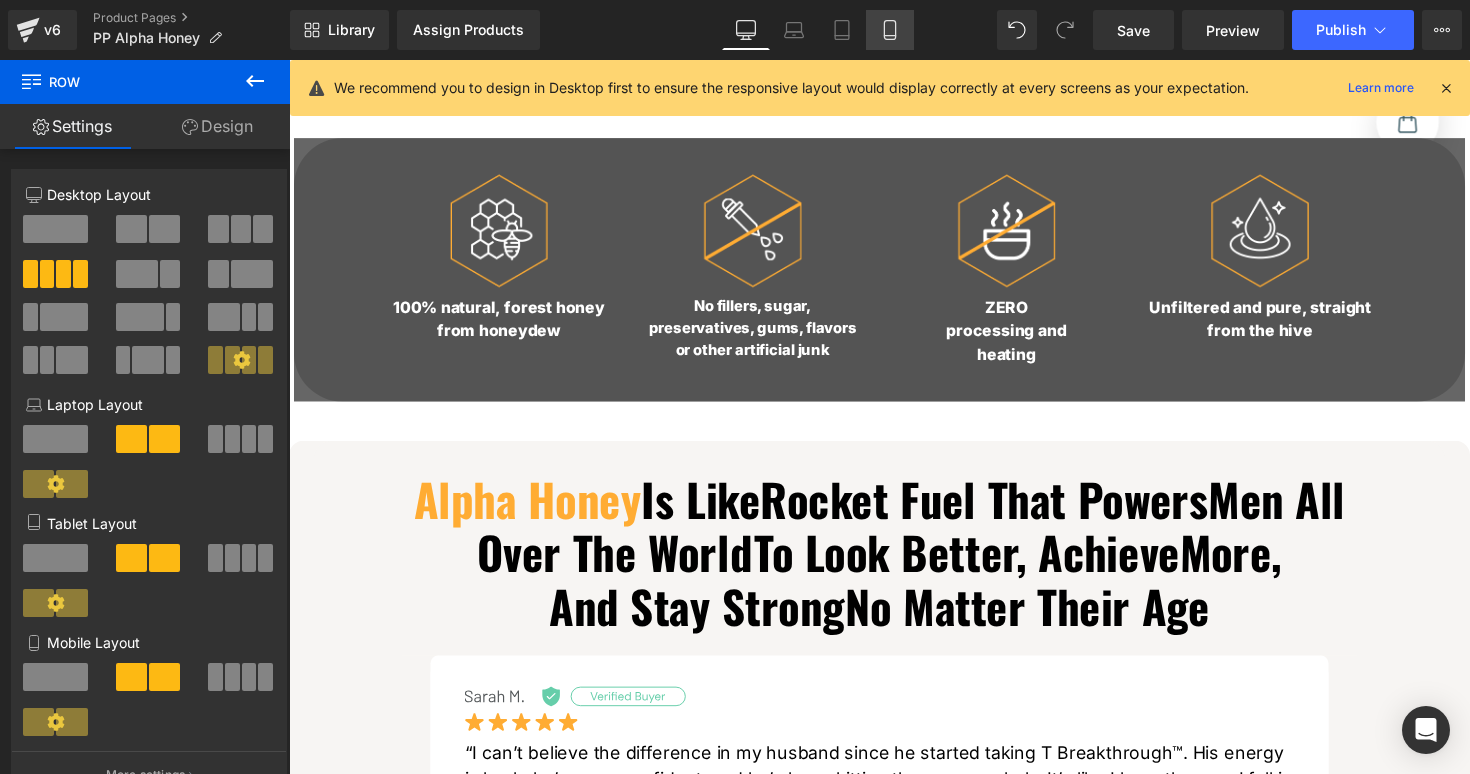 click 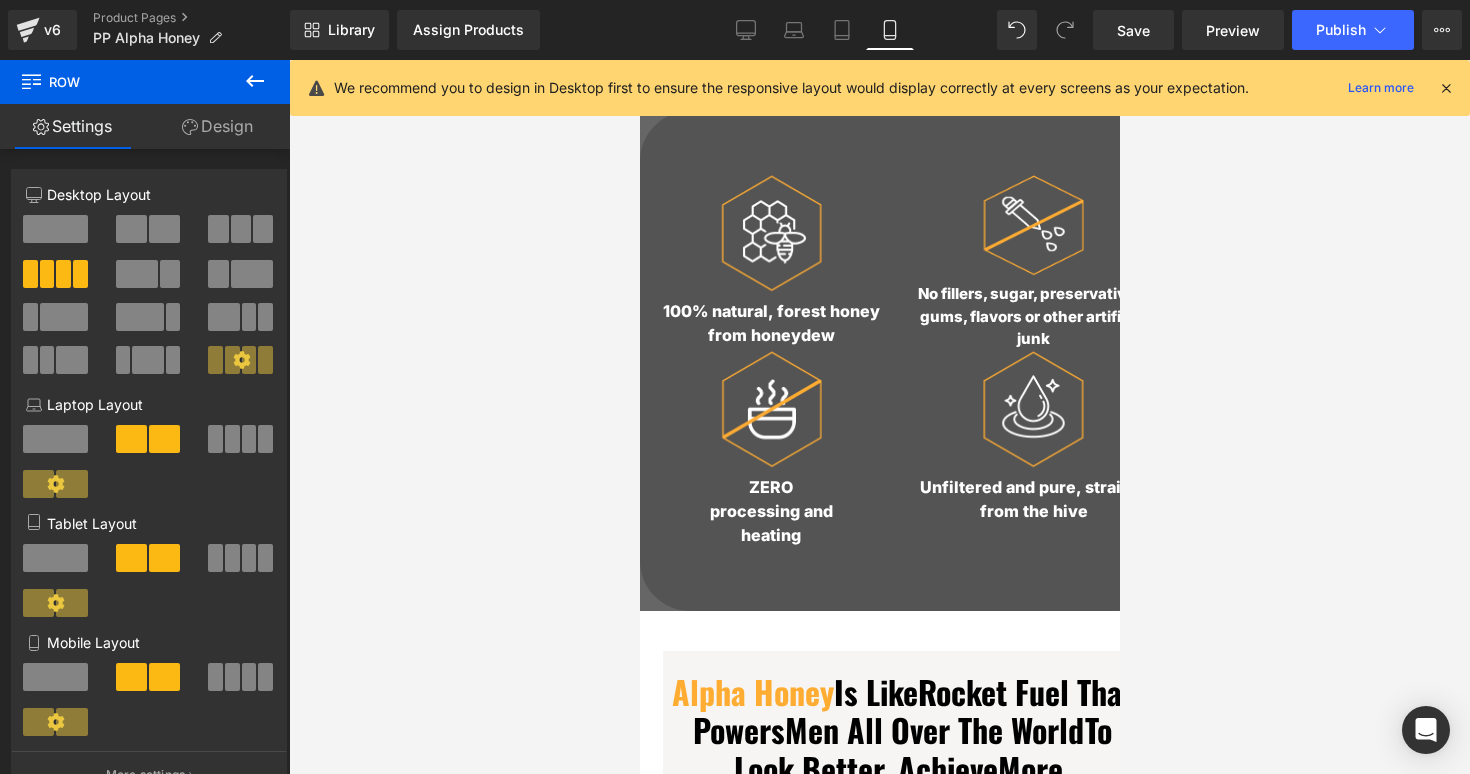 scroll, scrollTop: 81, scrollLeft: 0, axis: vertical 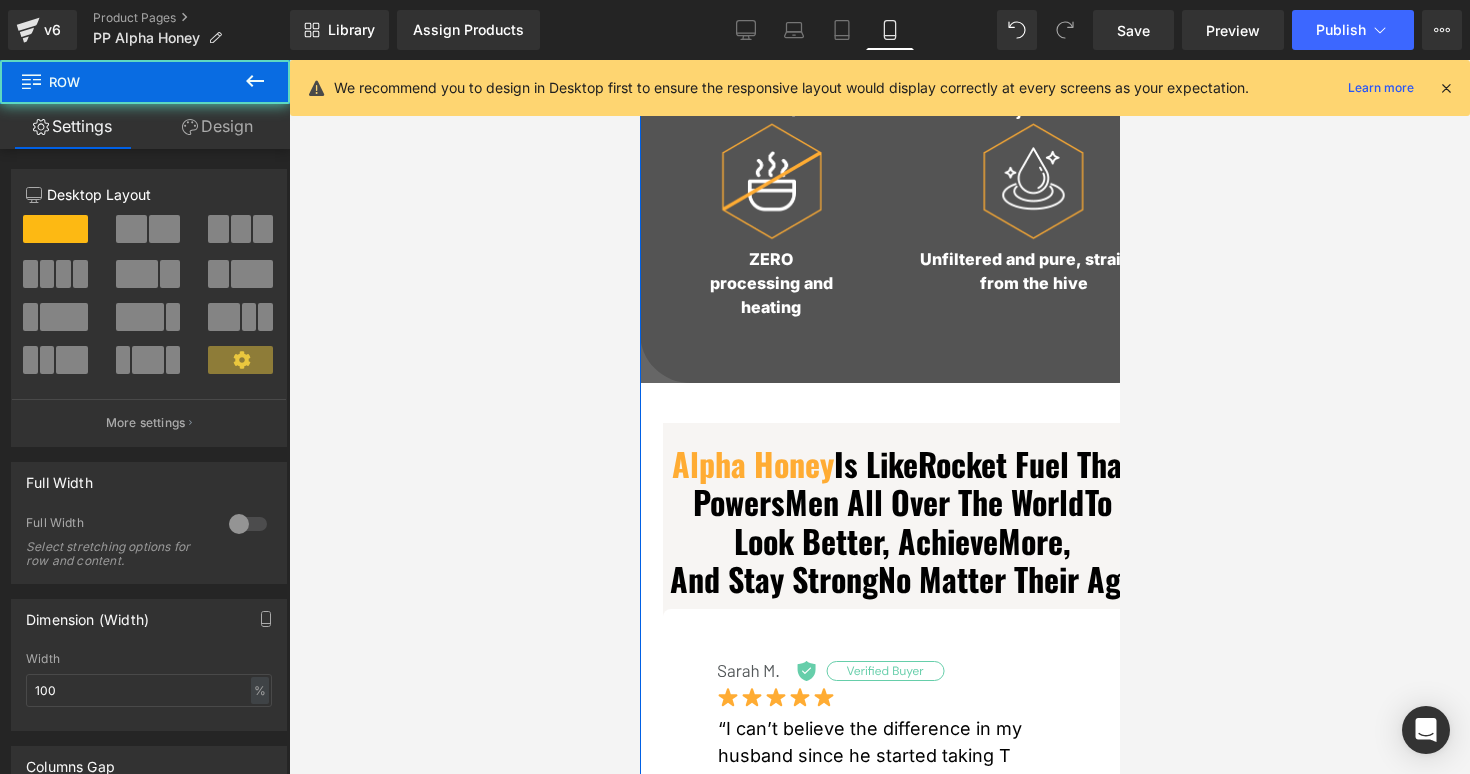 click on "Image
100% natural, forest honey from honeydew
Text Block
Image         No fillers, sugar, preservatives, gums, flavors or other artificial junk Text Block
Image         ZERO  processing and  heating Text Block
Image         Unfiltered and pure, straight from the hive Text Block
Row
Video Bg         Alpha Honey  Is Like  Rocket Fuel That Powers  Men All Over The World  To Look Better, Achieve  More, And Stay Strong  No Matter Their Age Heading         Row         Row         Image         Image         Text Block         Row         Row         Image         Image         Text Block         Row         Image         Image         Text Block         Row         Row         Try   Alpha Honey™   Now Button         ✅  Text Block" at bounding box center (901, 742) 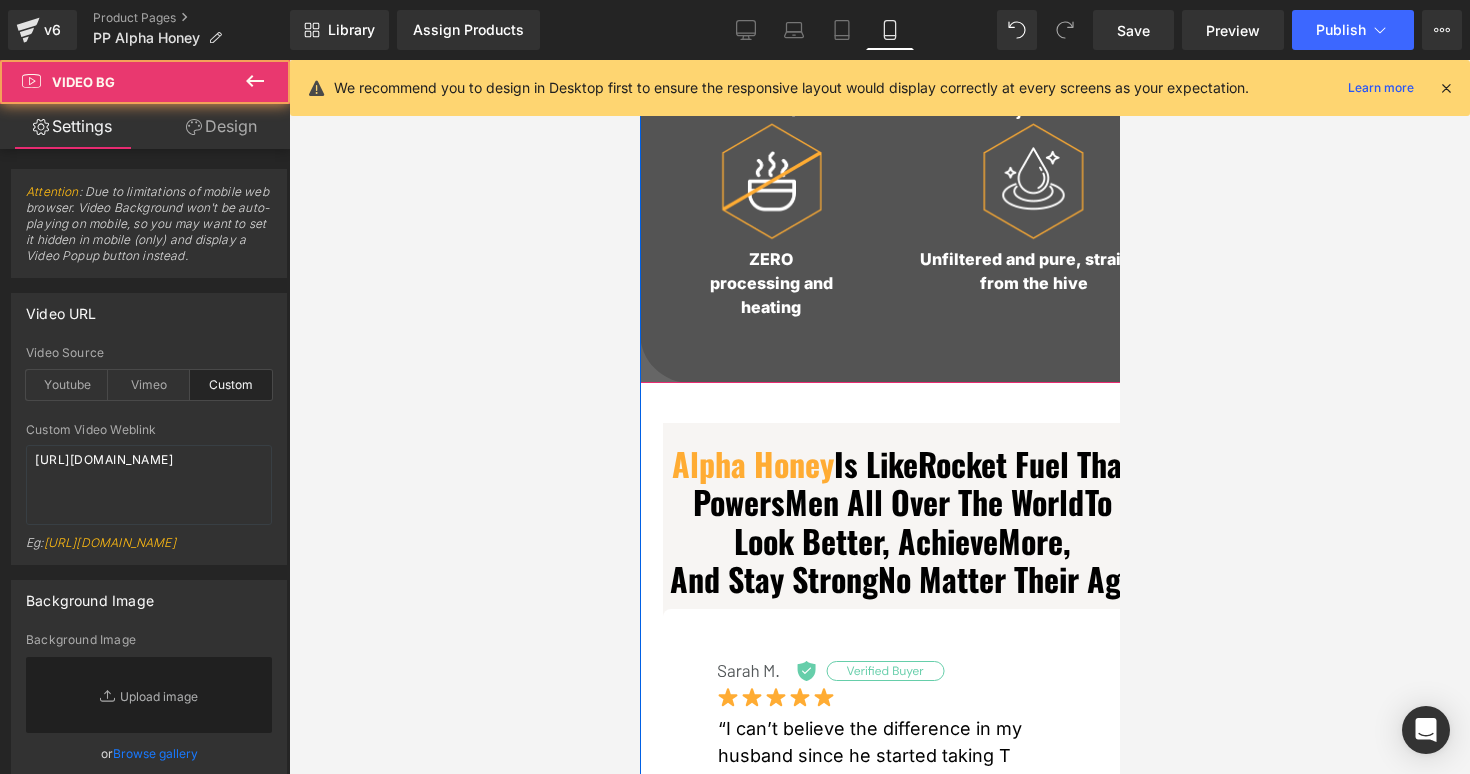 click at bounding box center [901, 133] 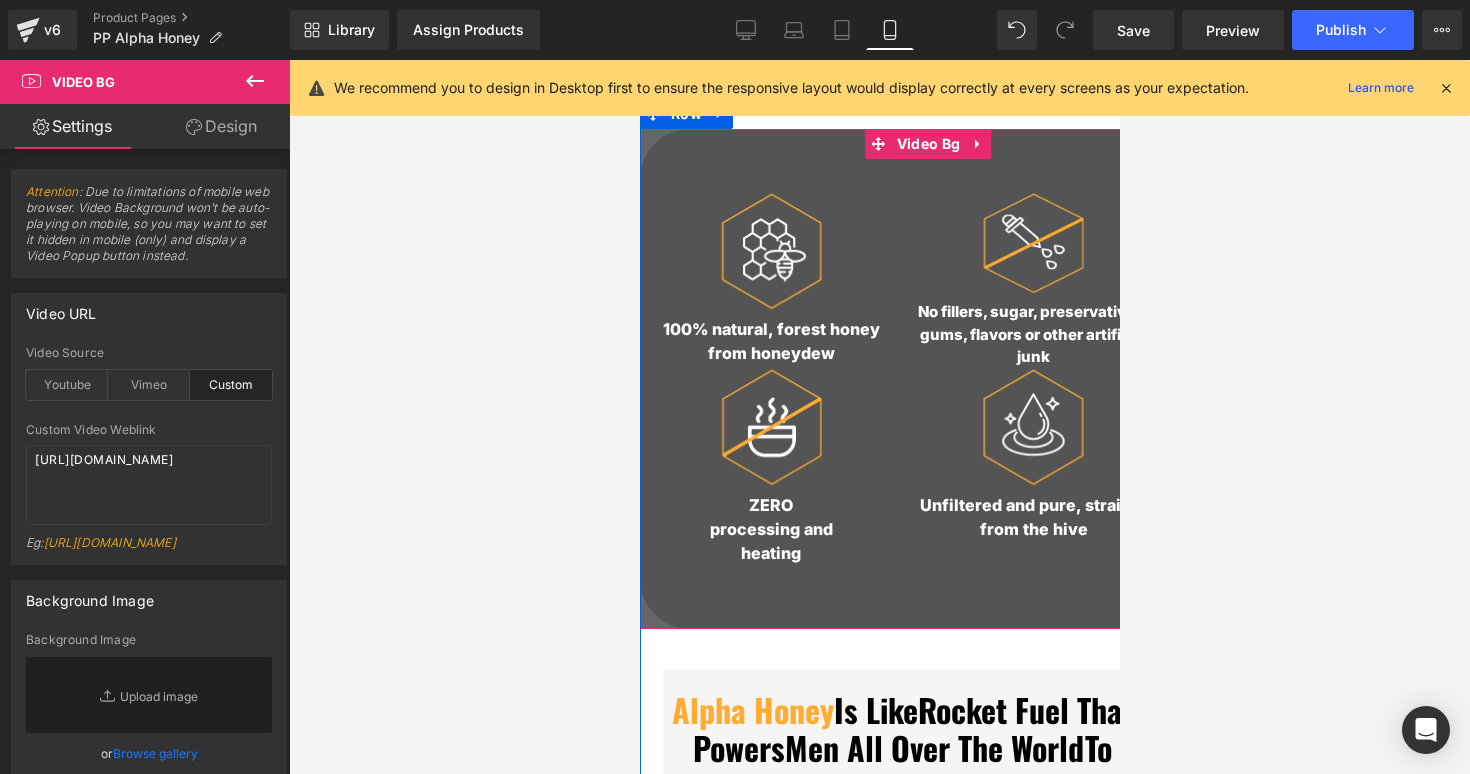 click at bounding box center (770, 251) 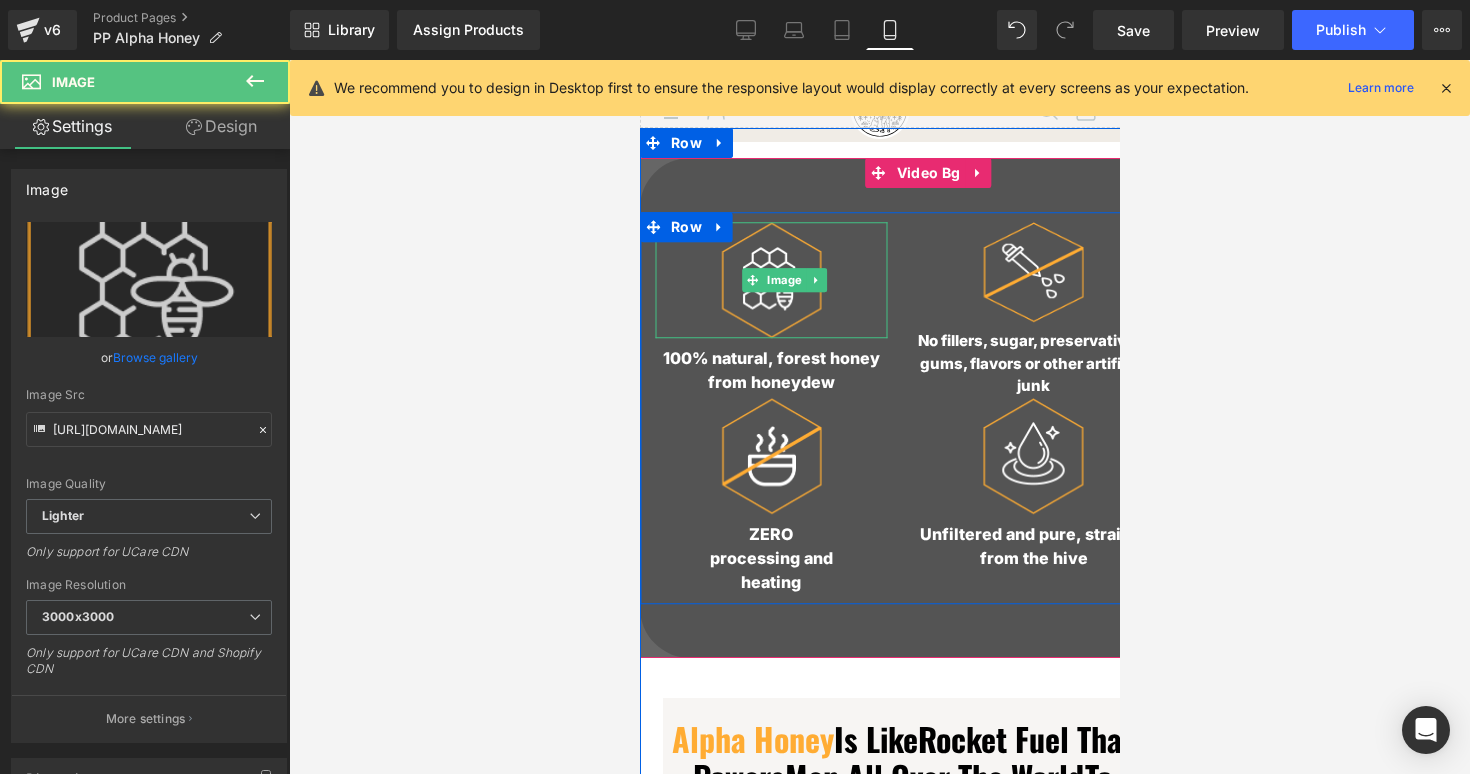 scroll, scrollTop: 159, scrollLeft: 0, axis: vertical 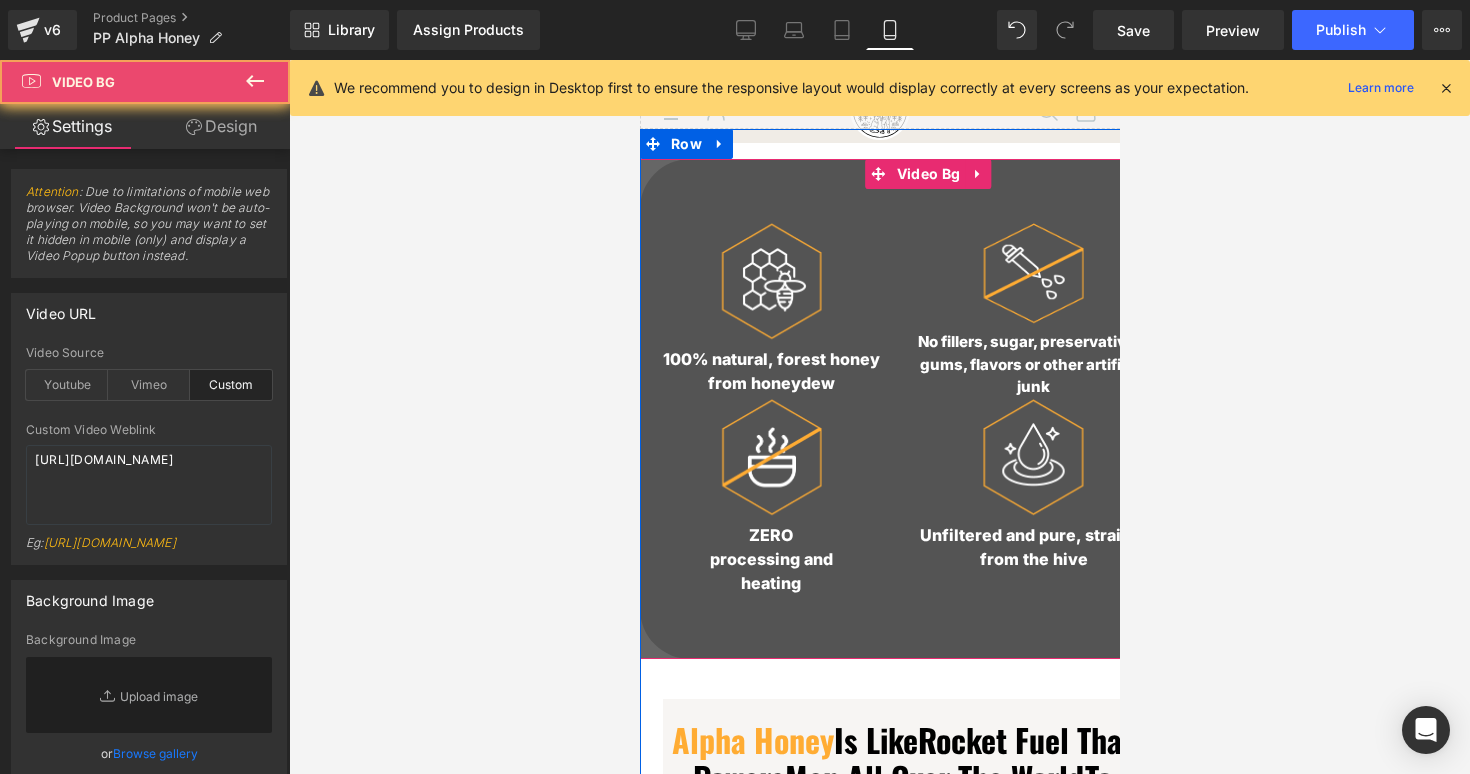 click at bounding box center [901, 409] 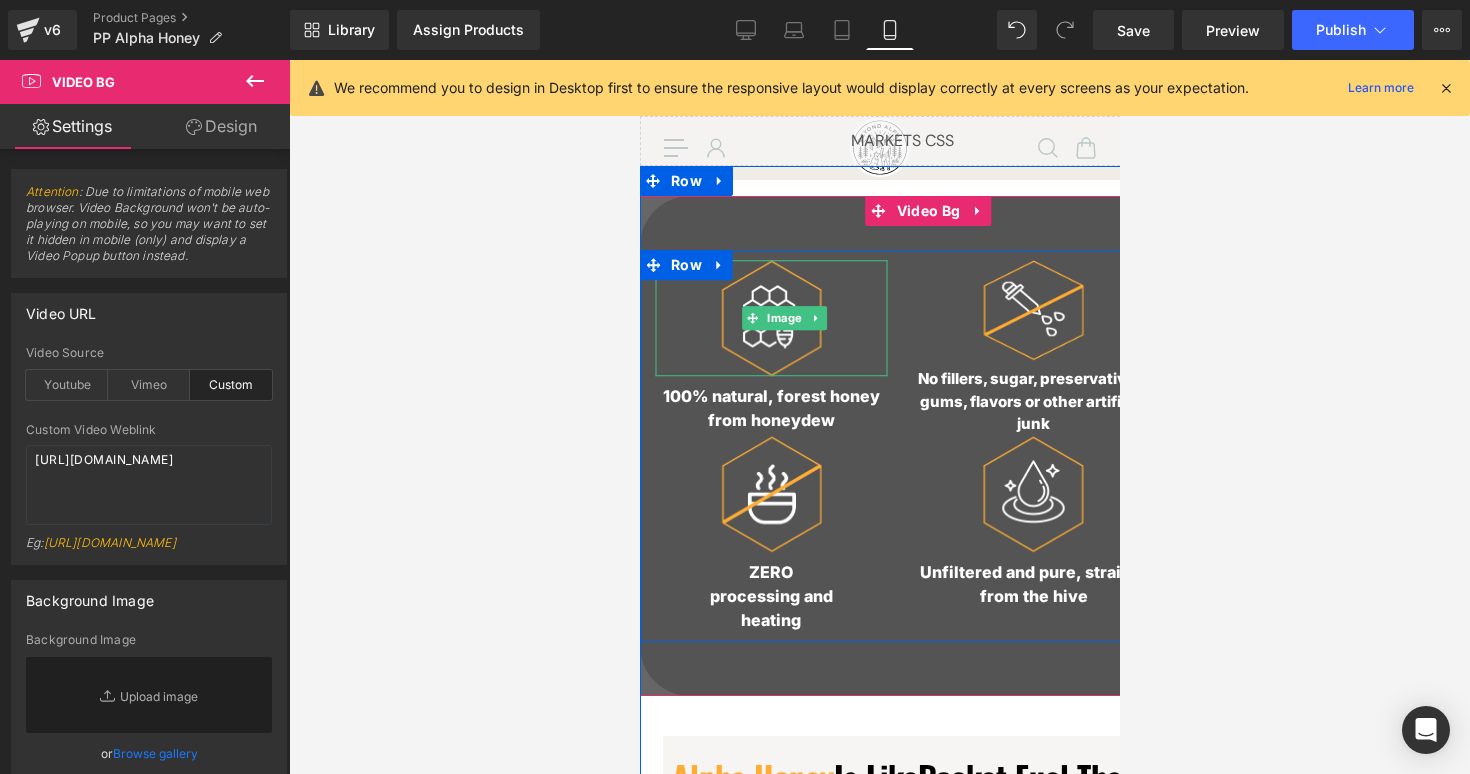 scroll, scrollTop: 52, scrollLeft: 0, axis: vertical 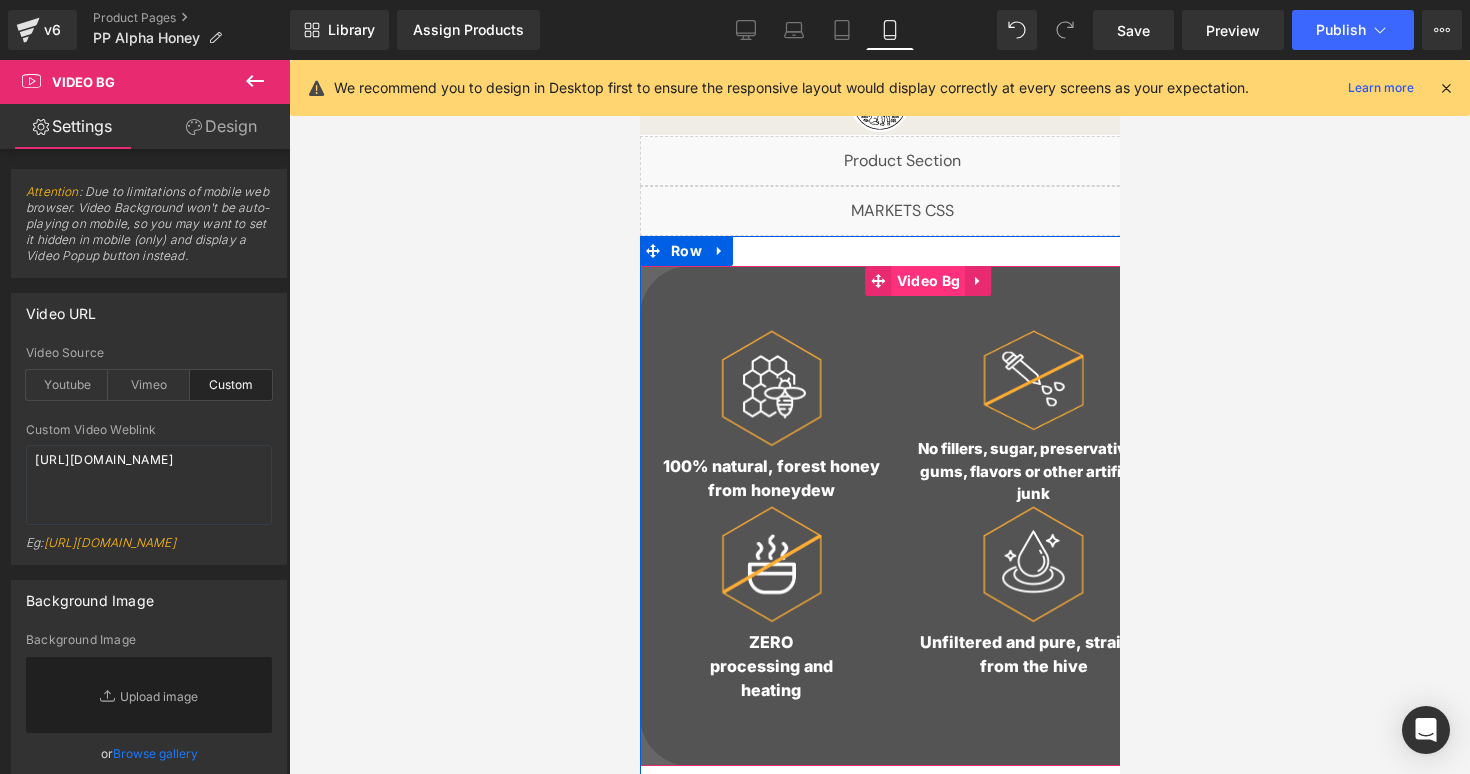 click on "Image
100% natural, forest honey from honeydew
Text Block
Image         No fillers, sugar, preservatives, gums, flavors or other artificial junk Text Block
Image         ZERO  processing and  heating Text Block
Image         Unfiltered and pure, straight from the hive Text Block
Row
Video Bg" at bounding box center (901, 516) 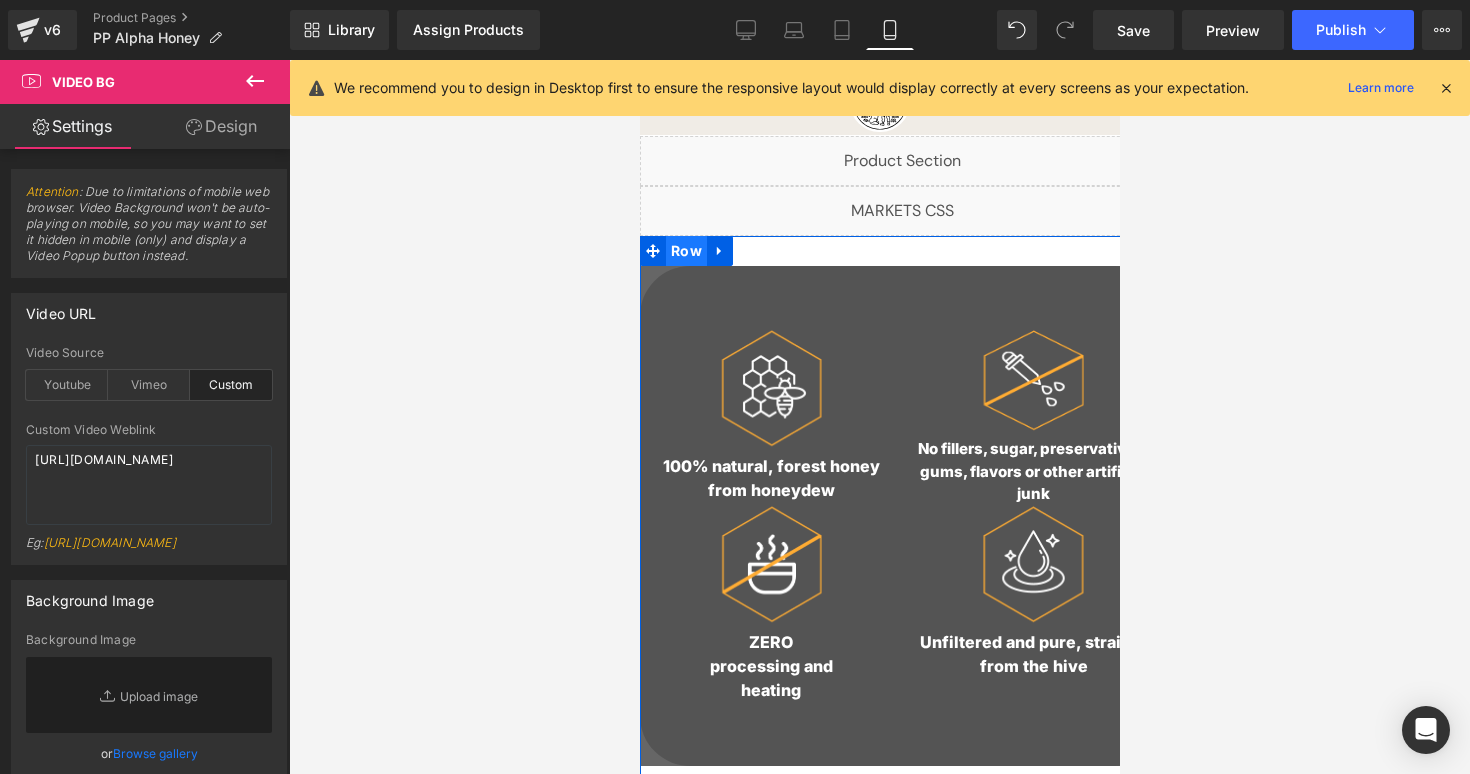 click on "Row" at bounding box center (685, 251) 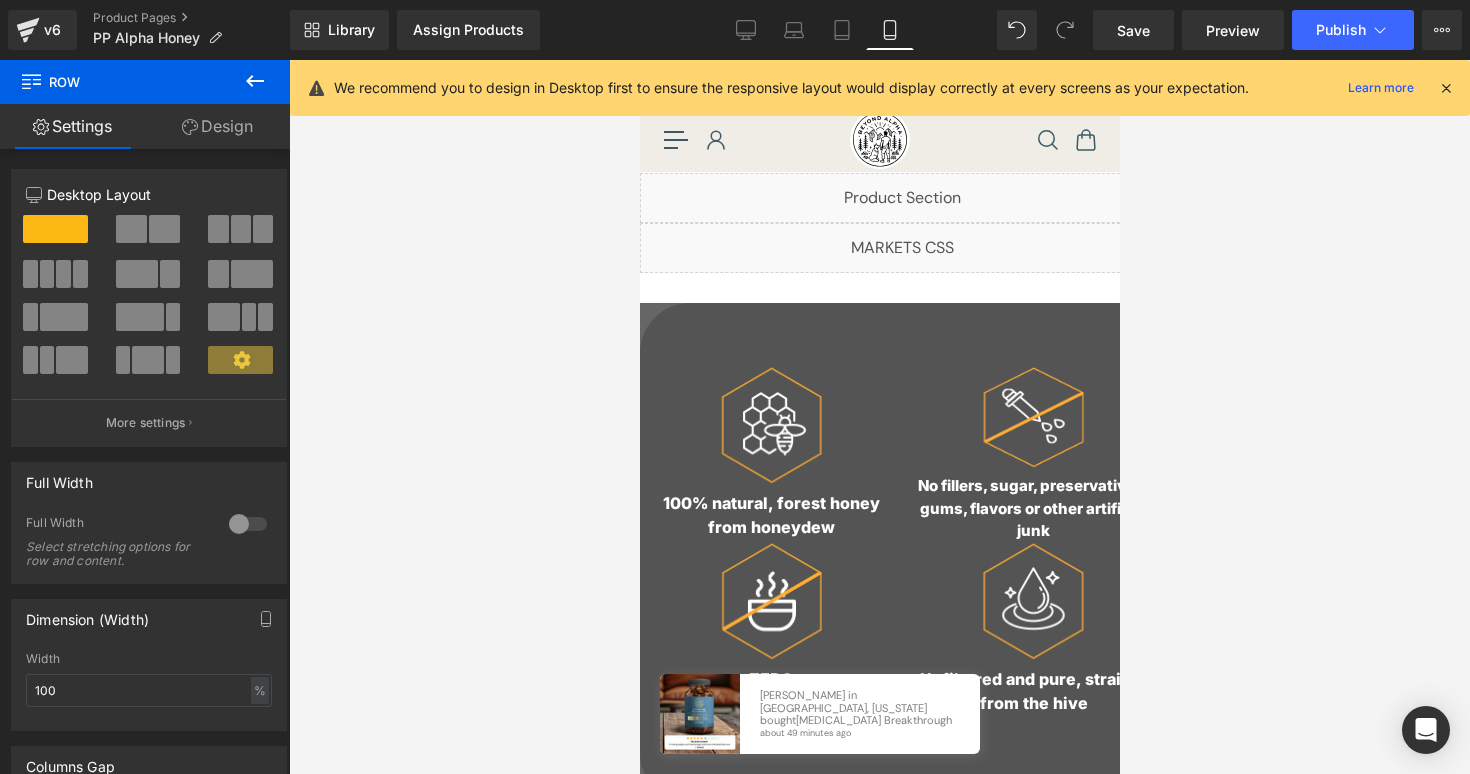 scroll, scrollTop: 0, scrollLeft: 0, axis: both 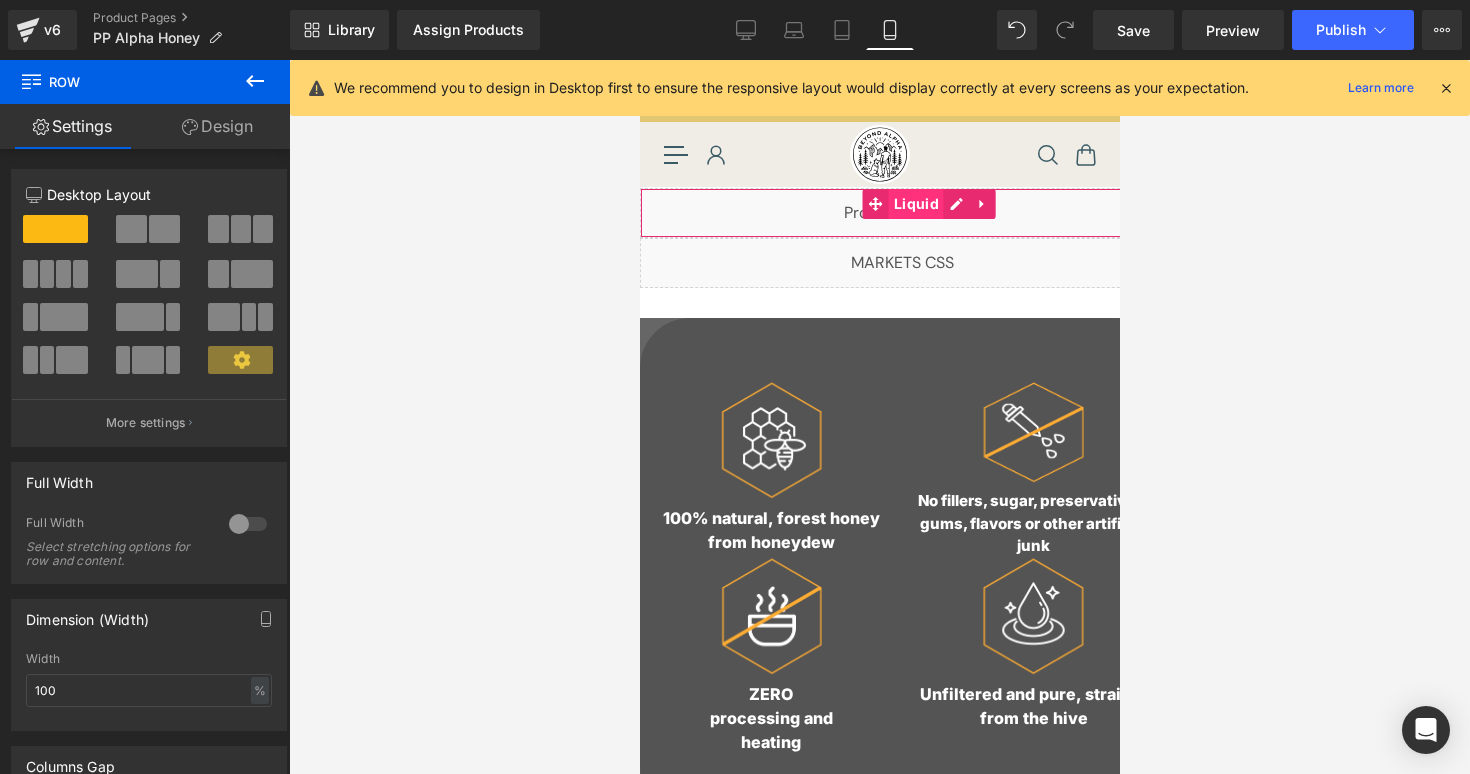 click on "Liquid" at bounding box center (915, 204) 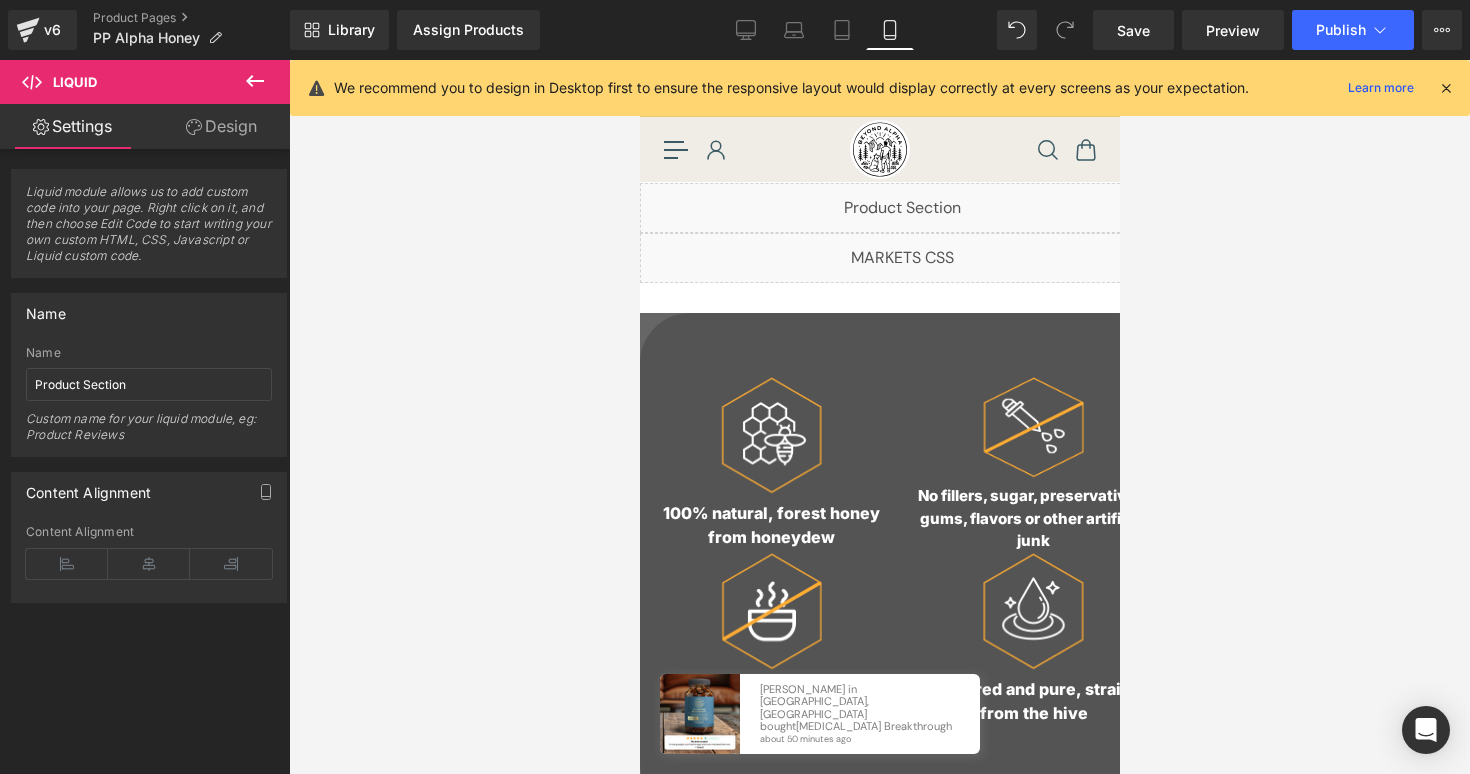 scroll, scrollTop: 0, scrollLeft: 0, axis: both 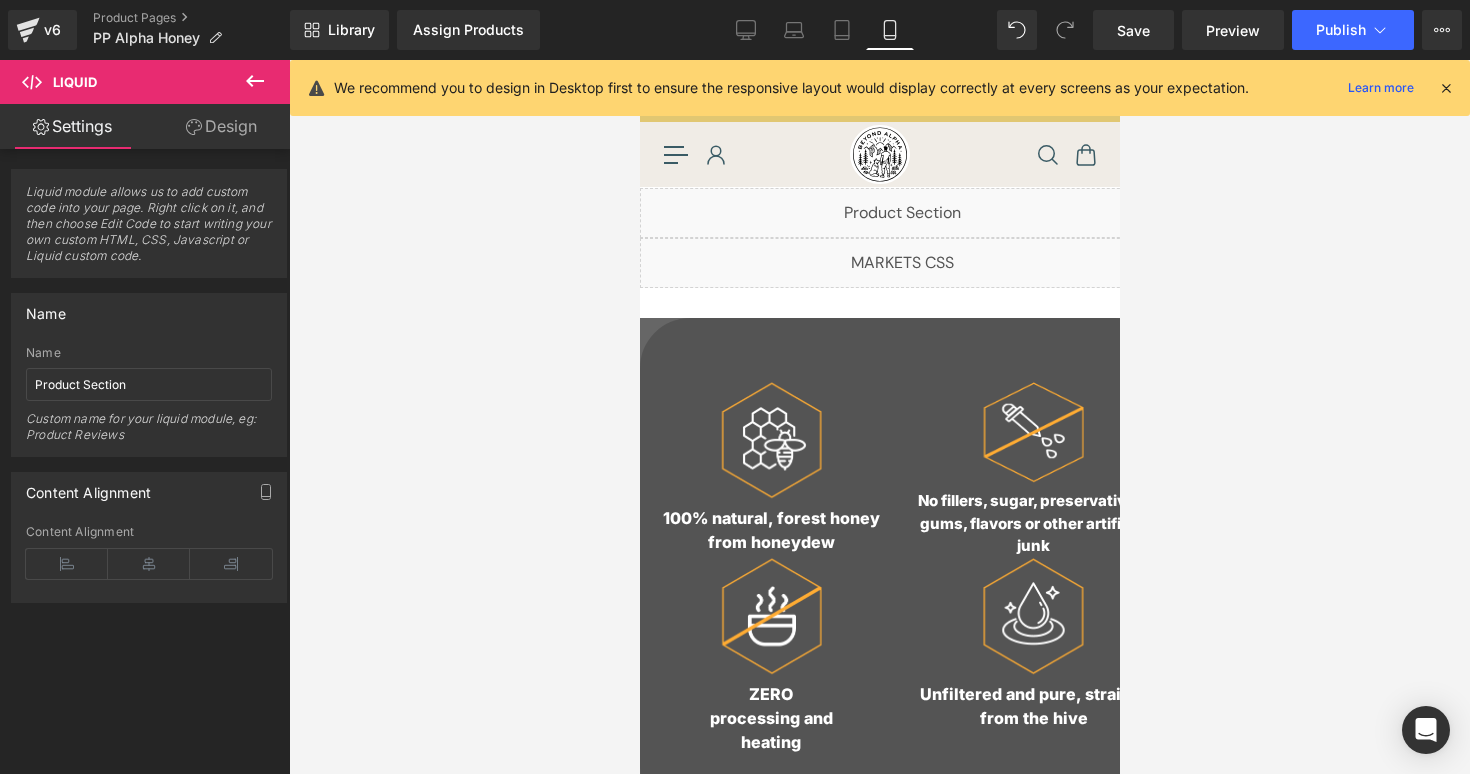 click 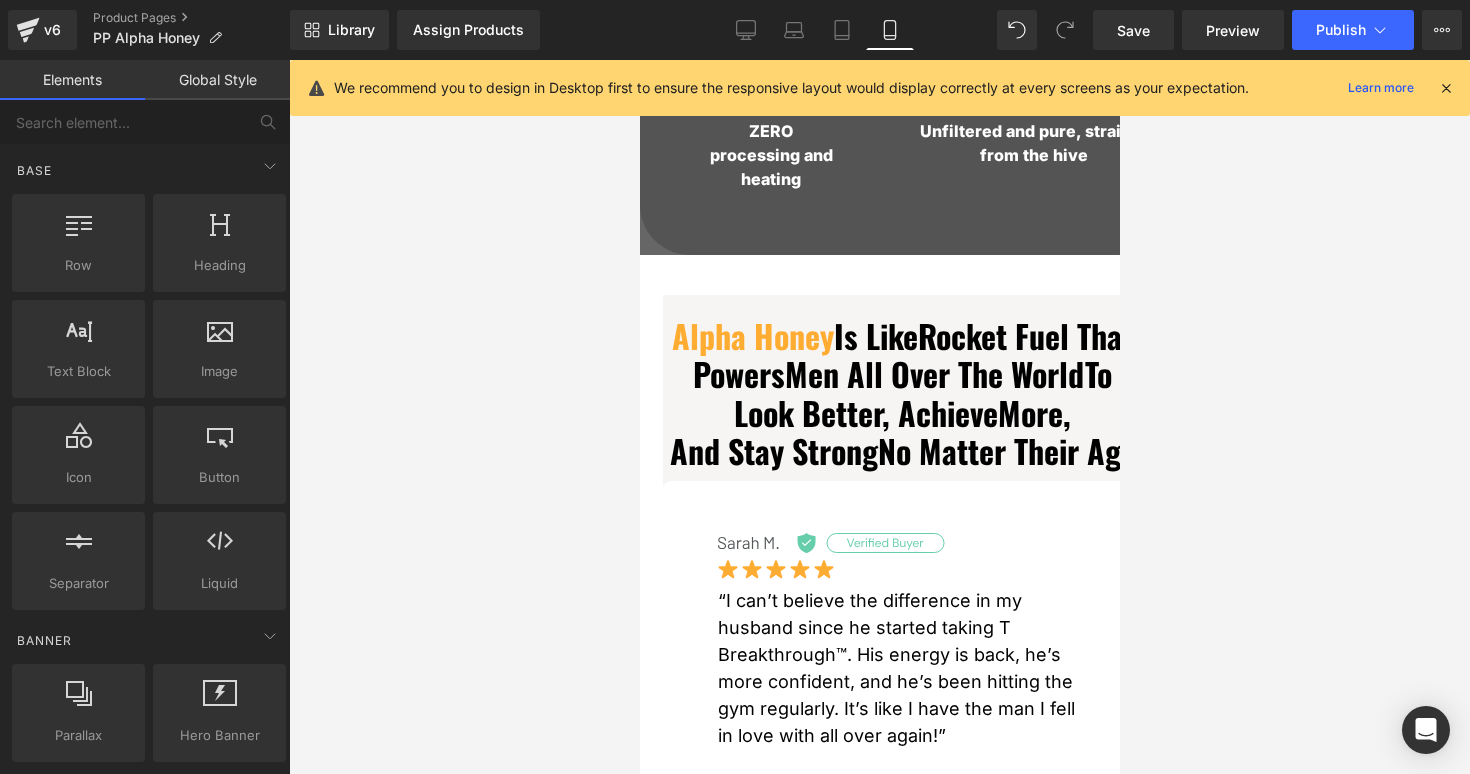 scroll, scrollTop: 0, scrollLeft: 0, axis: both 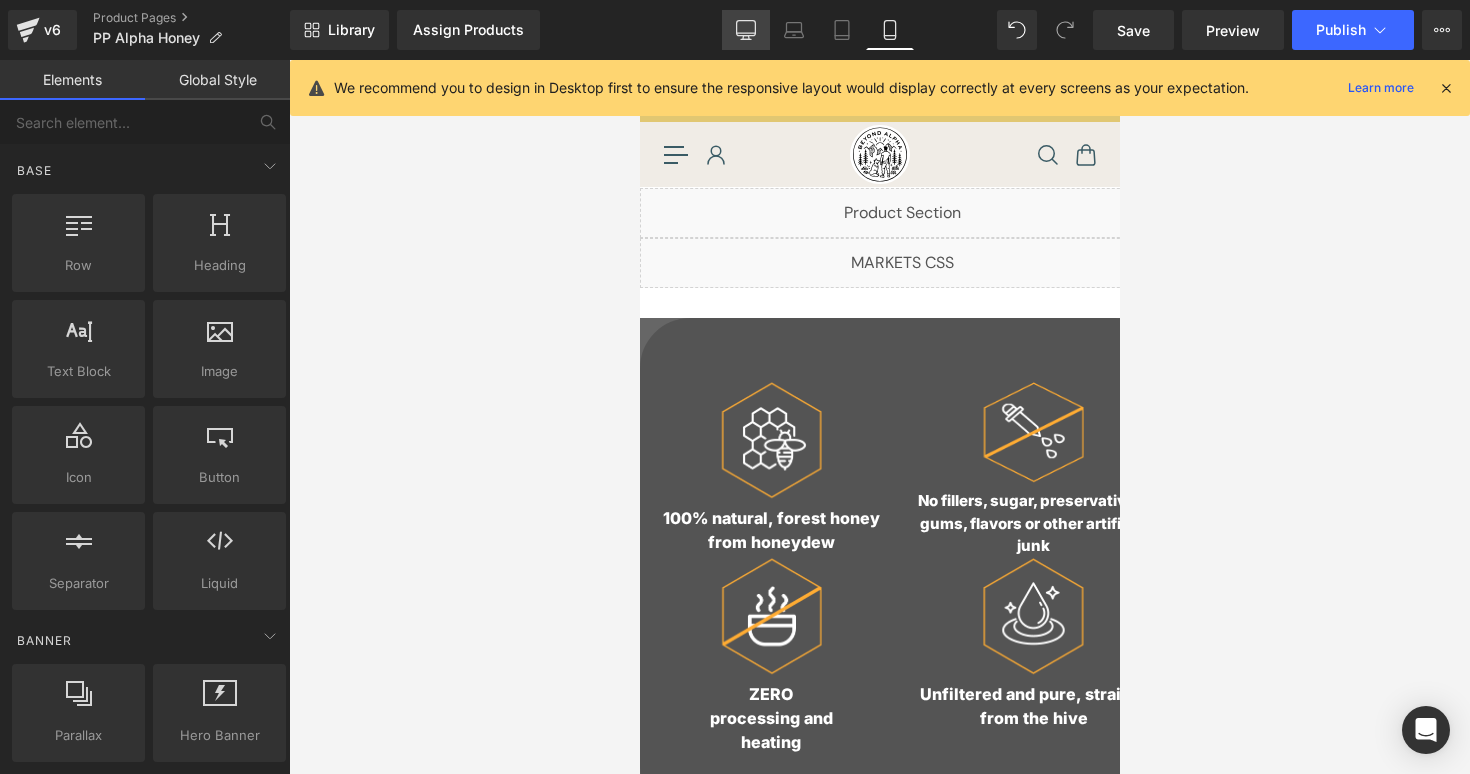 click on "Desktop" at bounding box center (746, 30) 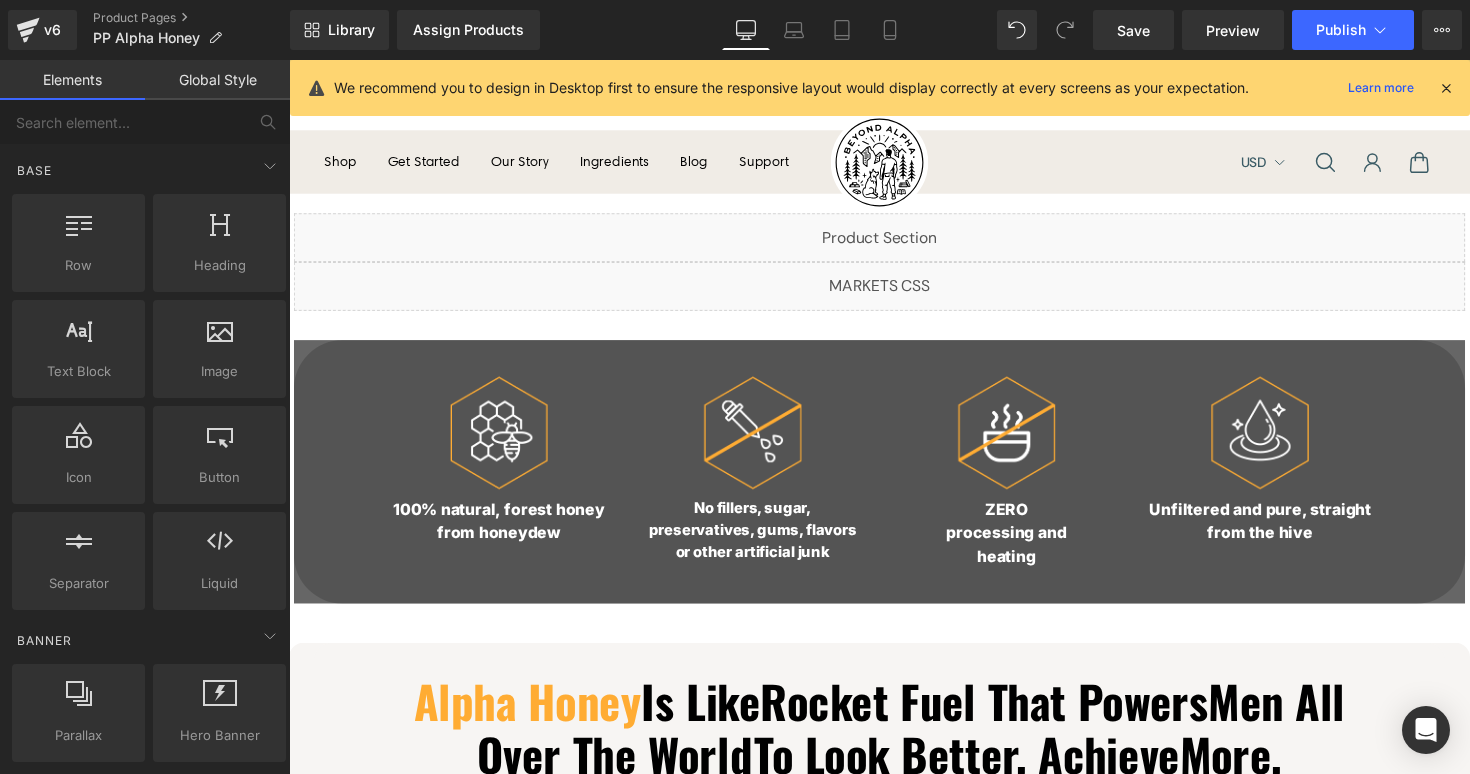 scroll, scrollTop: 157, scrollLeft: 0, axis: vertical 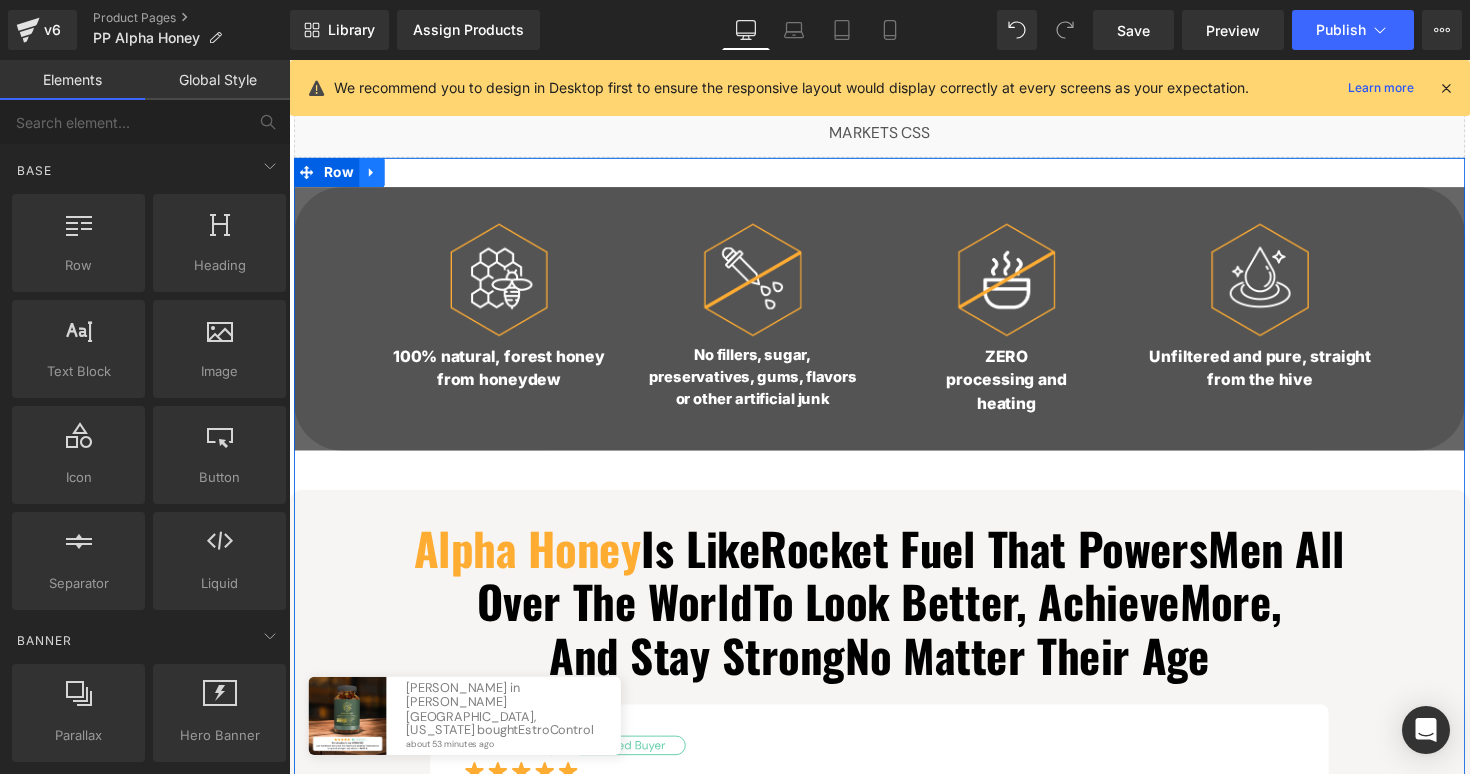 click 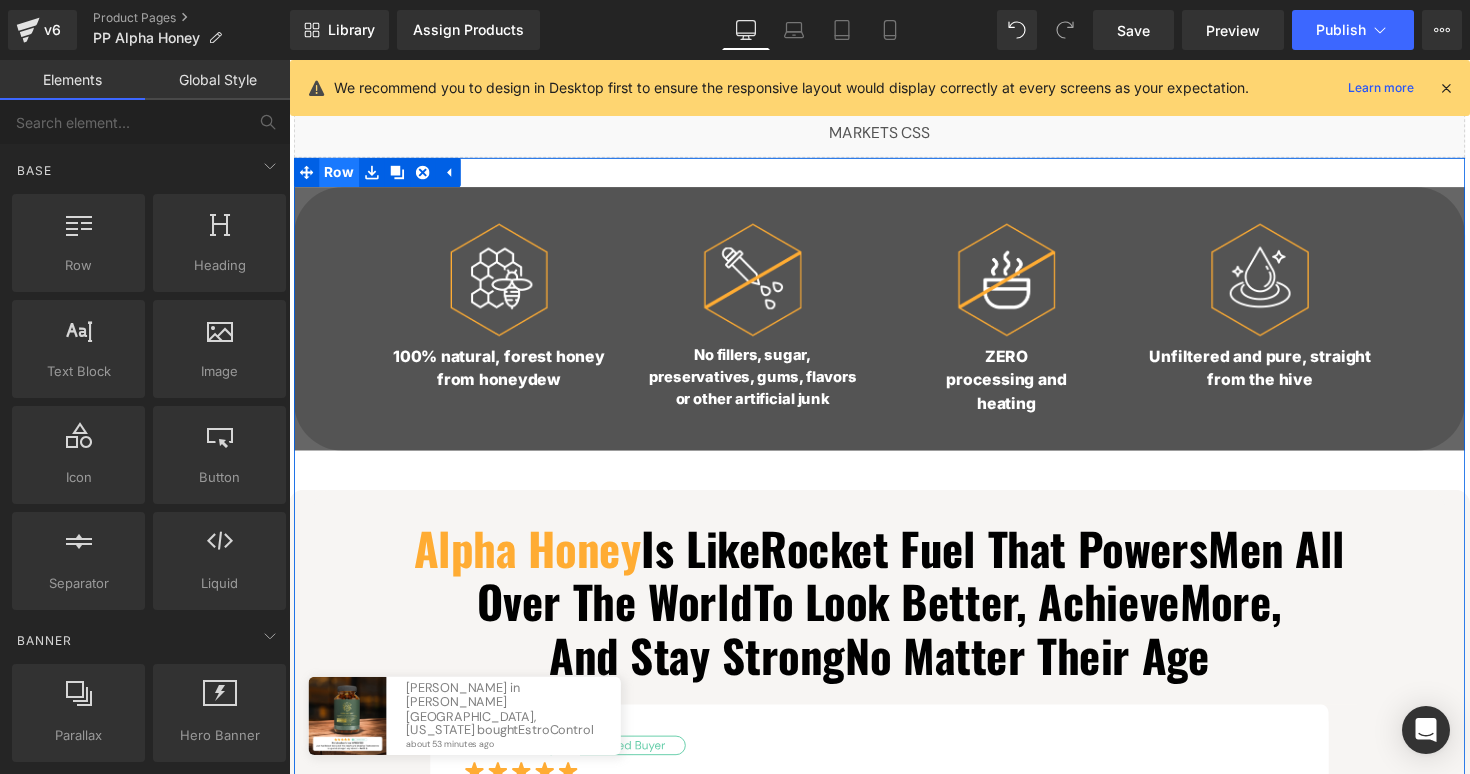 click on "Row" at bounding box center (340, 175) 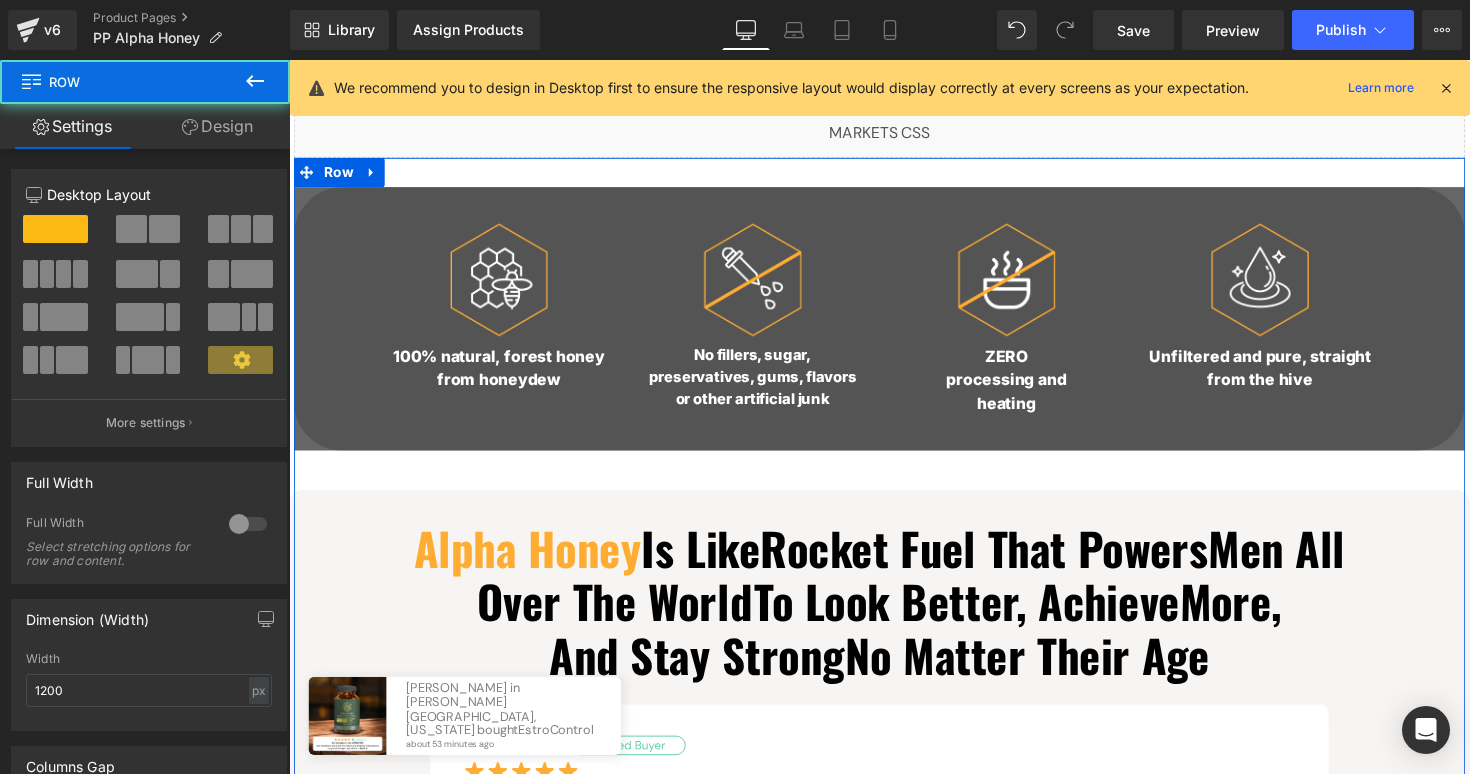 click on "Design" at bounding box center (217, 126) 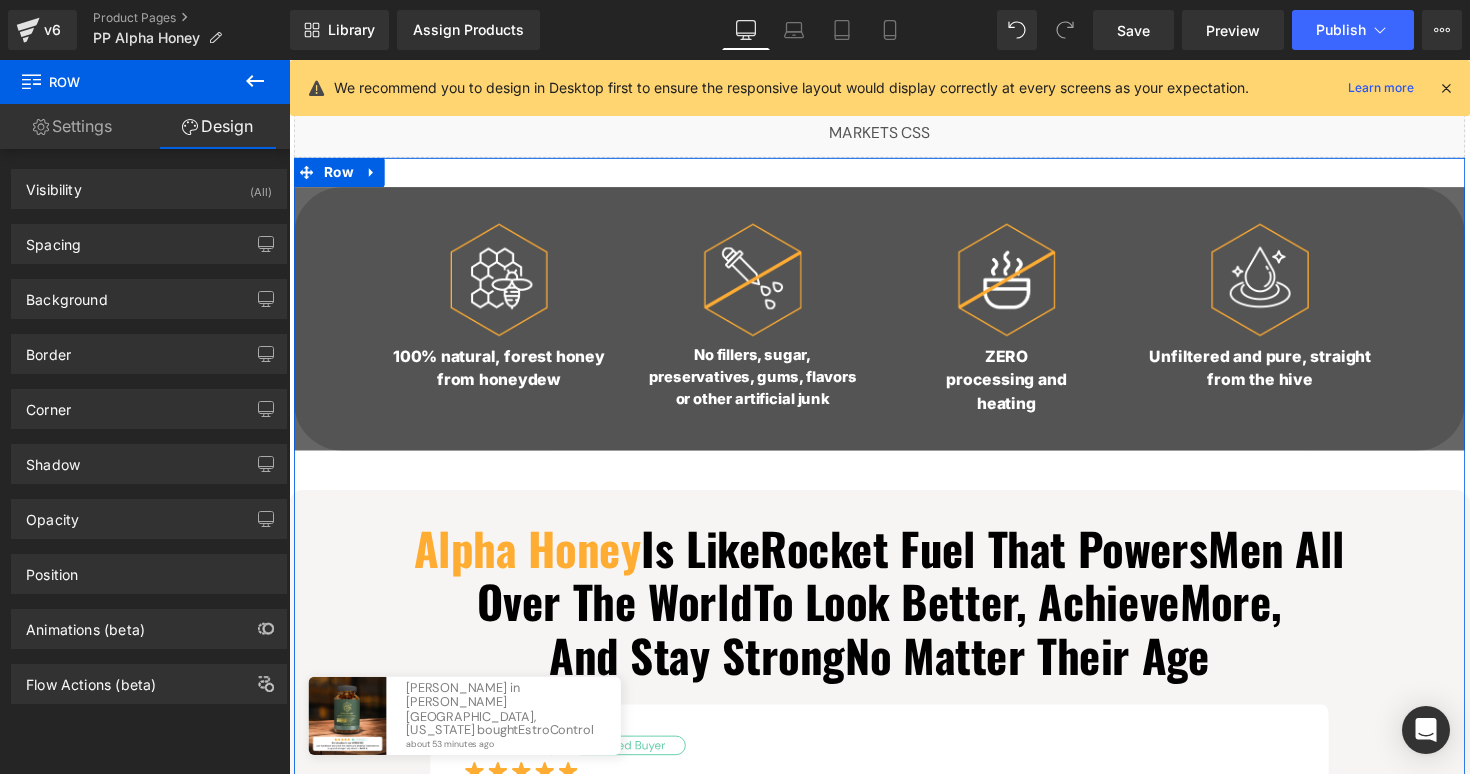 click on "Settings" at bounding box center (72, 126) 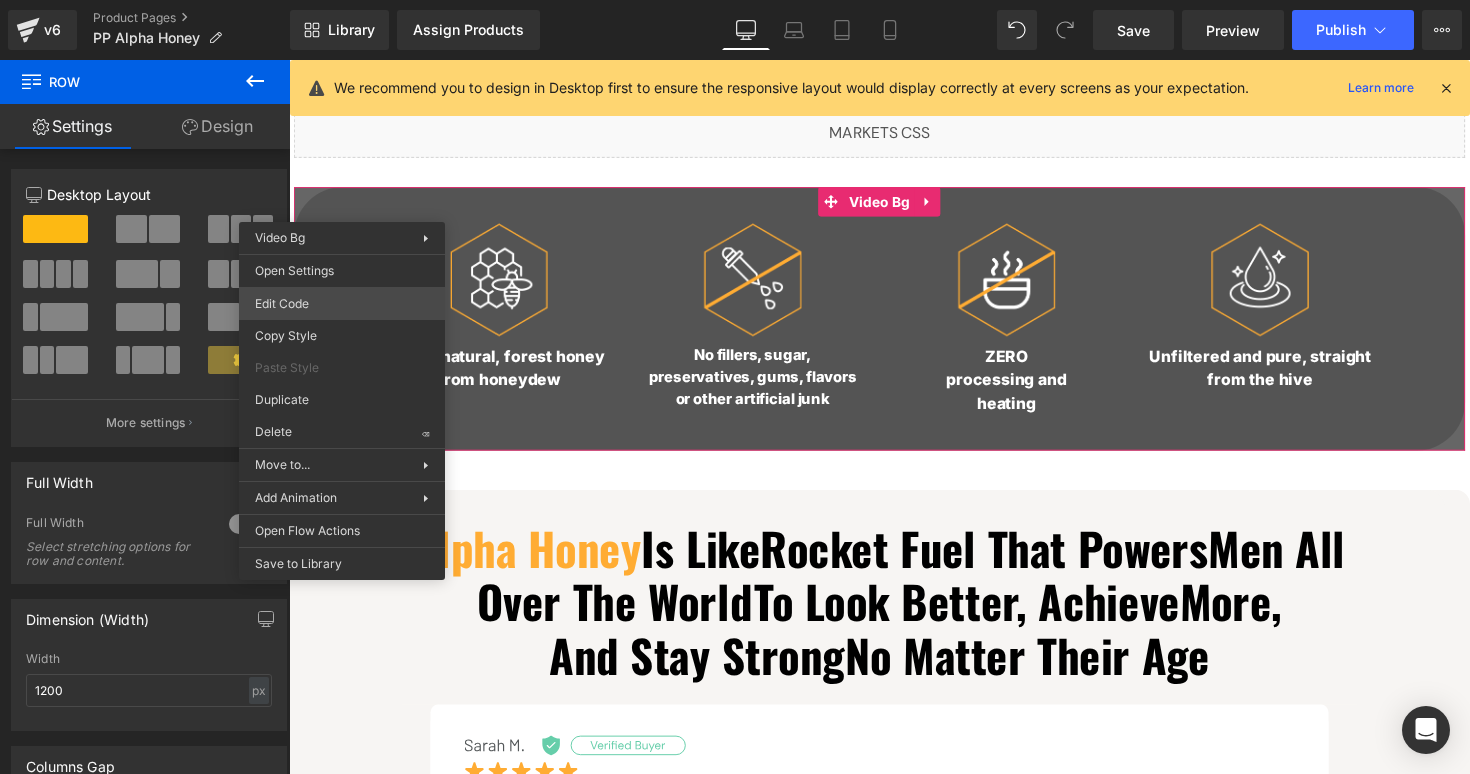 click on "Row  You are previewing how the   will restyle your page. You can not edit Elements in Preset Preview Mode.  v6 Product Pages PP Alpha Honey Library Assign Products  Product Preview
No product match your search.  Please try another keyword  Manage assigned products Desktop Desktop Laptop Tablet Mobile Save Preview Publish Scheduled View Live Page View with current Template Save Template to Library Schedule Publish  Optimize  Publish Settings Shortcuts We recommend you to design in Desktop first to ensure the responsive layout would display correctly at every screens as your expectation. Learn more  Your page can’t be published   You've reached the maximum number of published pages on your plan  (11/999999).  You need to upgrade your plan or unpublish all your pages to get 1 publish slot.   Unpublish pages   Upgrade plan  Elements Global Style Base Row  rows, columns, layouts, div Heading  headings, titles, h1,h2,h3,h4,h5,h6 Text Block  texts, paragraphs, contents, blocks Image  Icon  Button" at bounding box center (735, 0) 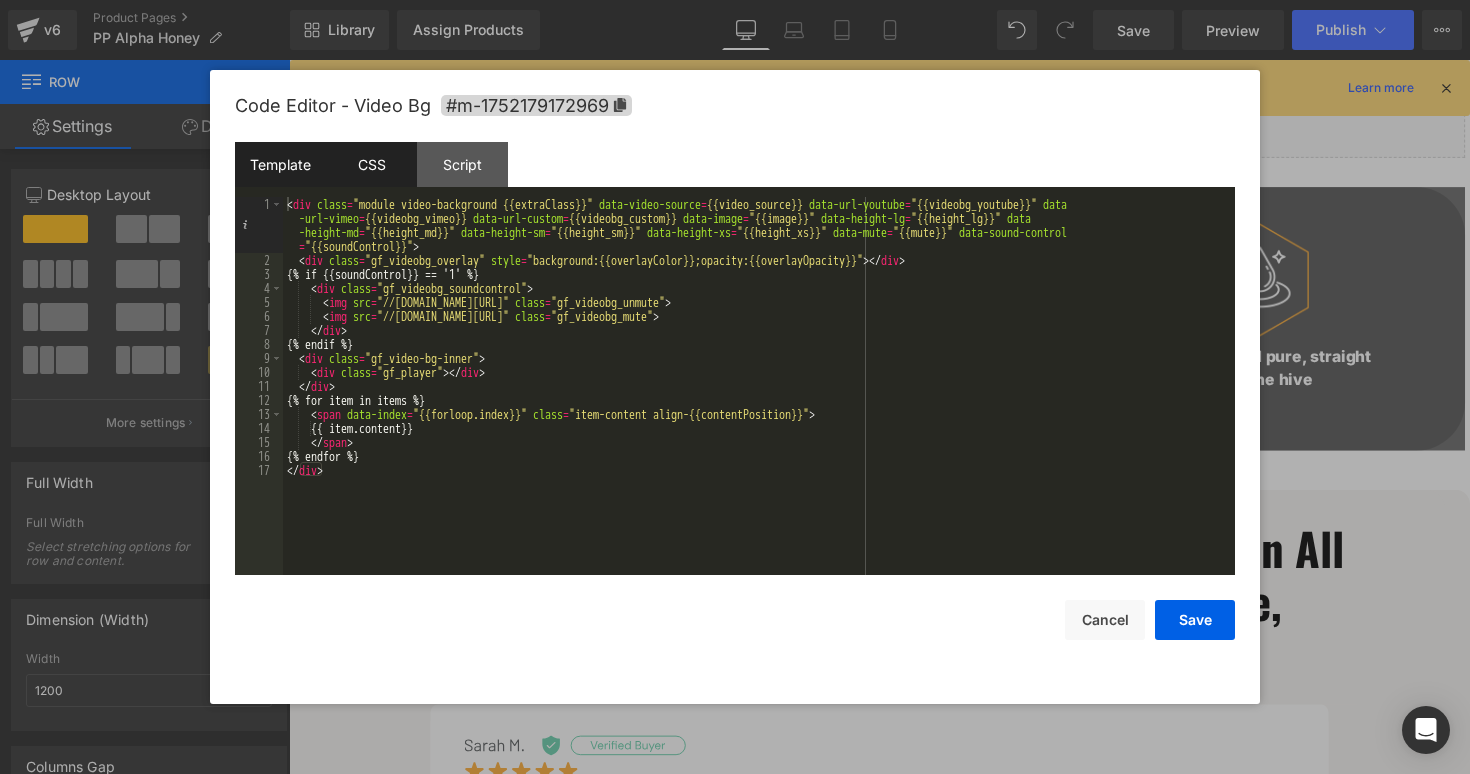 click on "CSS" at bounding box center [371, 164] 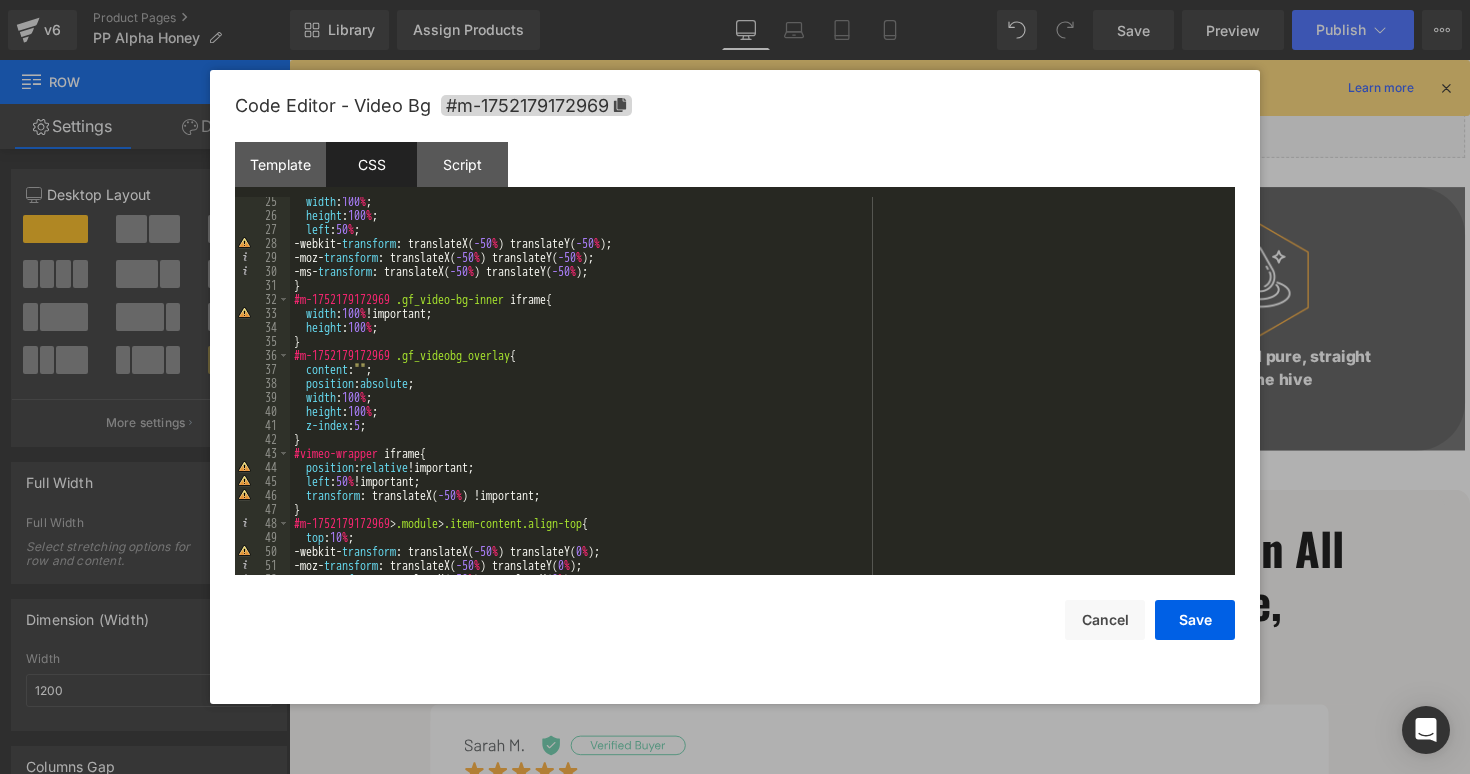 scroll, scrollTop: 339, scrollLeft: 0, axis: vertical 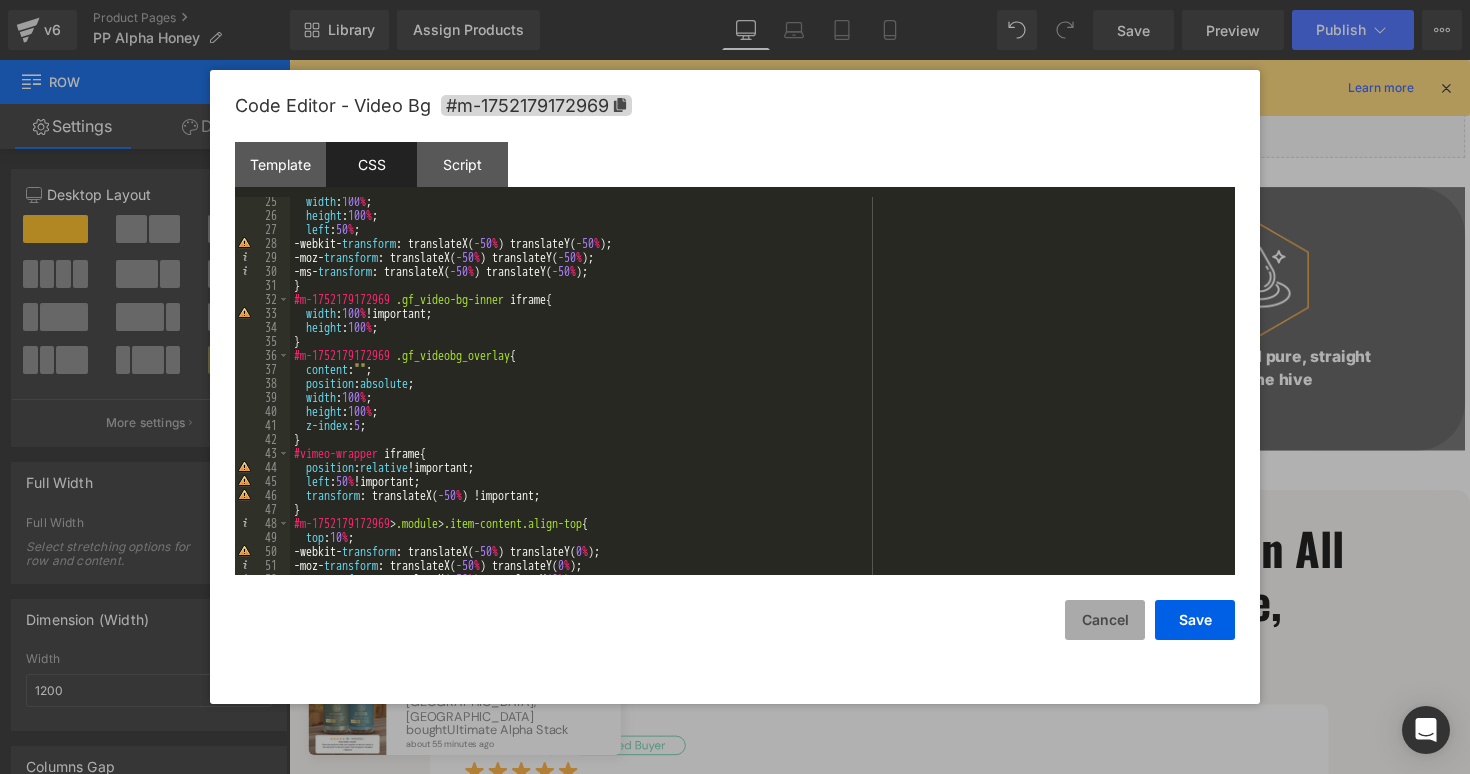 click on "Cancel" at bounding box center [1105, 620] 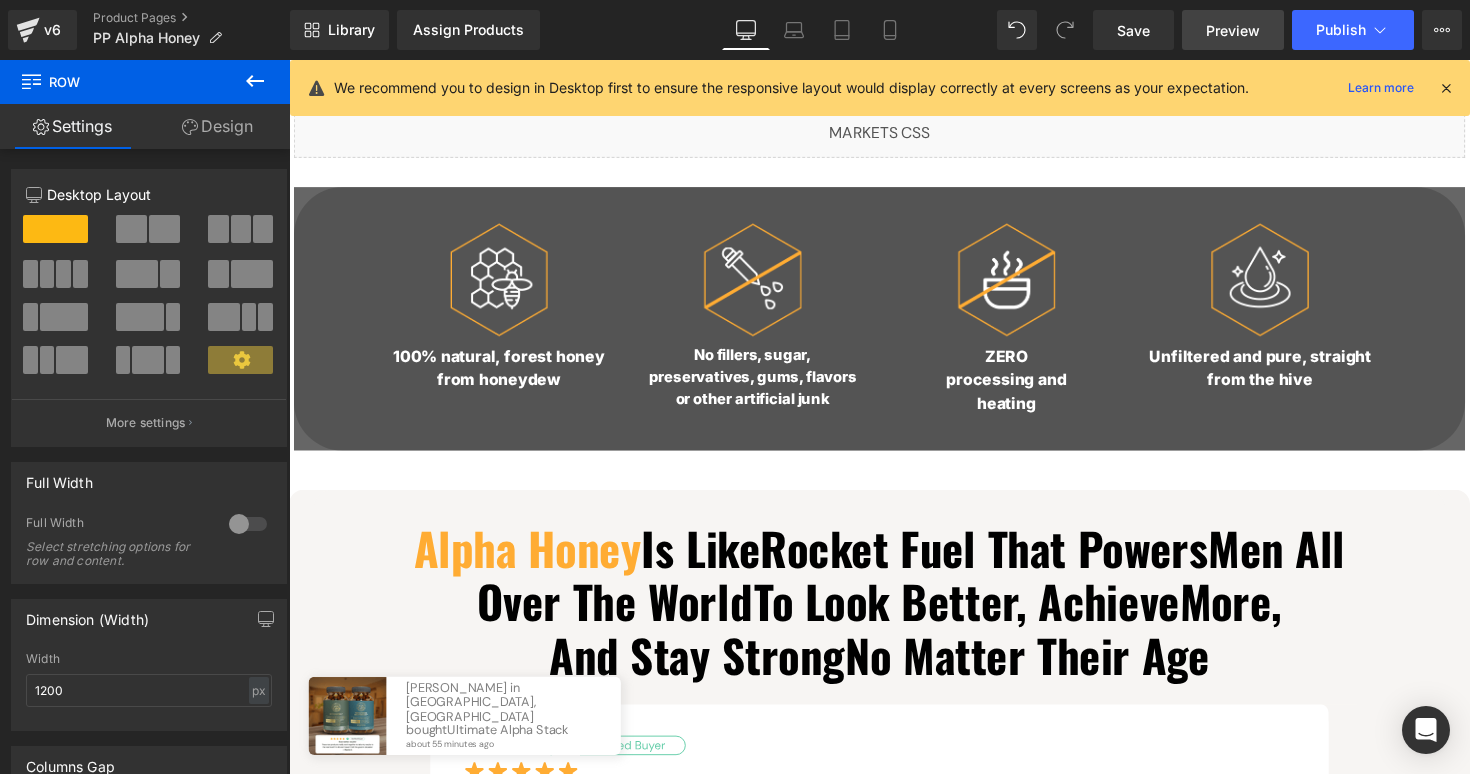 click on "Preview" at bounding box center [1233, 30] 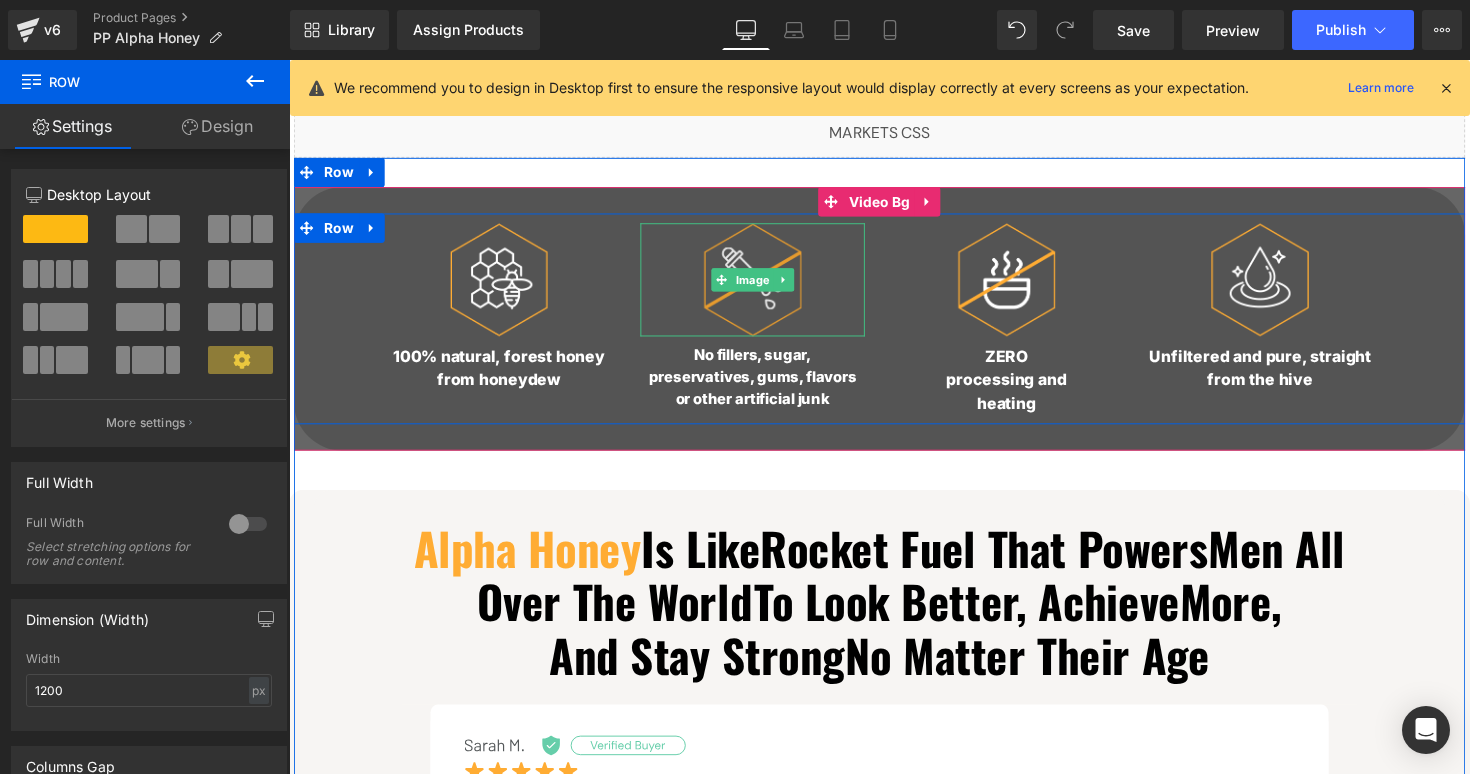 scroll, scrollTop: 142, scrollLeft: 0, axis: vertical 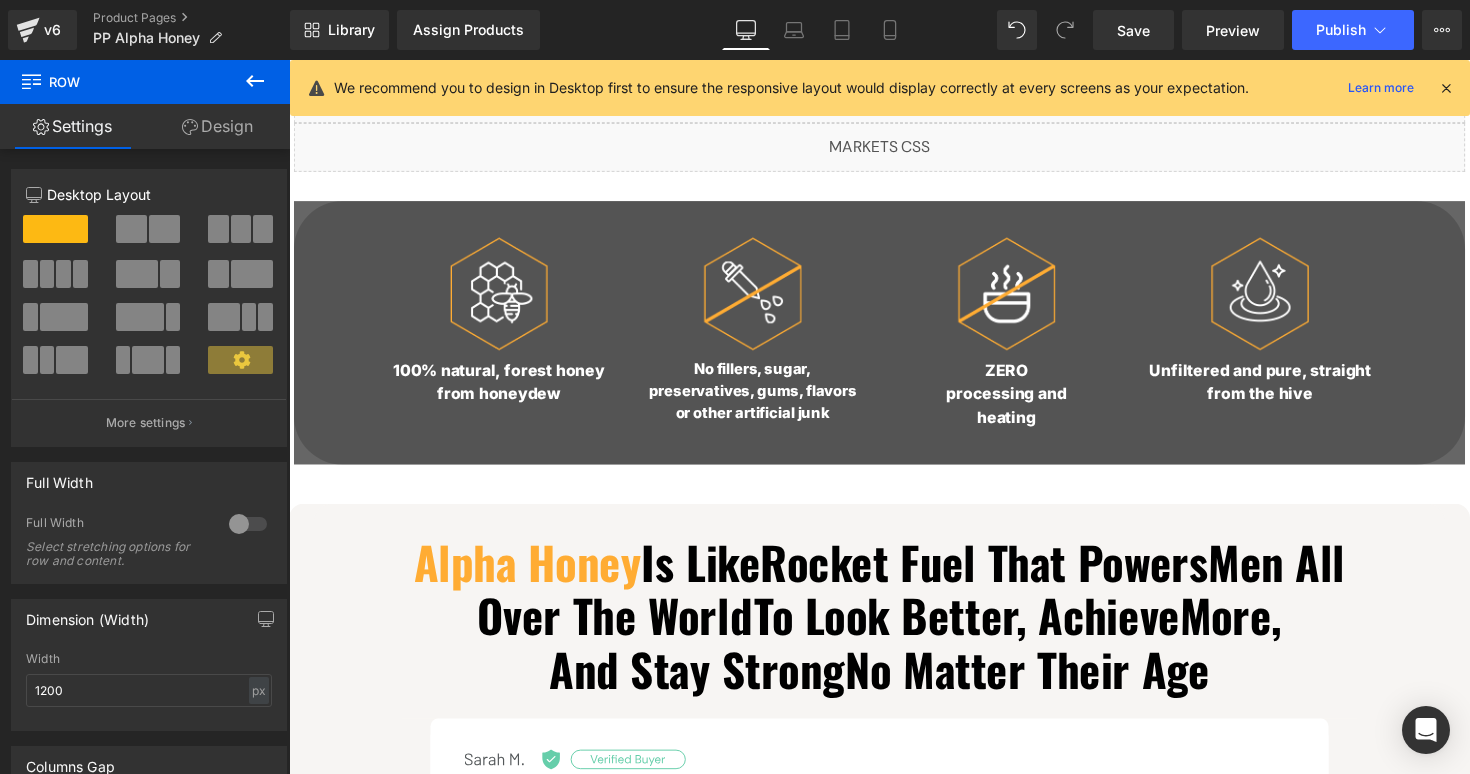 click on "We recommend you to design in Desktop first to ensure the responsive layout would display correctly at every screens as your expectation. Learn more" at bounding box center (880, 88) 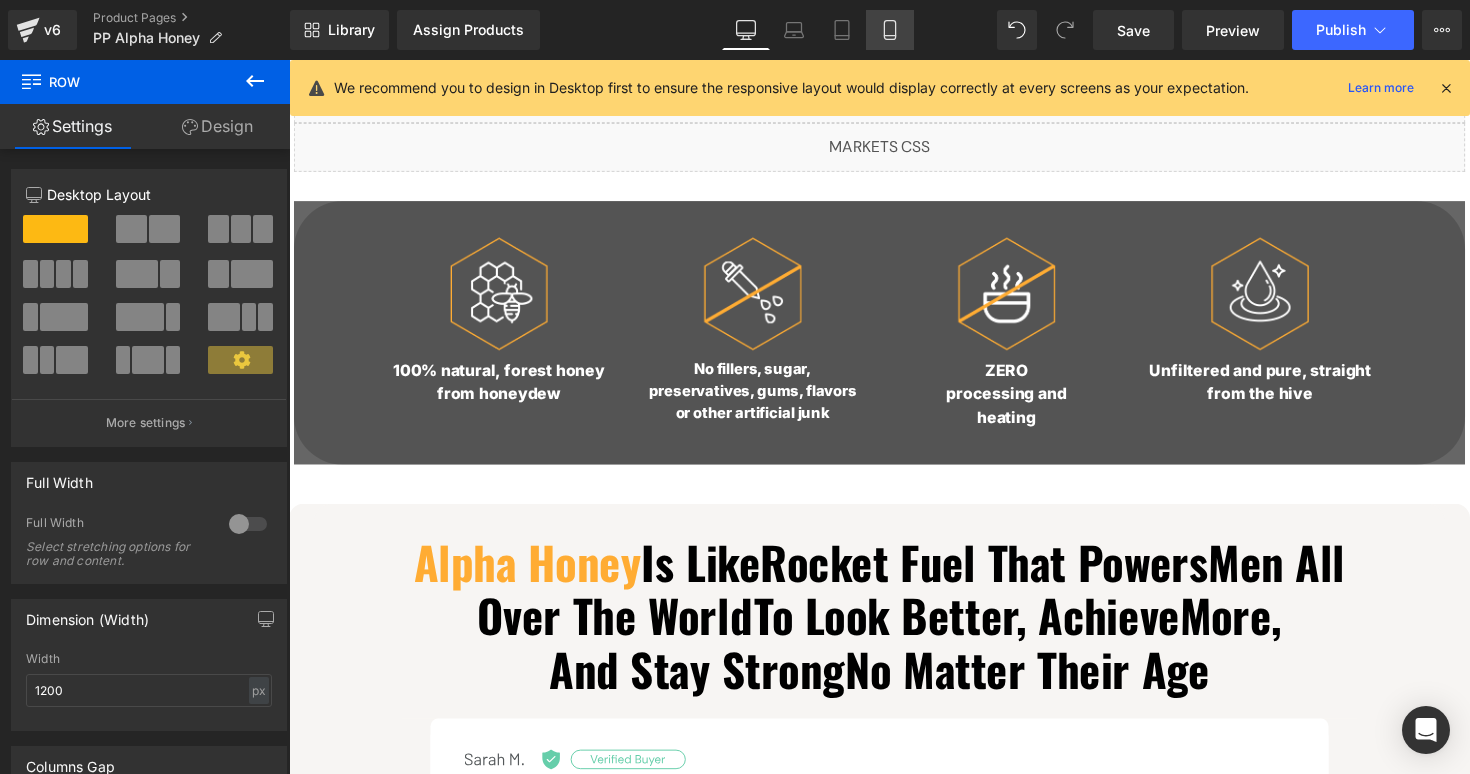 click on "Mobile" at bounding box center [890, 30] 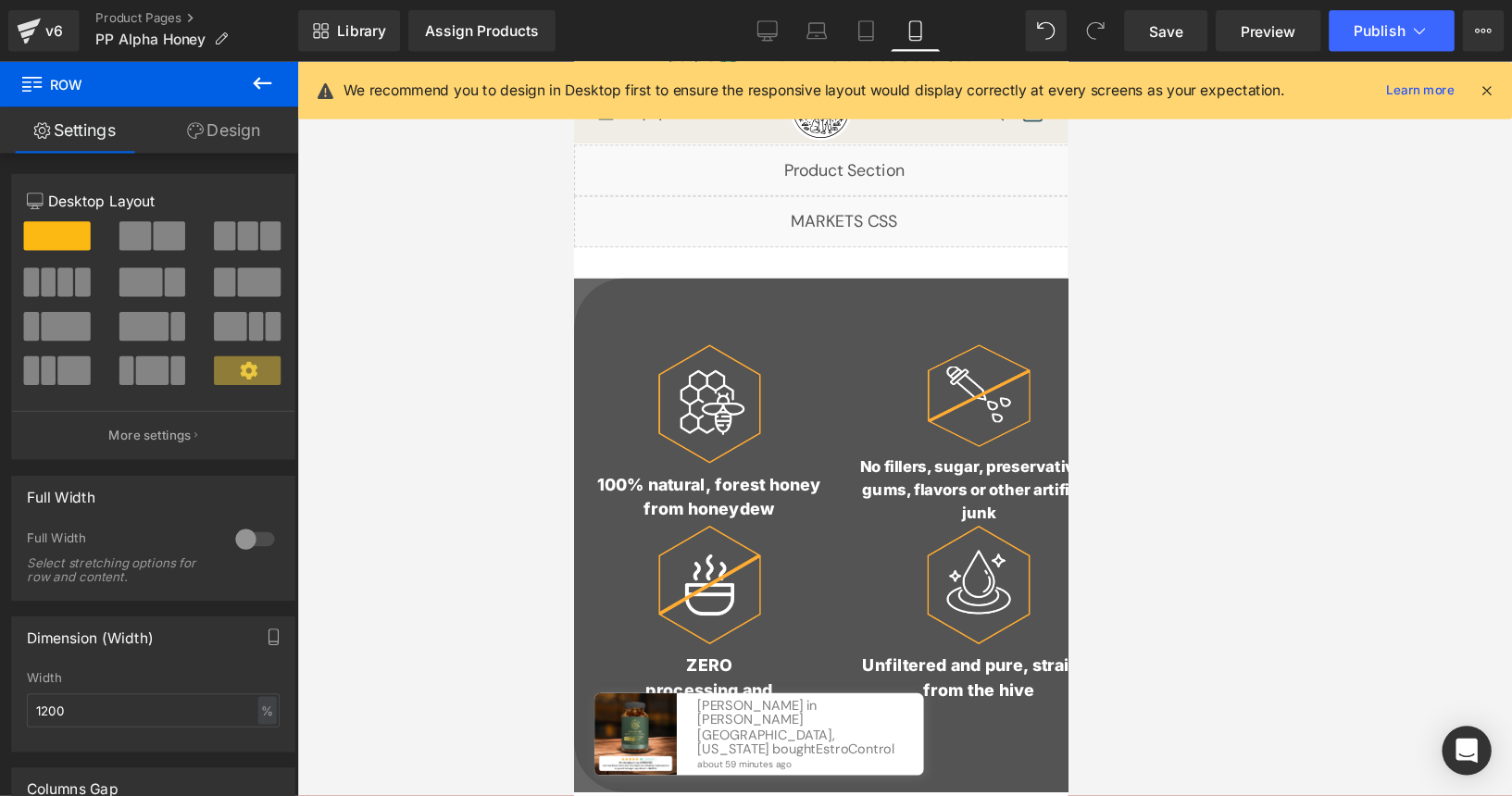 scroll, scrollTop: 43, scrollLeft: 0, axis: vertical 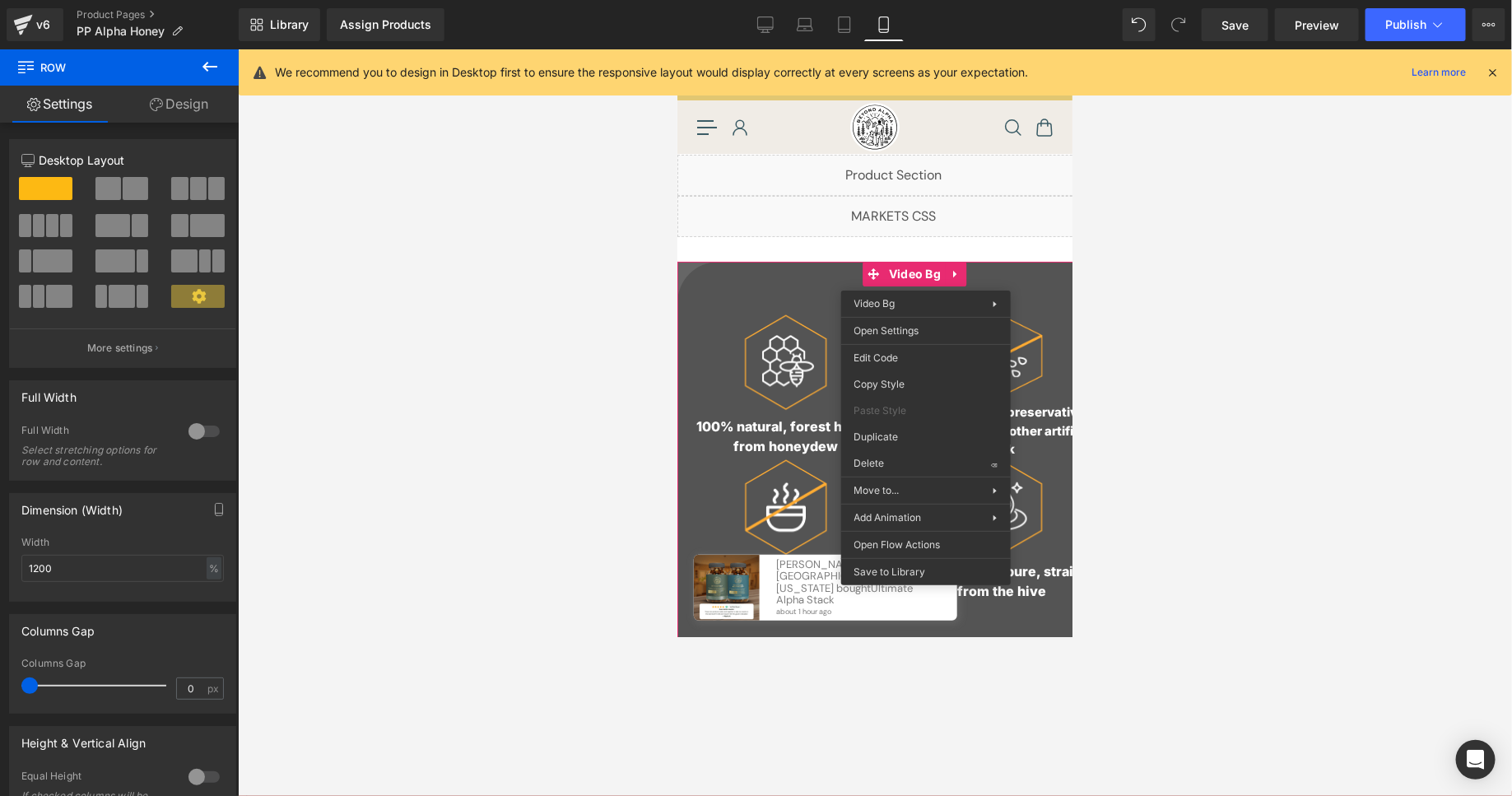 click at bounding box center (875, 422) 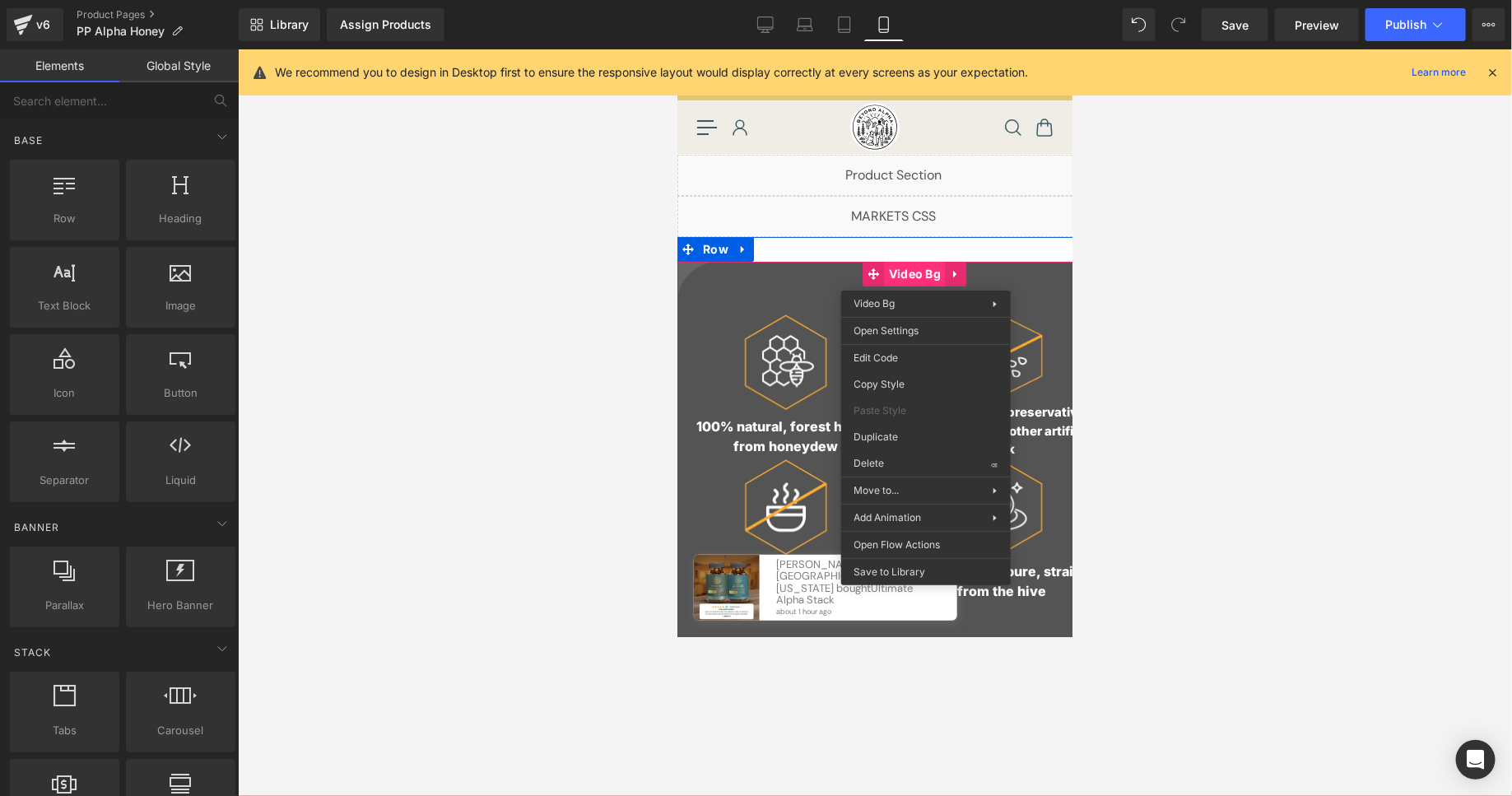 click on "Image
100% natural, forest honey from honeydew
Text Block
Image         No fillers, sugar, preservatives, gums, flavors or other artificial junk Text Block
Image         ZERO  processing and  heating Text Block
Image         Unfiltered and pure, straight from the hive Text Block
Row
Video Bg" at bounding box center [892, 467] 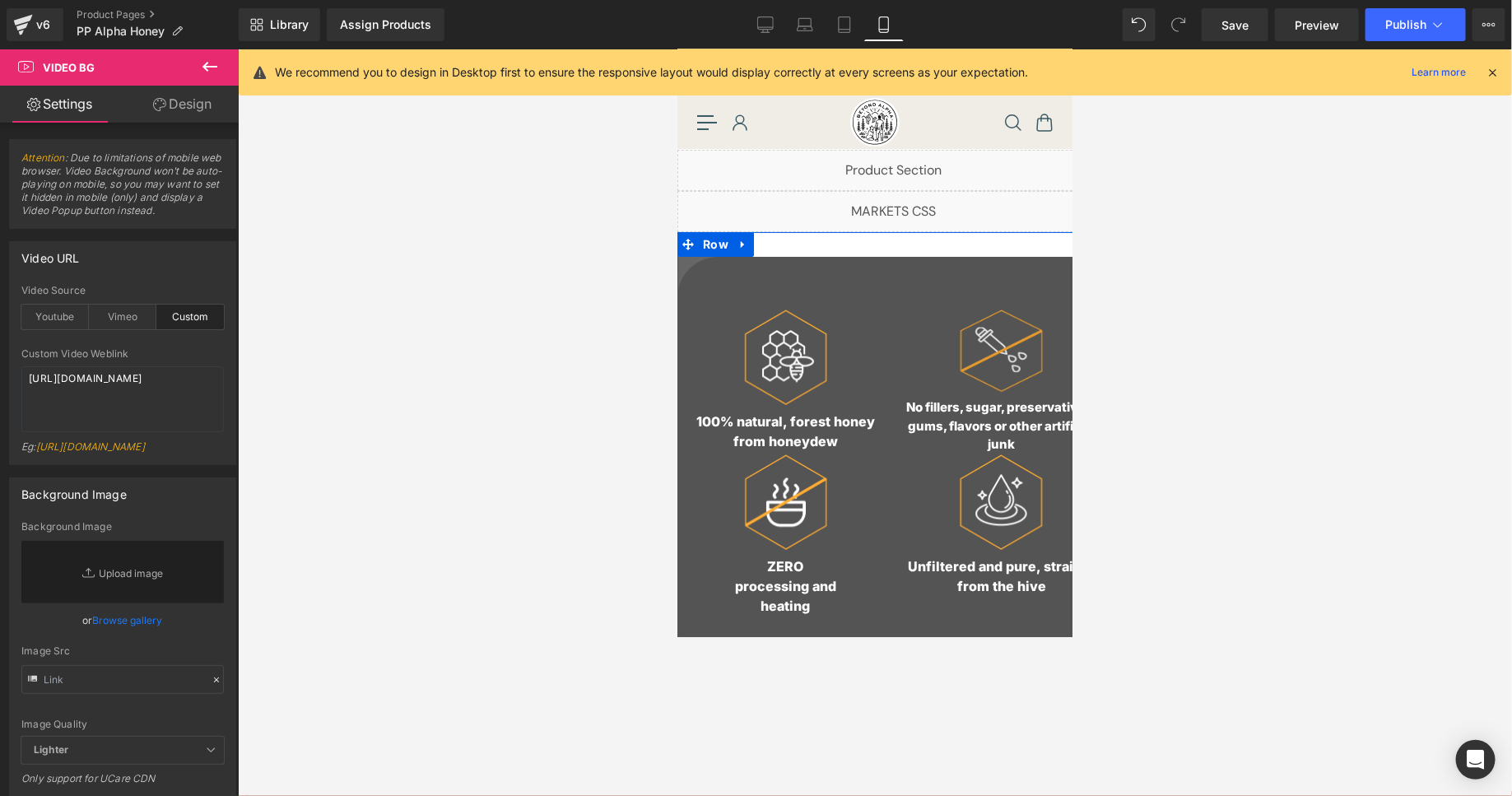scroll, scrollTop: 0, scrollLeft: 0, axis: both 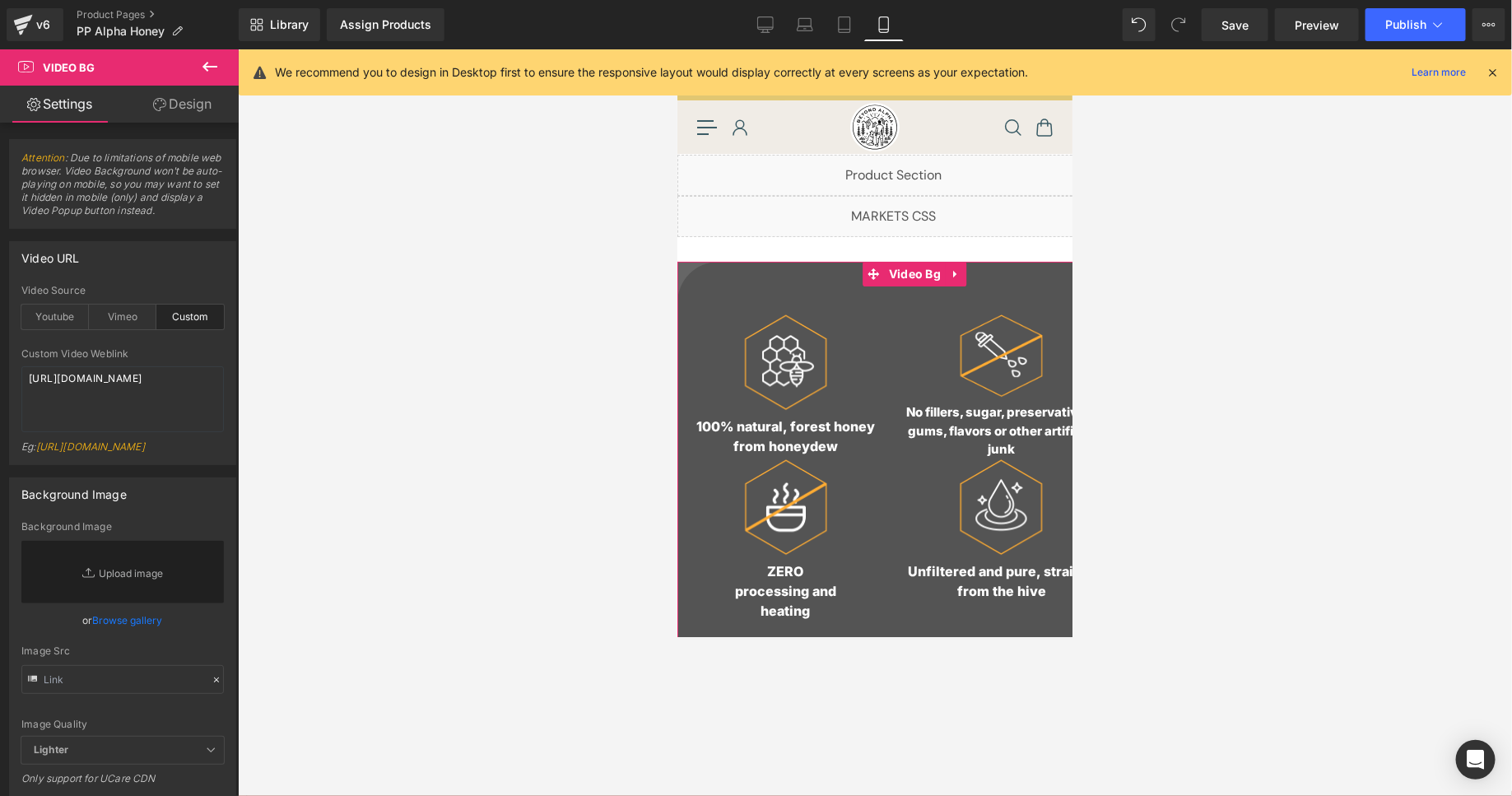 click on "Design" at bounding box center [182, 104] 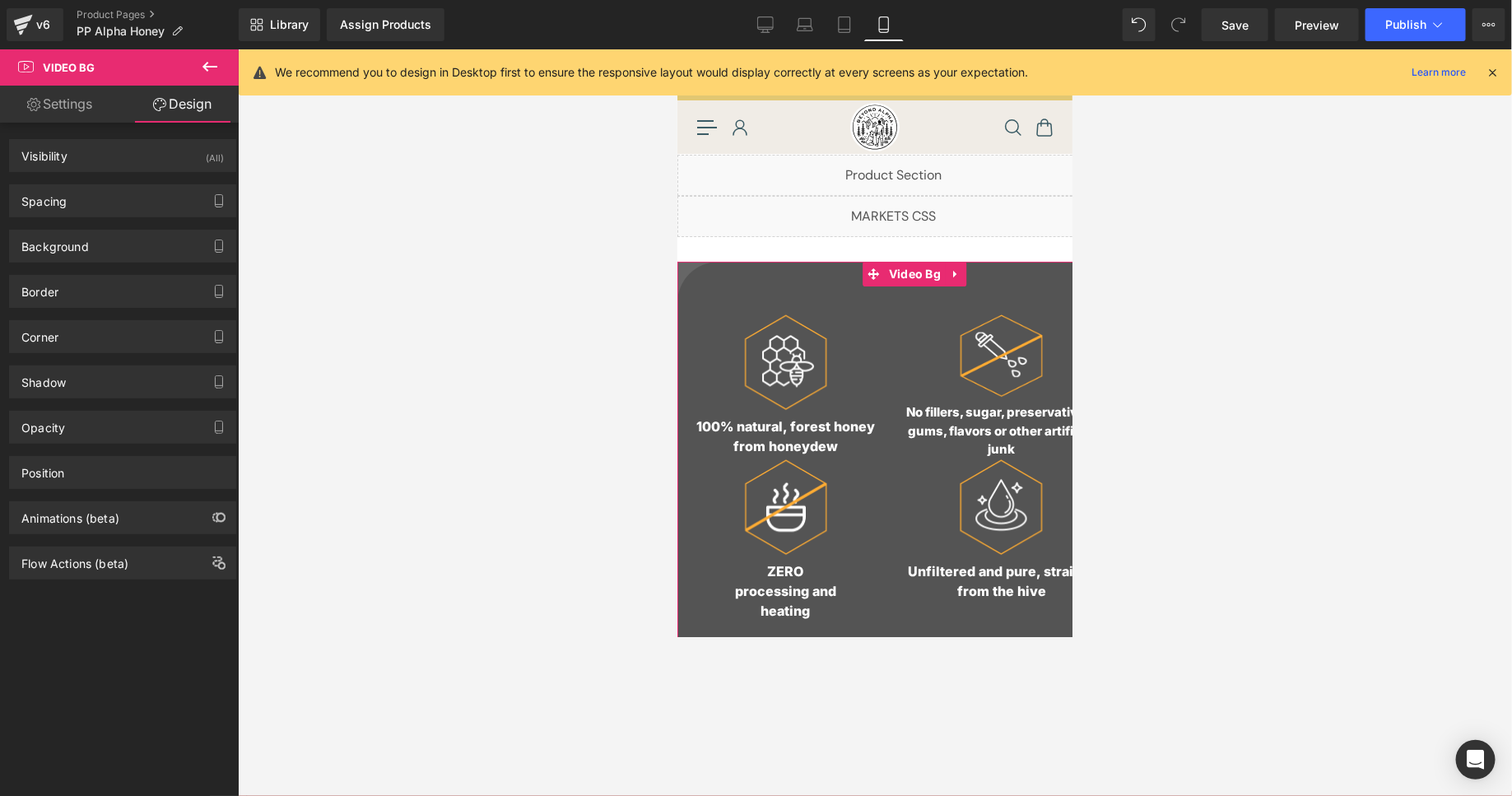 click on "Settings" at bounding box center (59, 104) 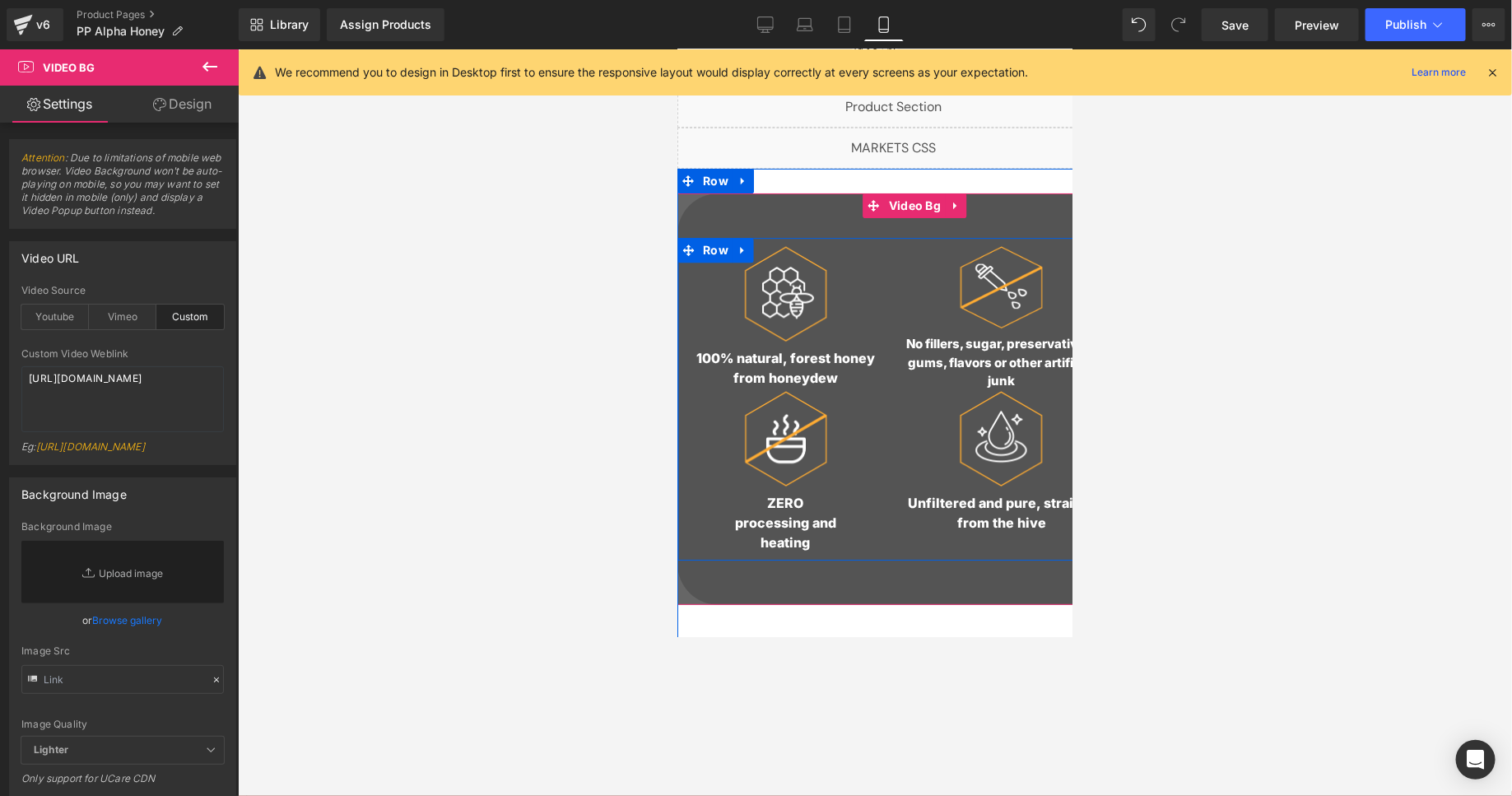 scroll, scrollTop: 63, scrollLeft: 0, axis: vertical 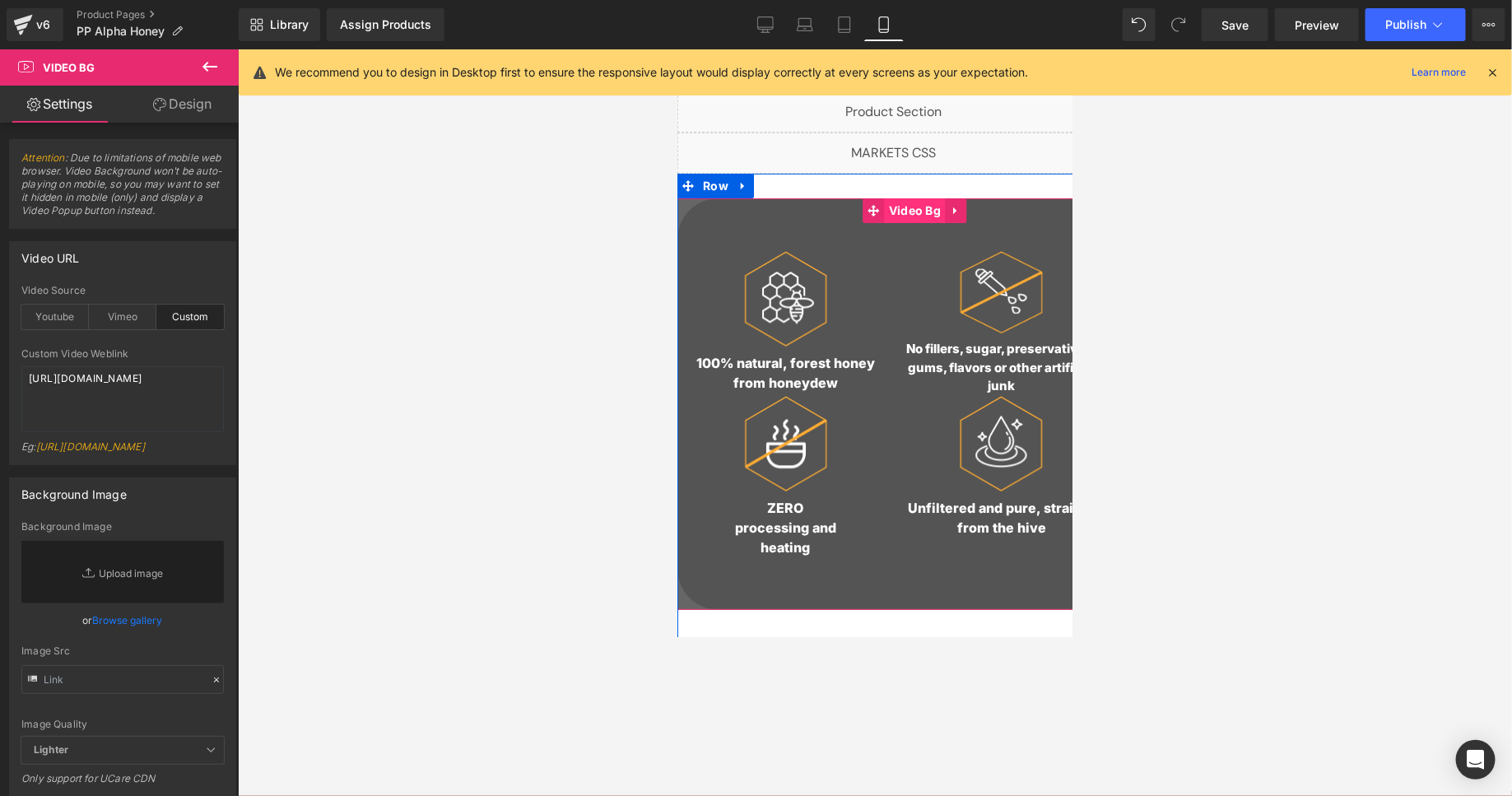 click on "Video Bg" at bounding box center [914, 210] 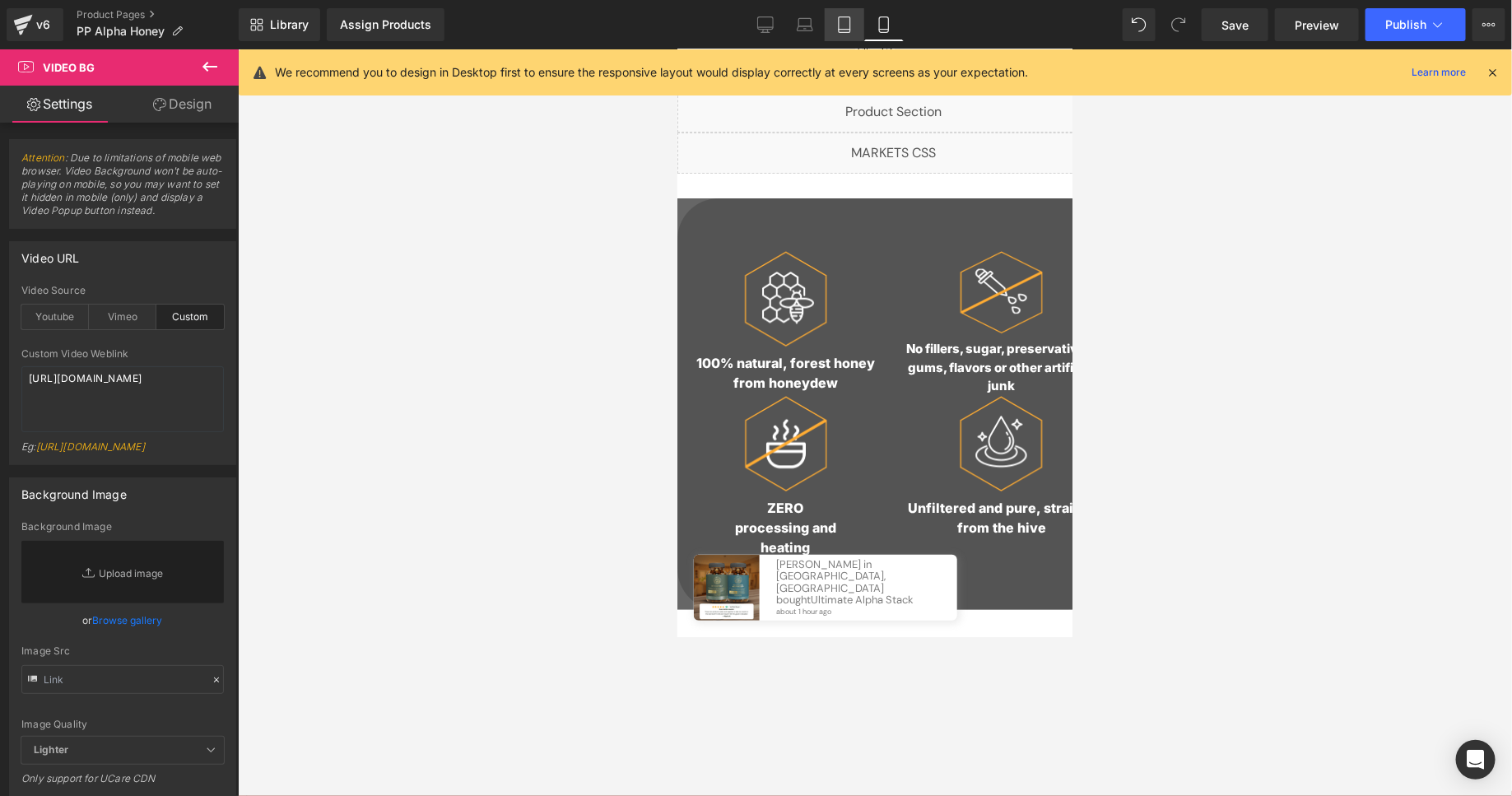 click 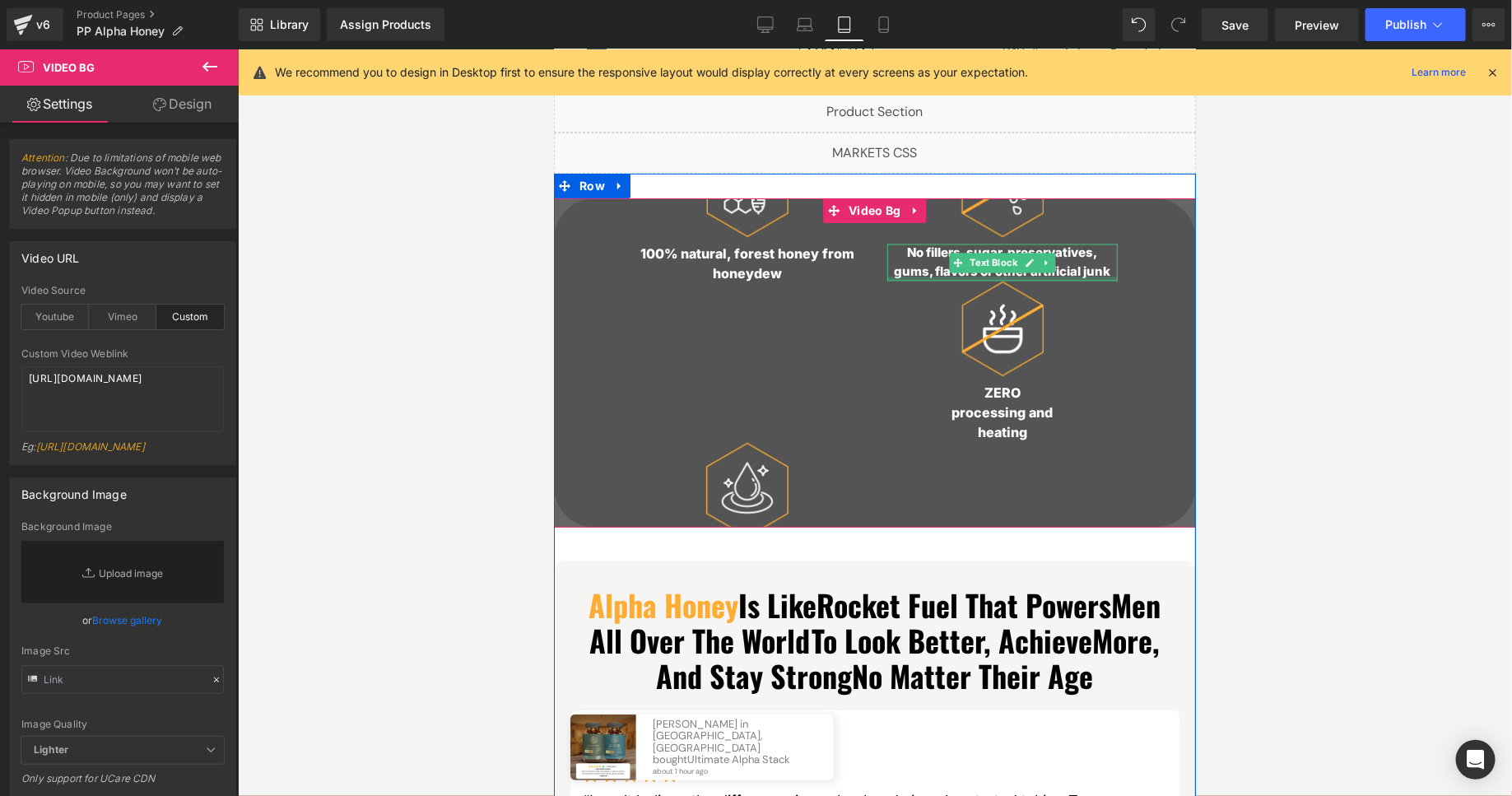 scroll, scrollTop: 0, scrollLeft: 0, axis: both 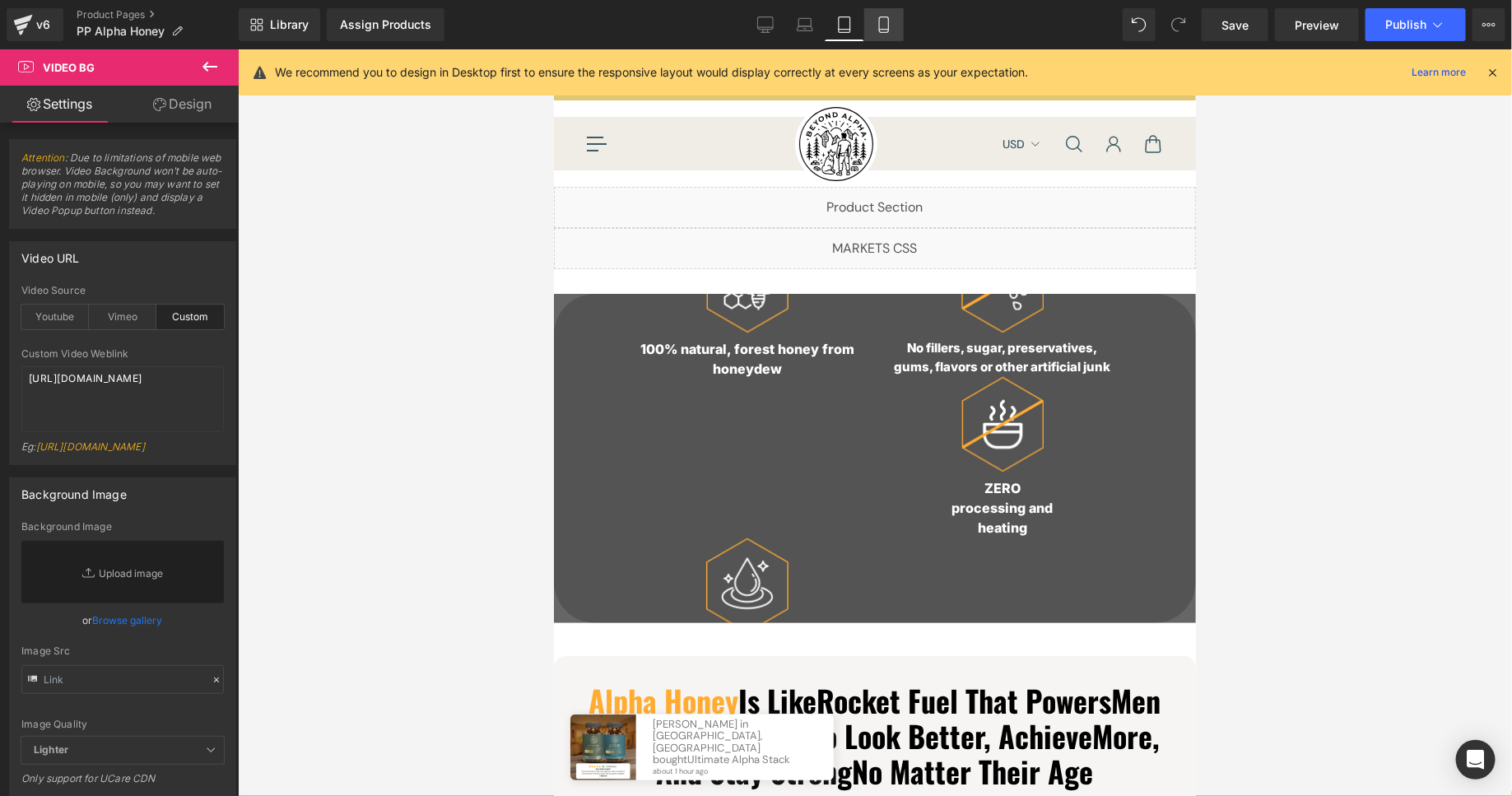 click 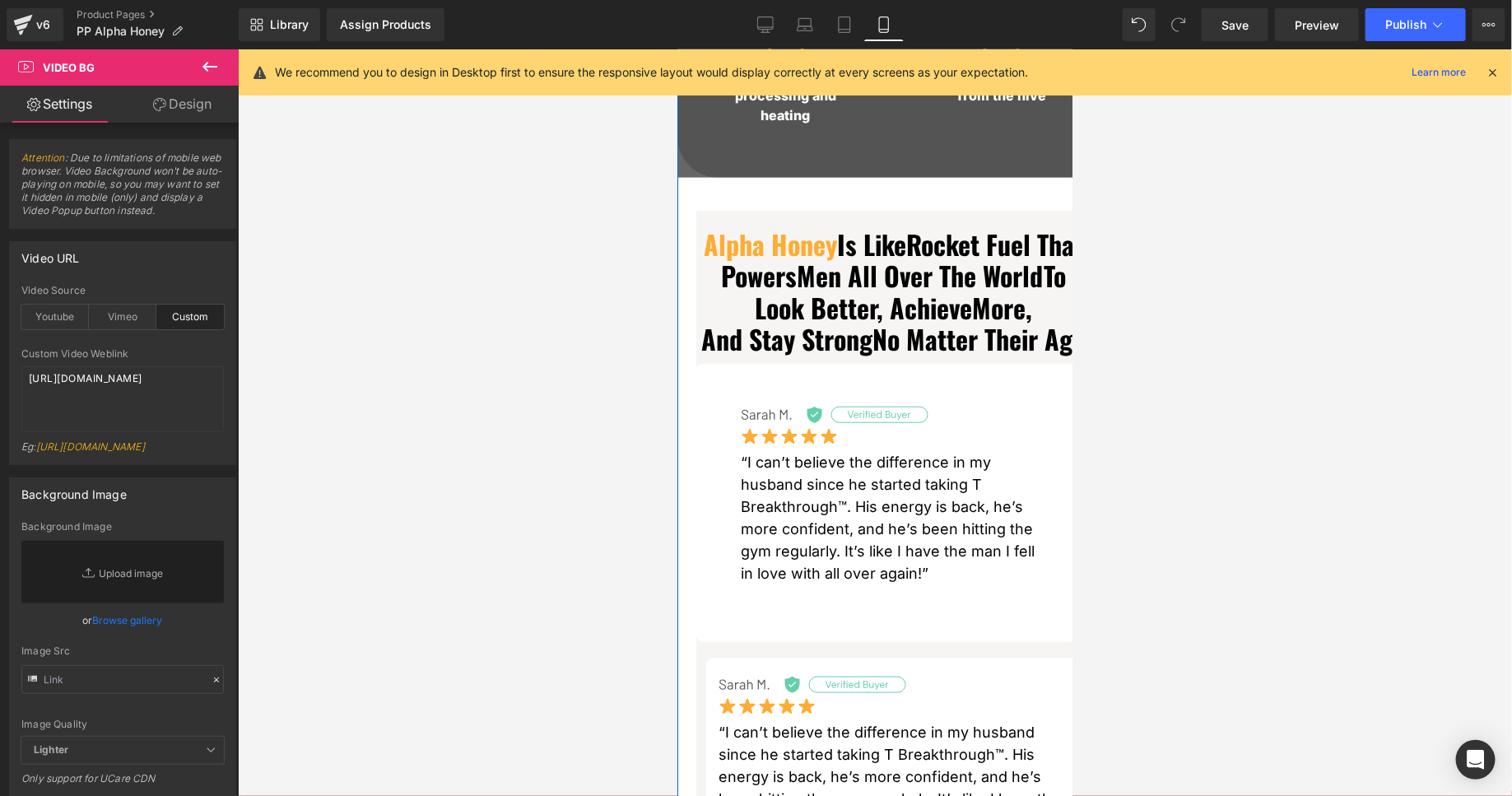 scroll, scrollTop: 517, scrollLeft: 0, axis: vertical 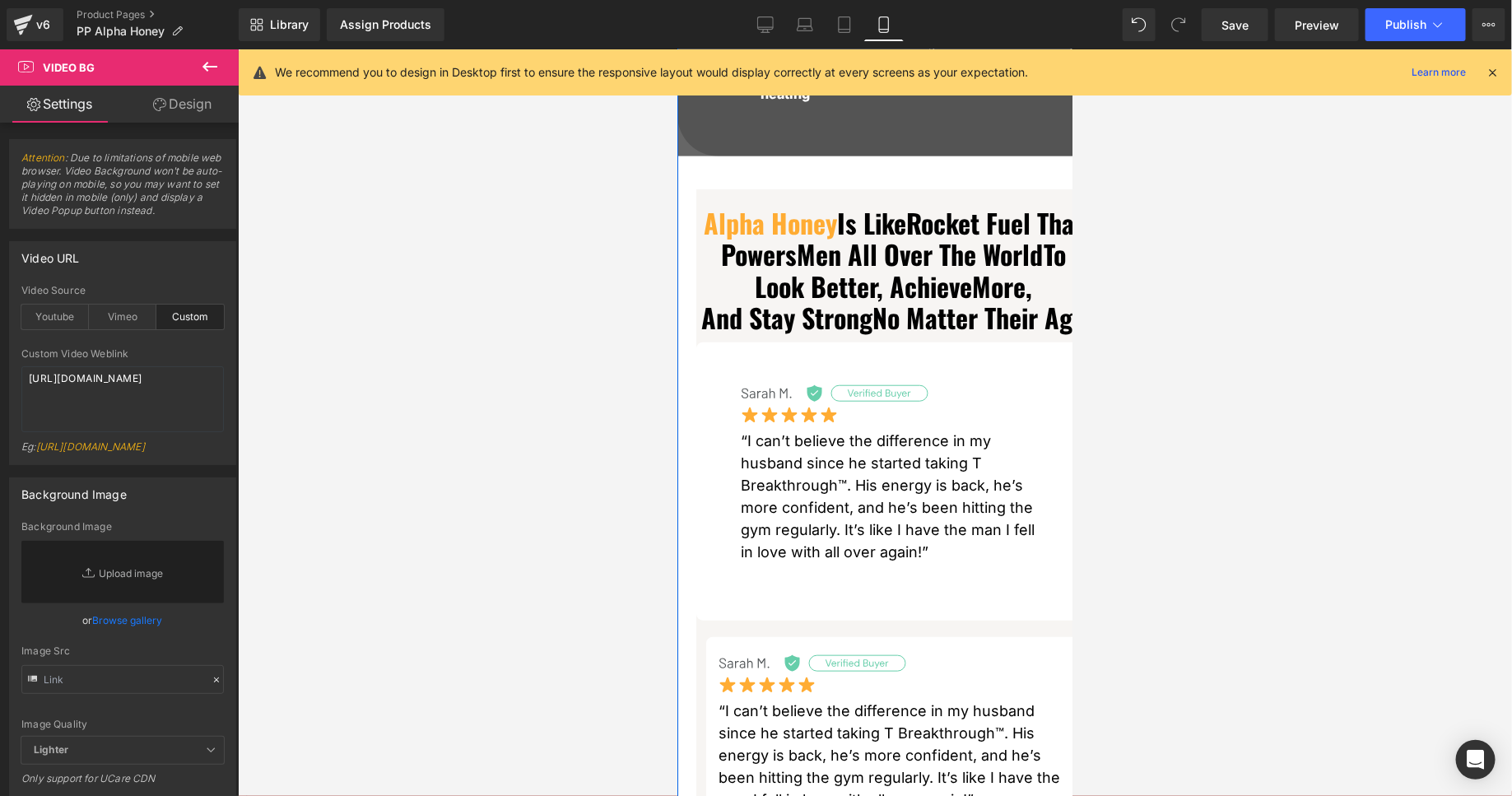 click on "Image
100% natural, forest honey from honeydew
Text Block
Image         No fillers, sugar, preservatives, gums, flavors or other artificial junk Text Block
Image         ZERO  processing and  heating Text Block
Image         Unfiltered and pure, straight from the hive Text Block
Row
Video Bg         Alpha Honey  Is Like  Rocket Fuel That Powers  Men All Over The World  To Look Better, Achieve  More, And Stay Strong  No Matter Their Age Heading         Row         Row         Image         Image         Text Block         Row         Row         Image         Image         Text Block         Row         Image         Image         Text Block         Row         Row         Try   Alpha Honey™   Now Button         ✅  Text Block" at bounding box center [892, 451] 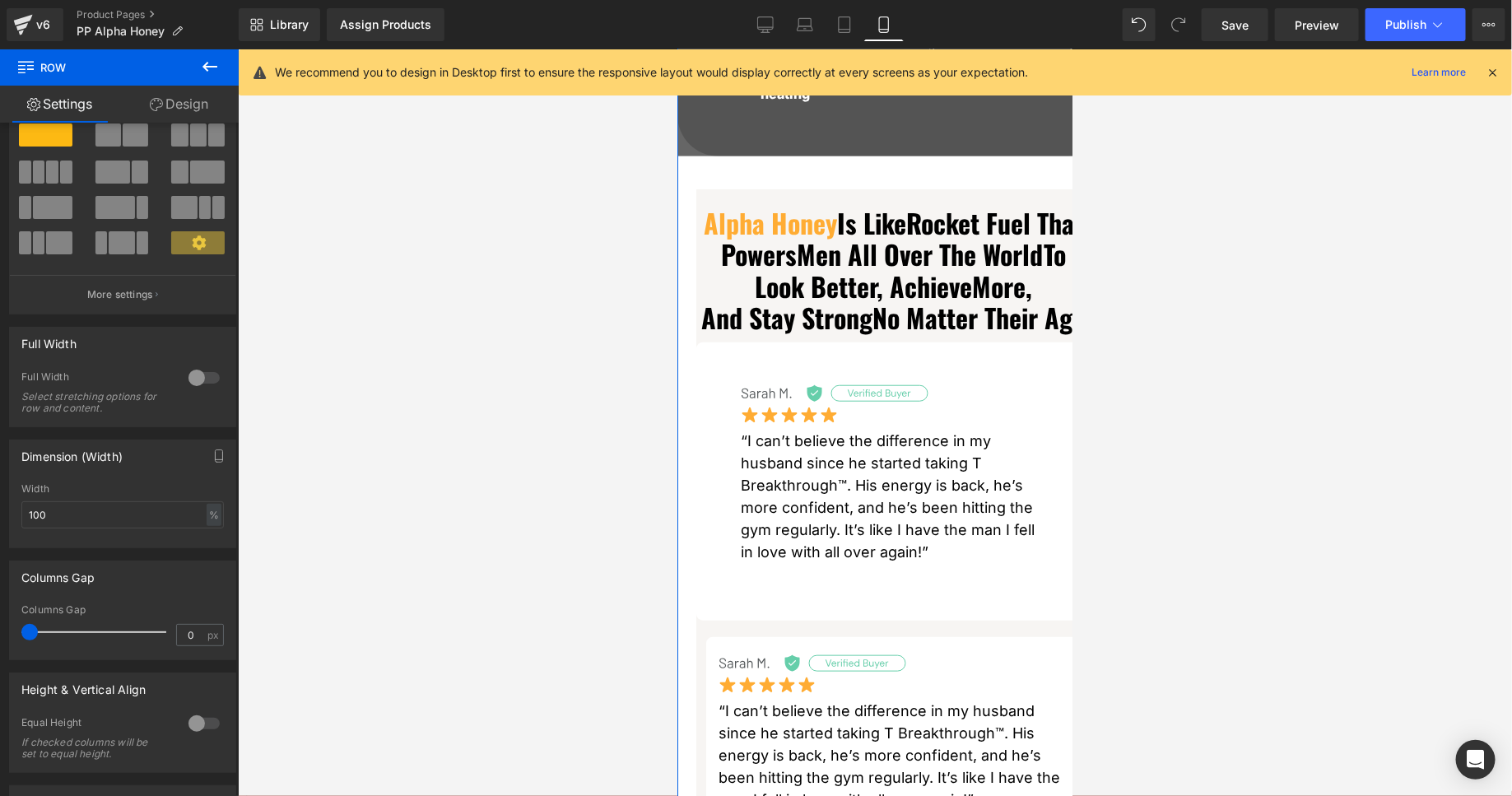 click at bounding box center (204, 378) 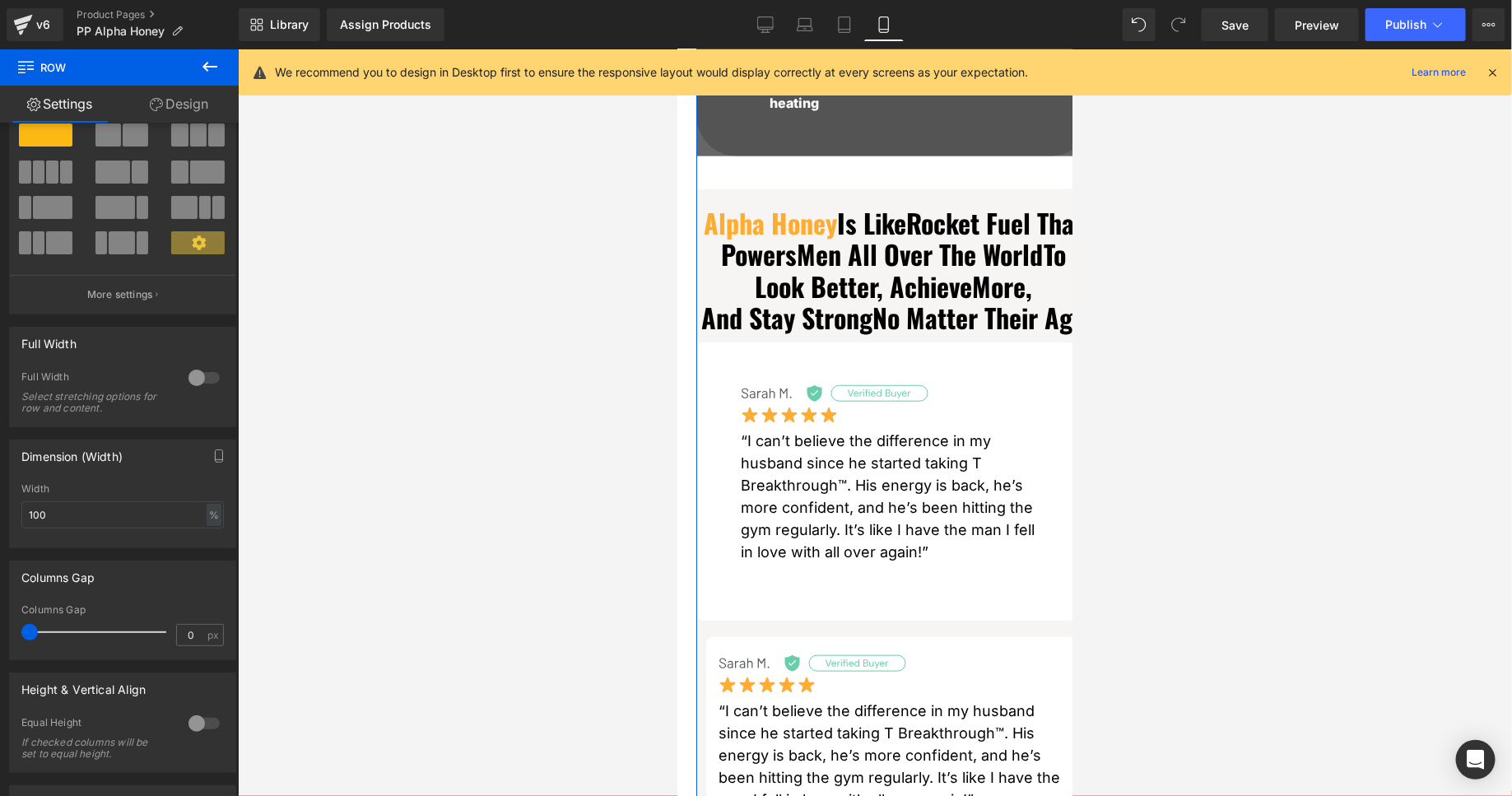 scroll, scrollTop: 17, scrollLeft: 0, axis: vertical 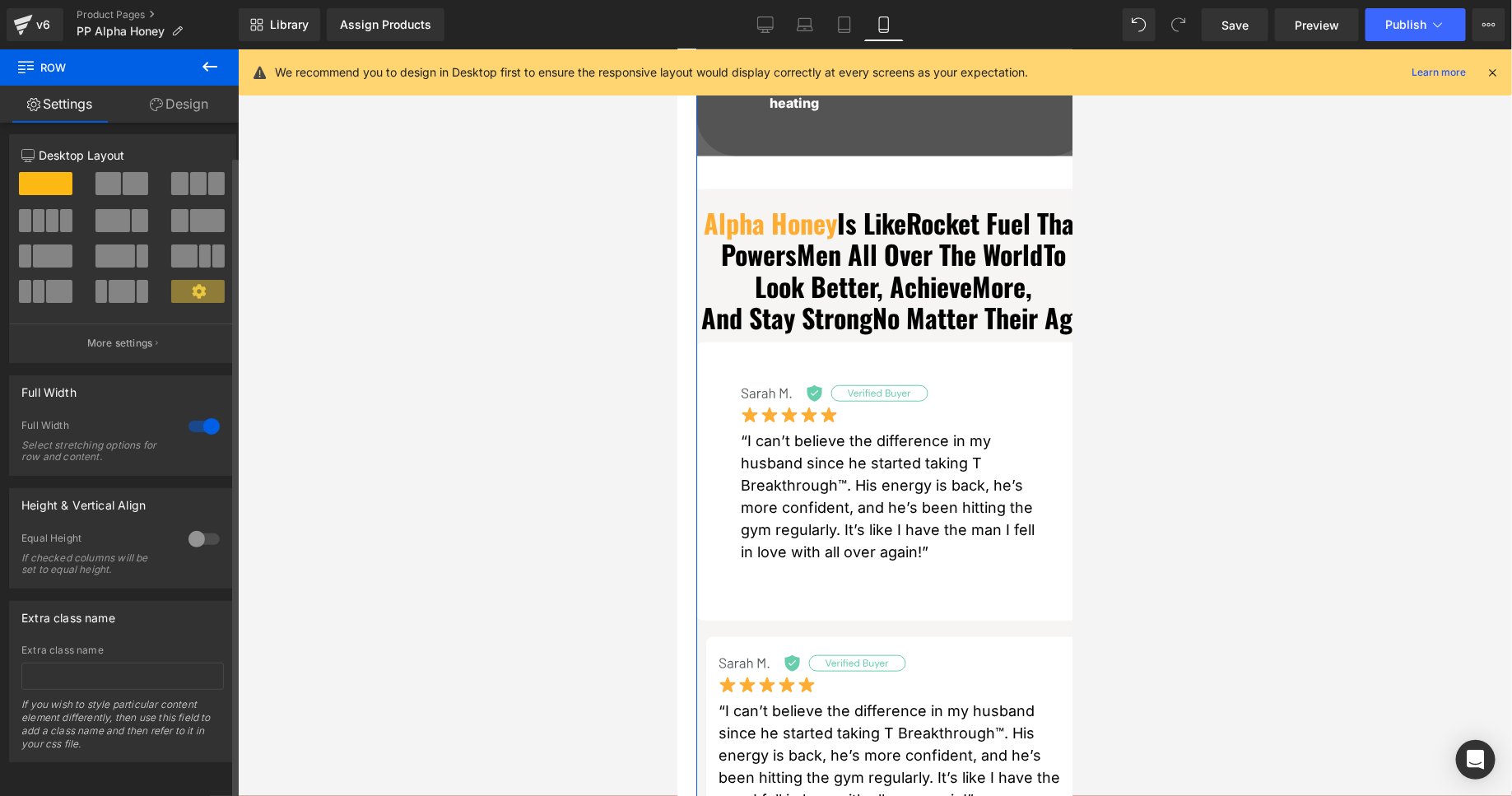 click at bounding box center [204, 426] 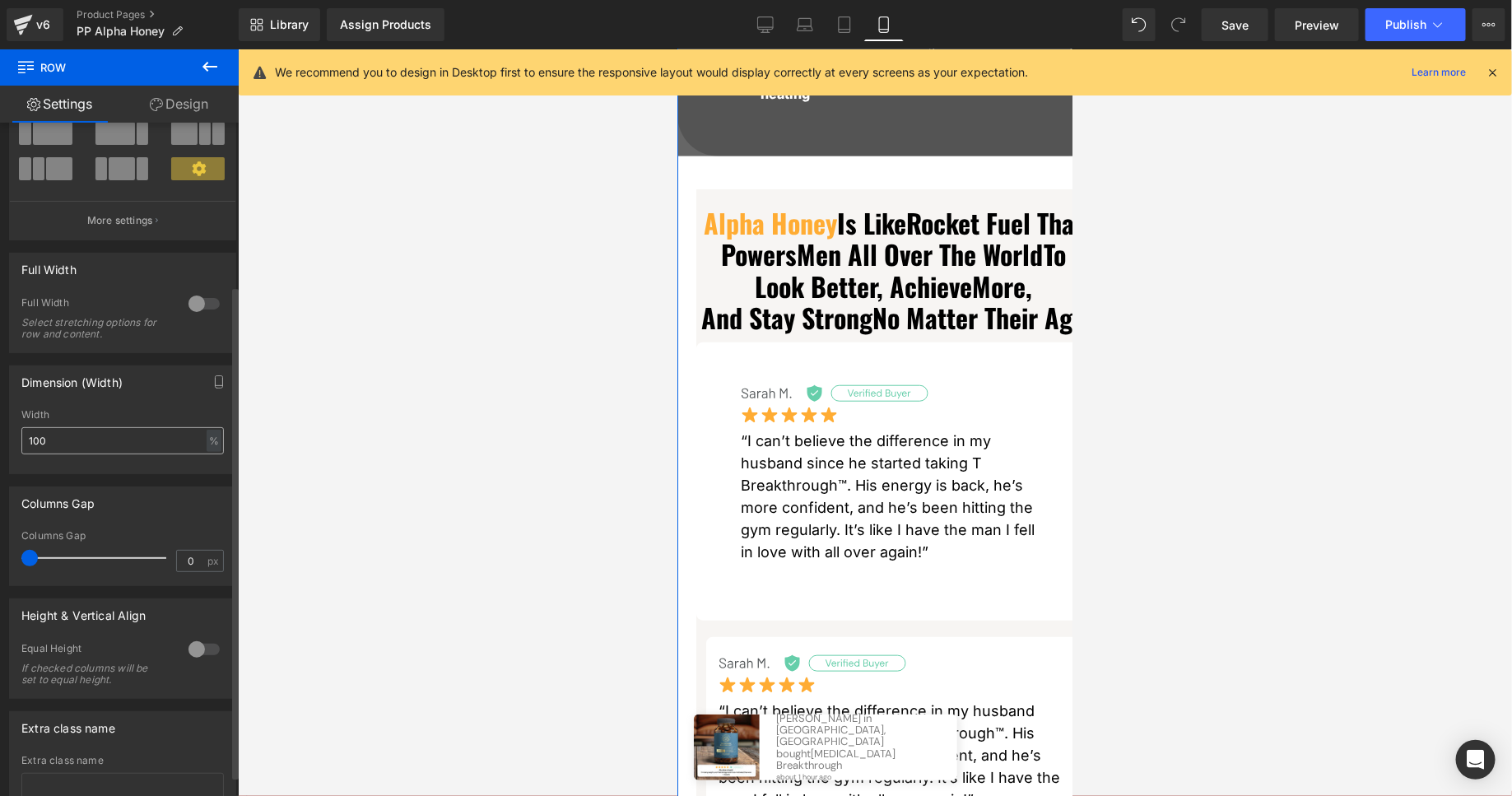 scroll, scrollTop: 249, scrollLeft: 0, axis: vertical 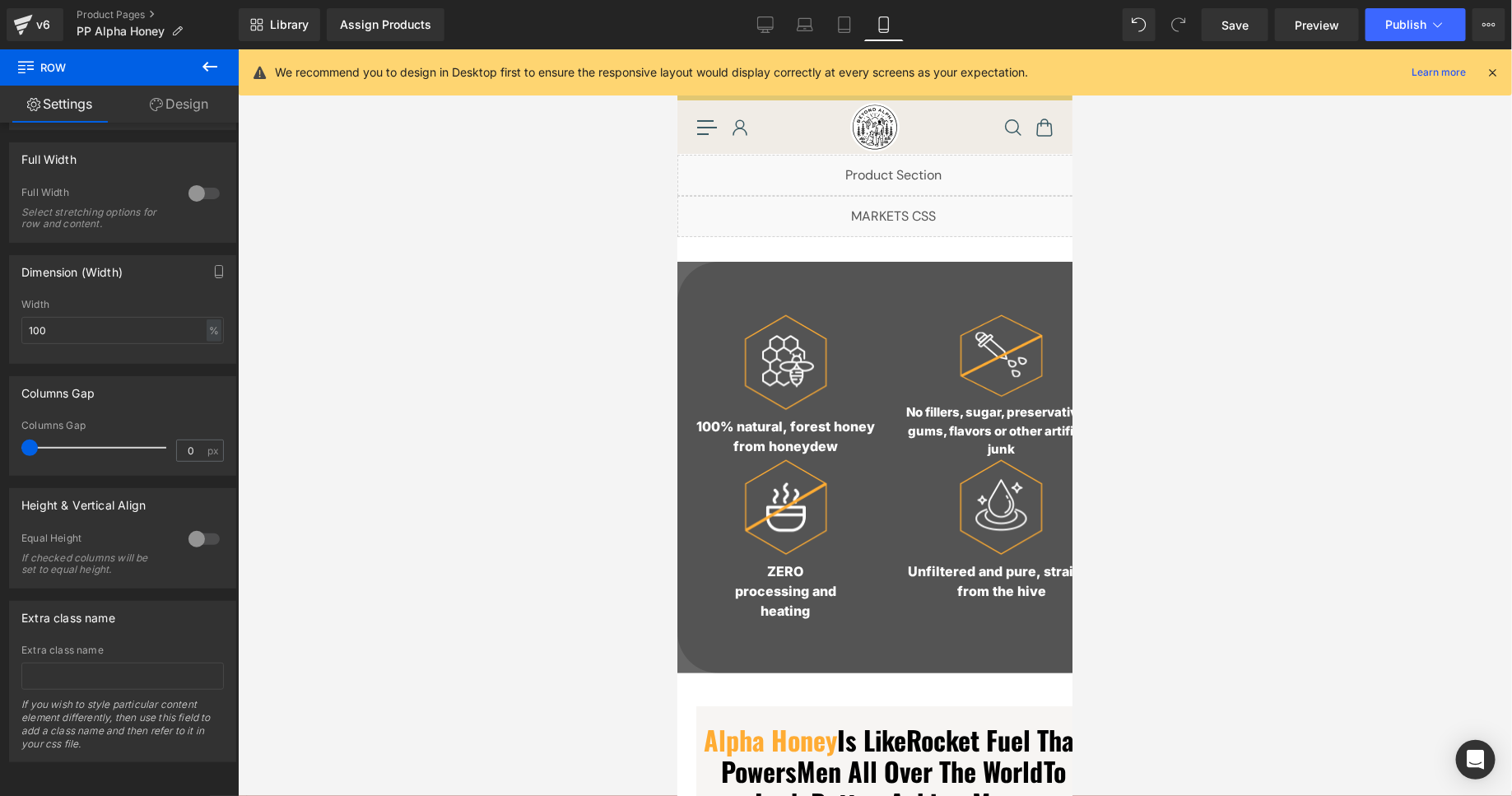 click at bounding box center [1492, 72] 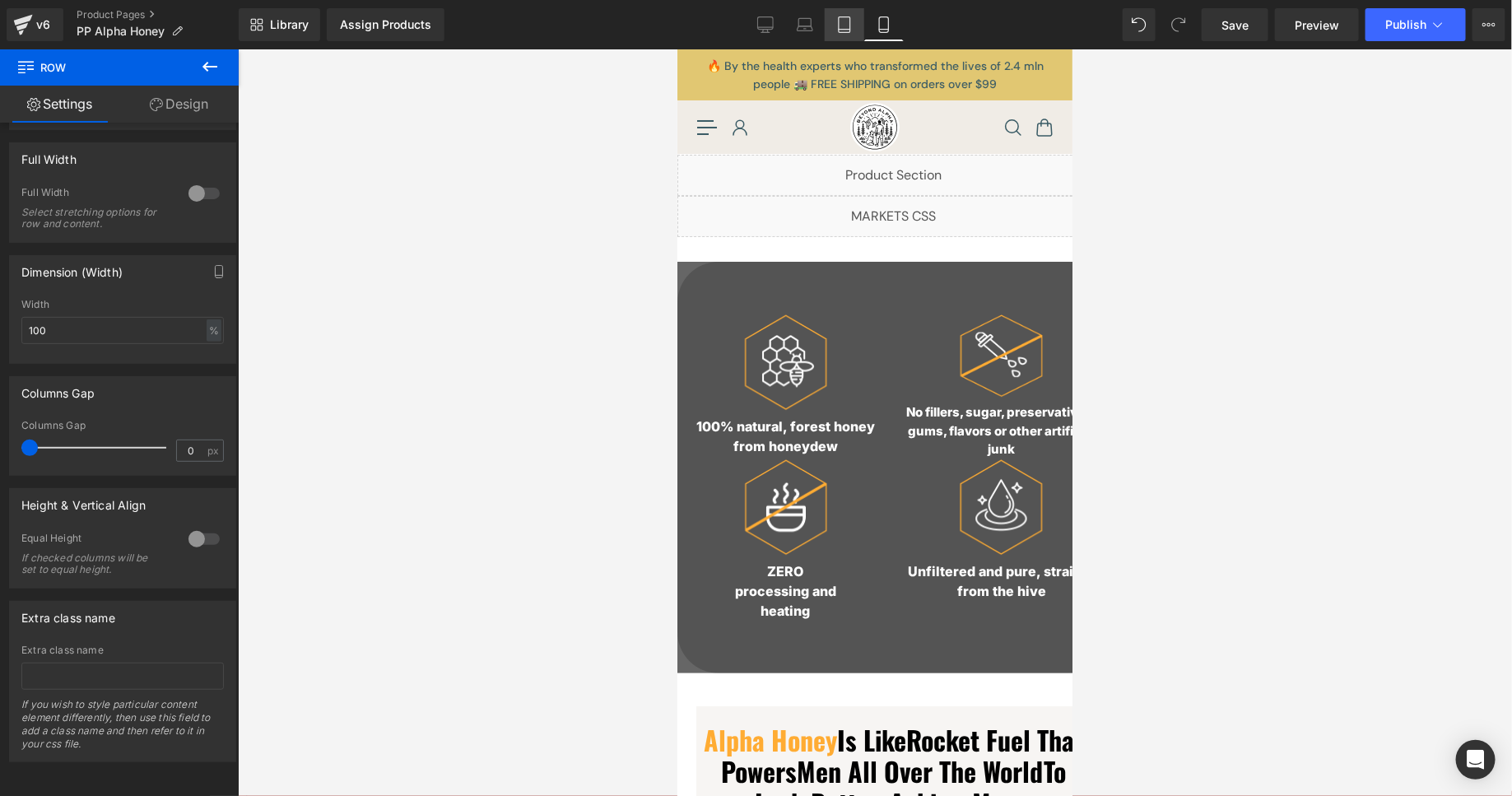 click on "Tablet" at bounding box center [844, 25] 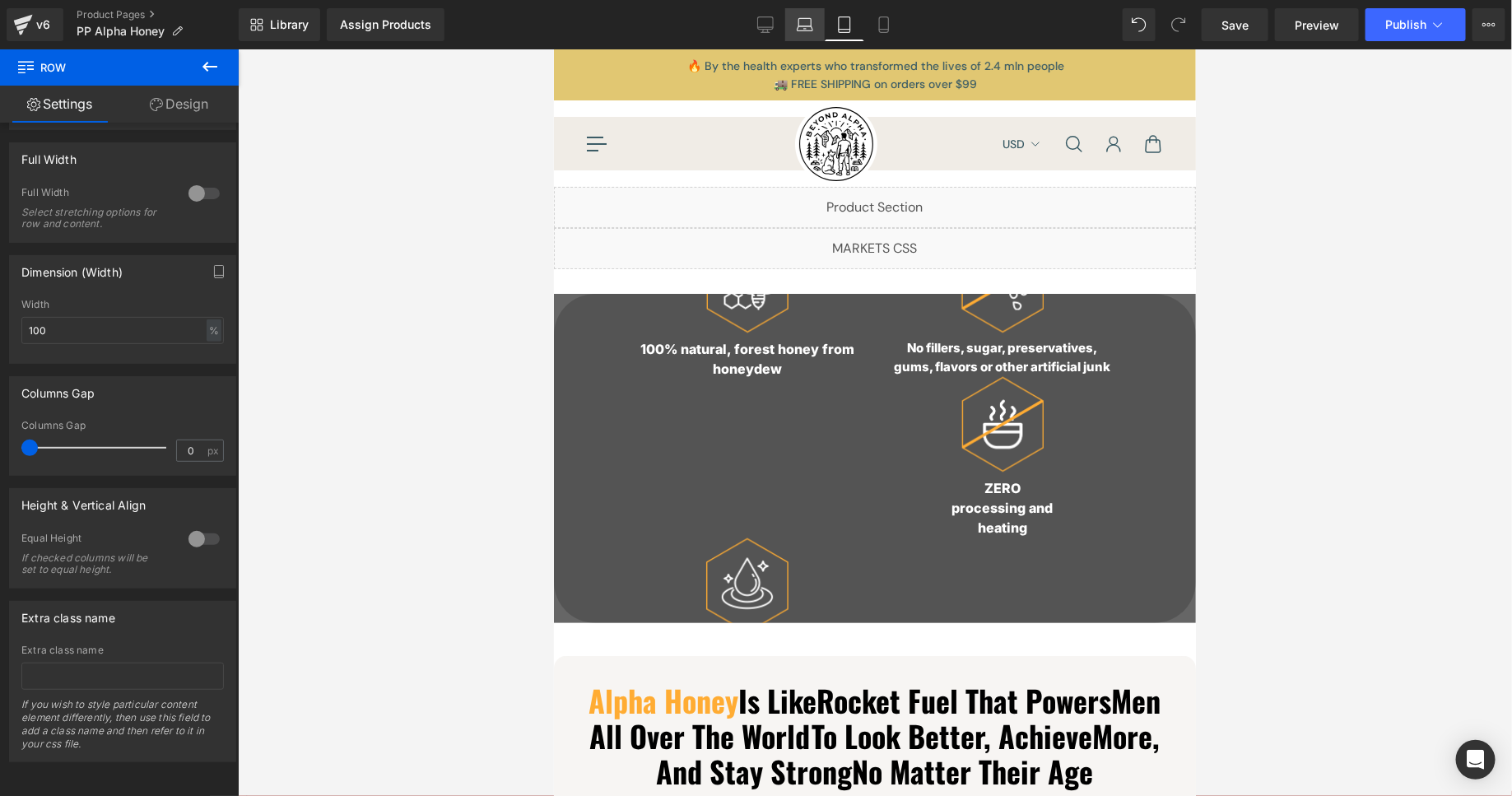 scroll, scrollTop: 32, scrollLeft: 0, axis: vertical 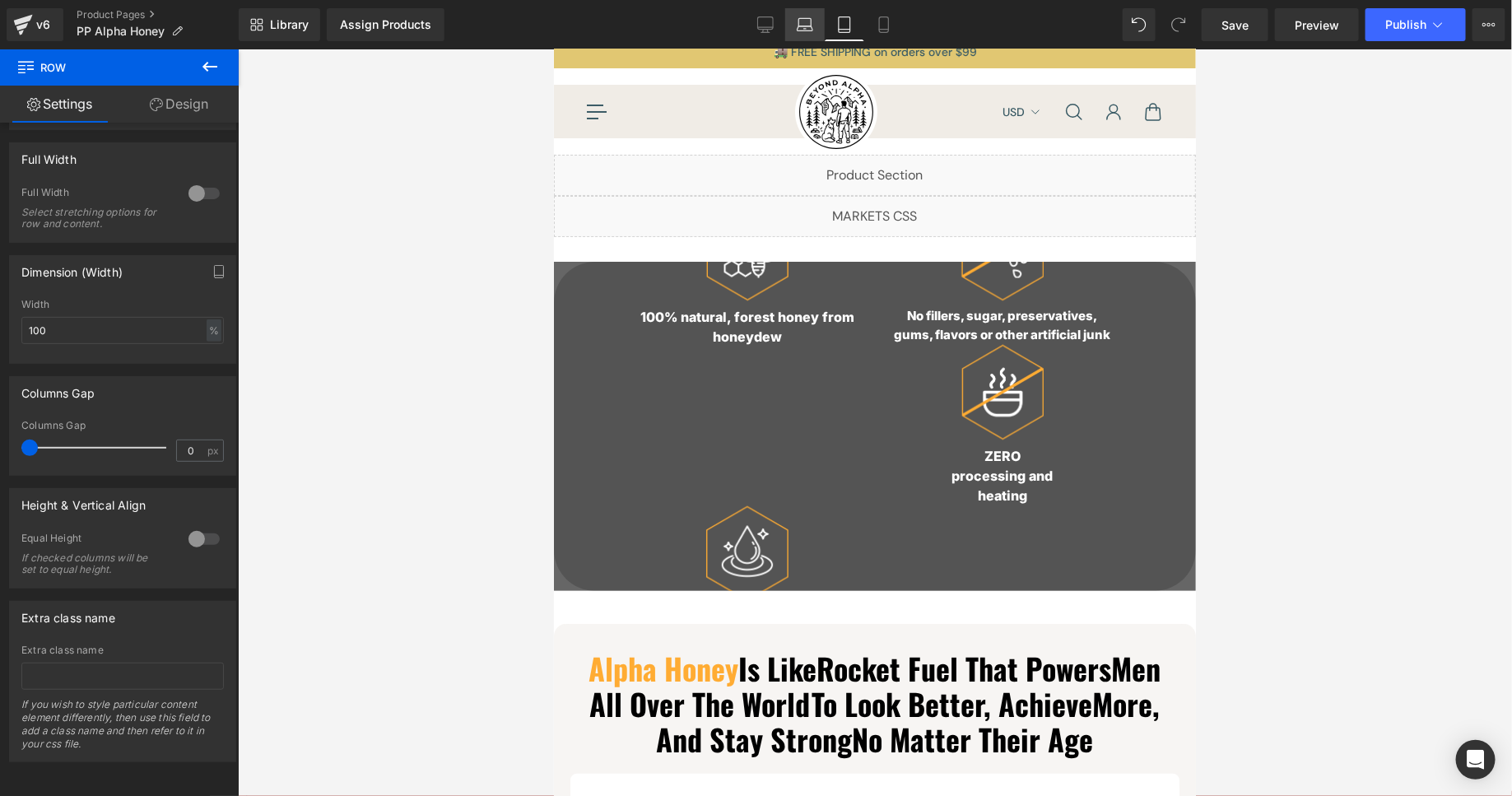 click 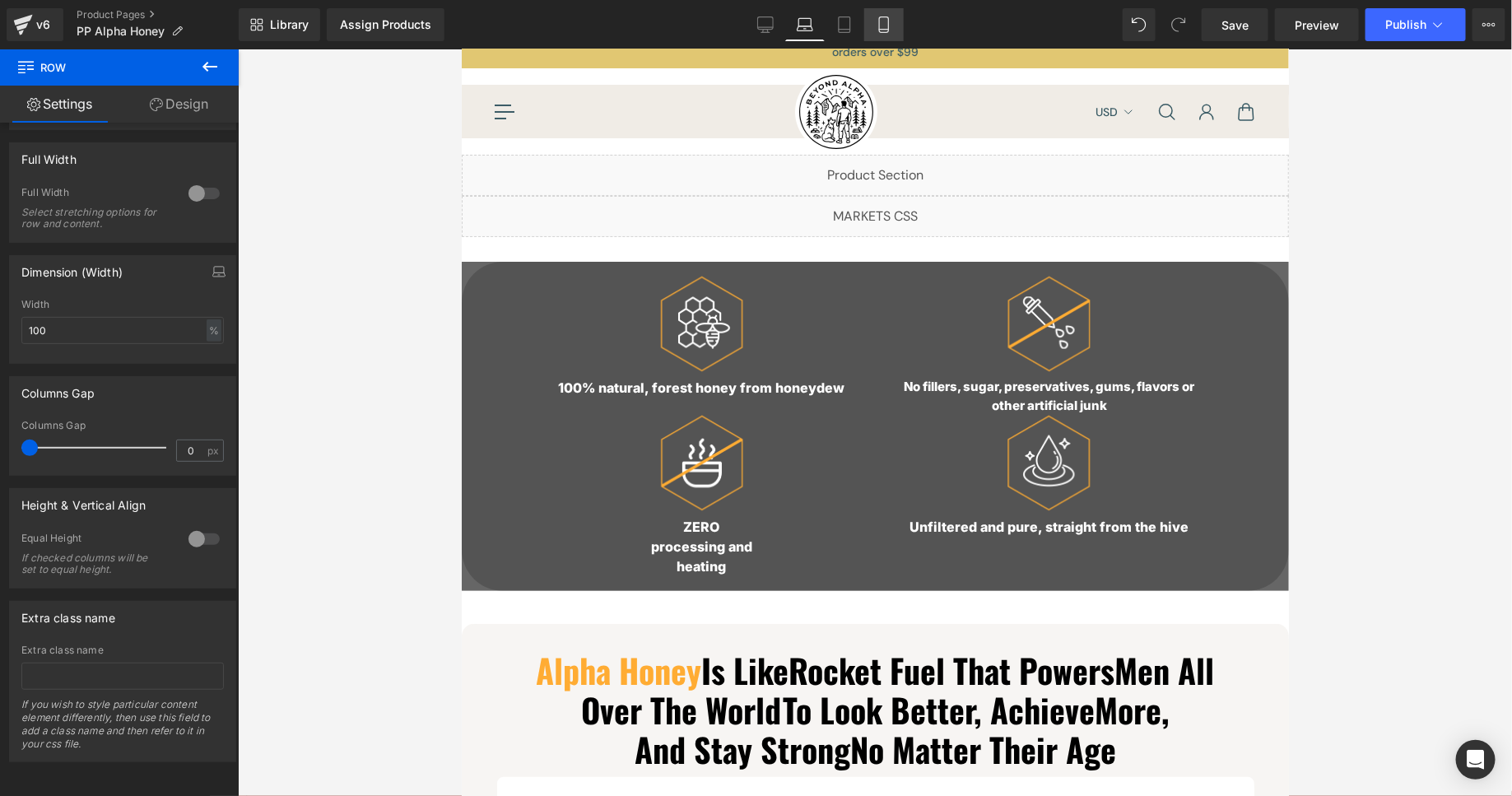 click on "Mobile" at bounding box center (884, 25) 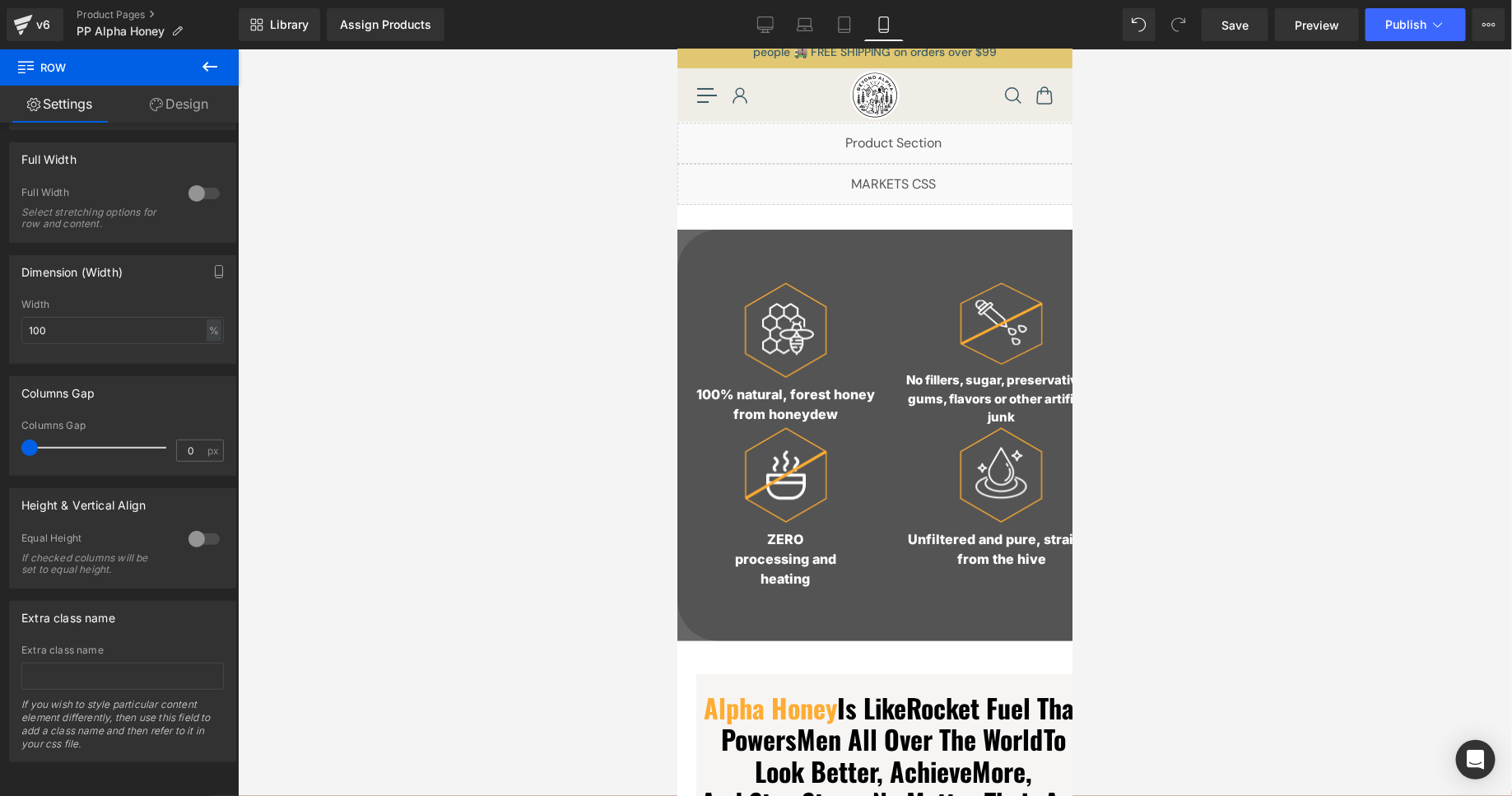 scroll, scrollTop: 0, scrollLeft: 0, axis: both 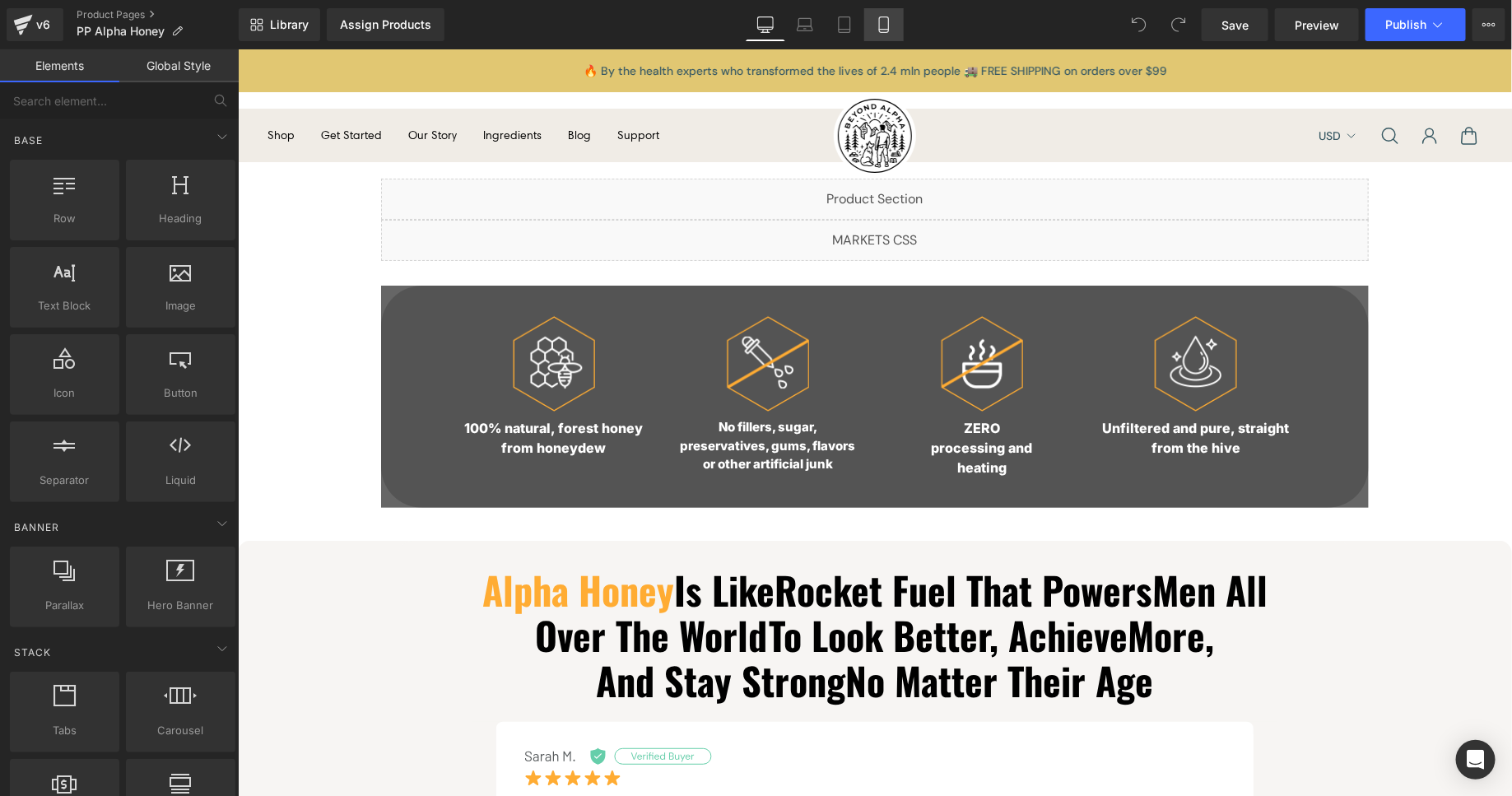 click on "Mobile" at bounding box center [884, 25] 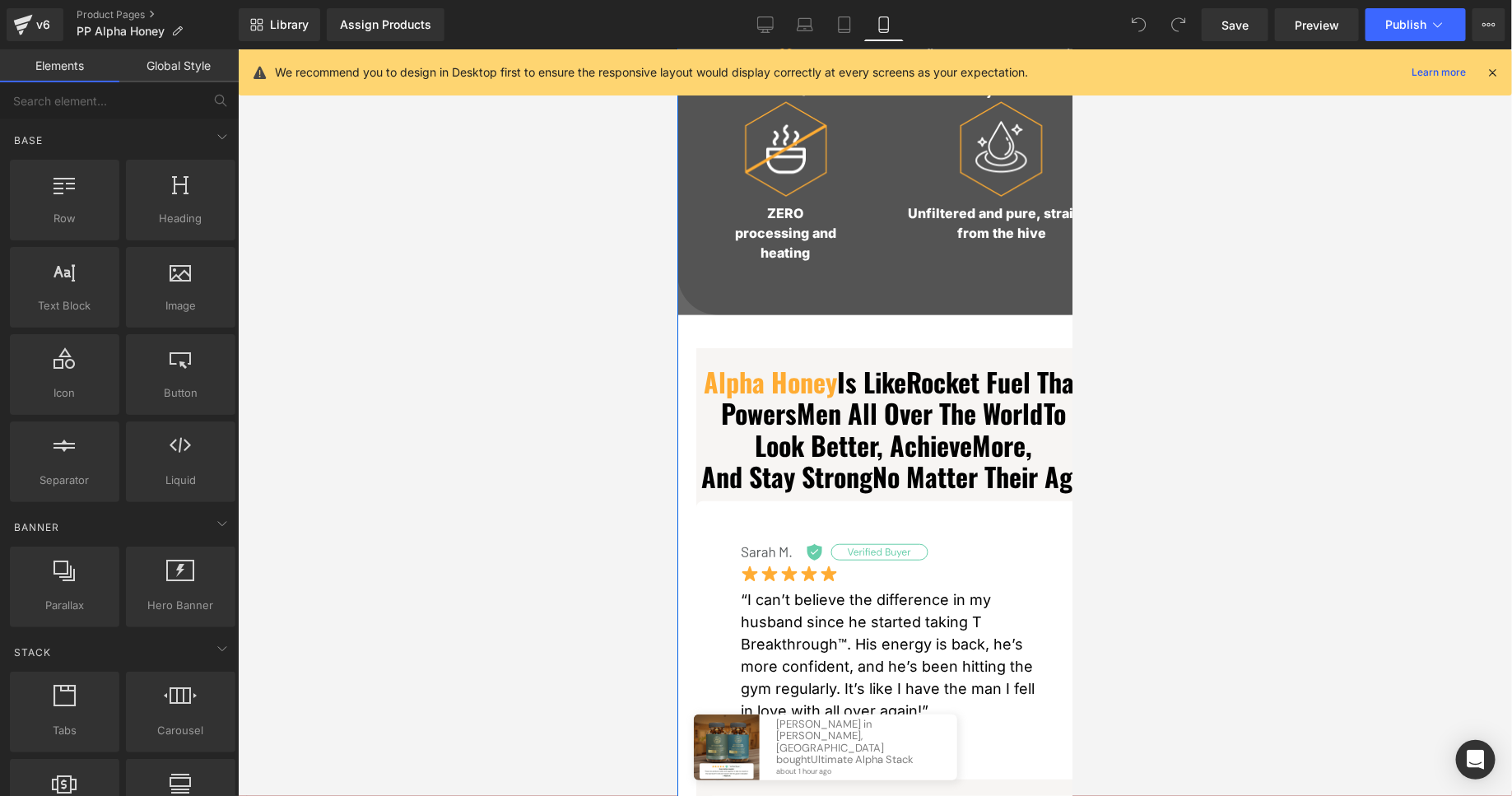 scroll, scrollTop: 0, scrollLeft: 0, axis: both 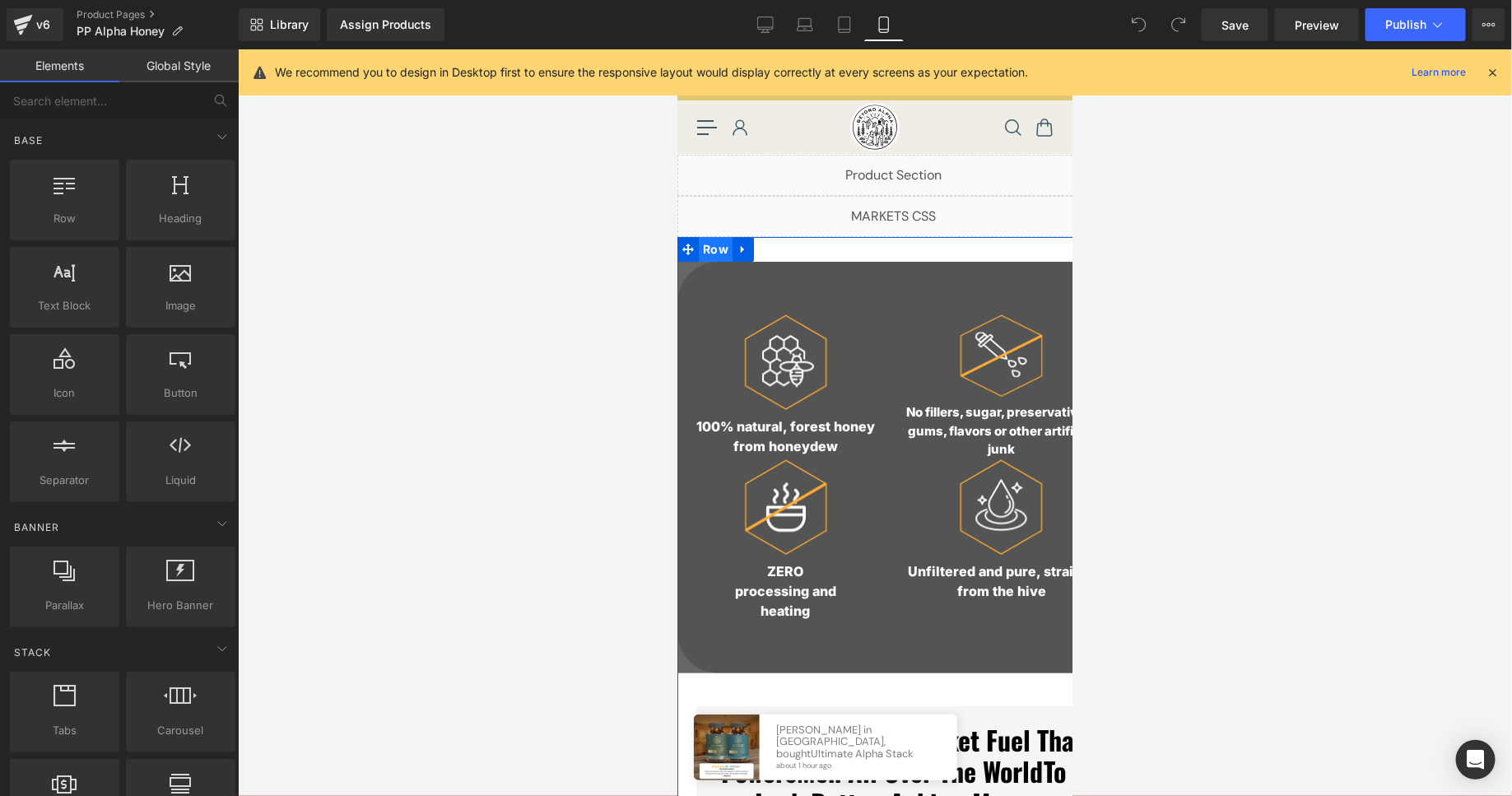 click on "Row" at bounding box center [714, 249] 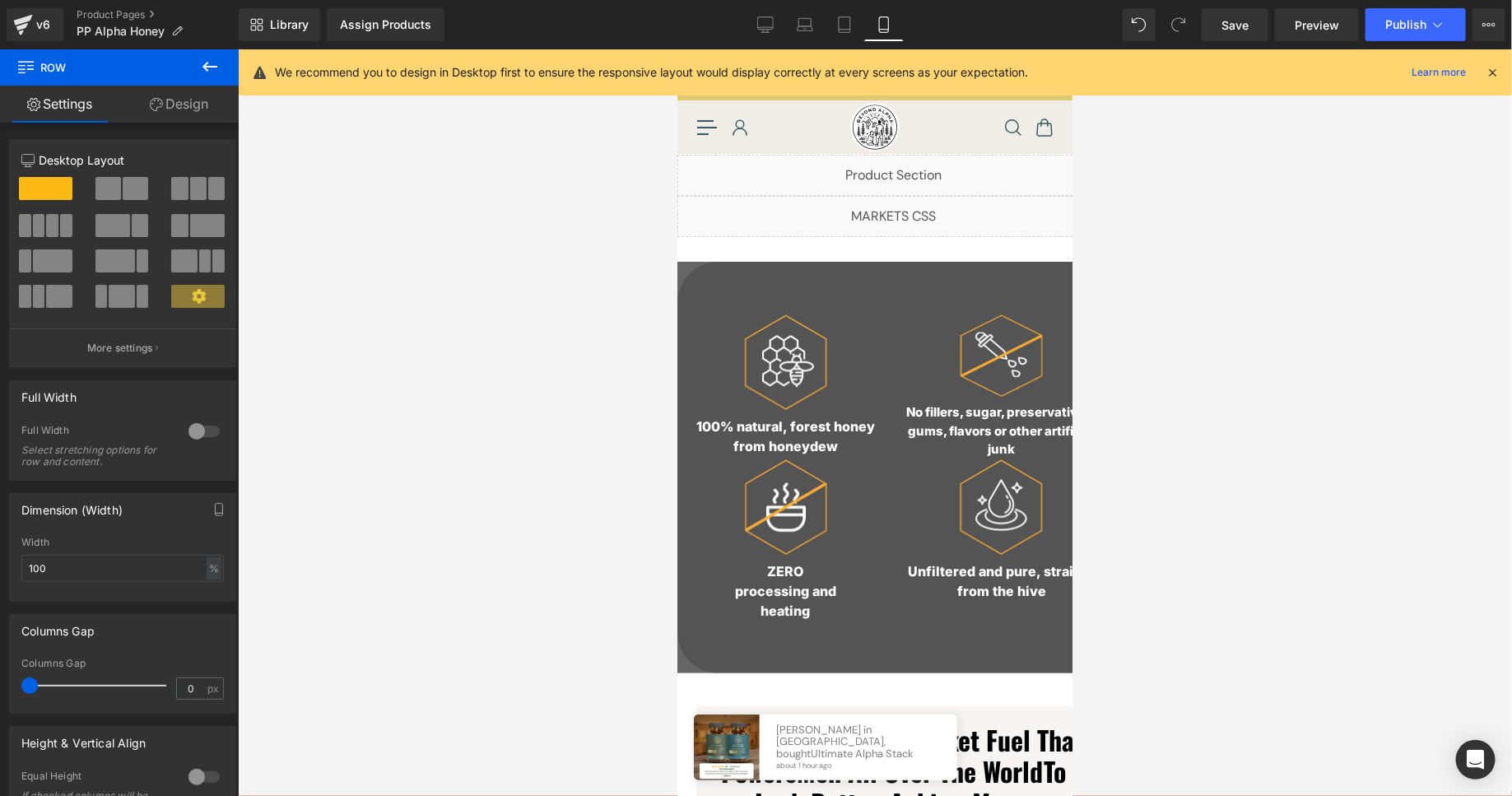 click 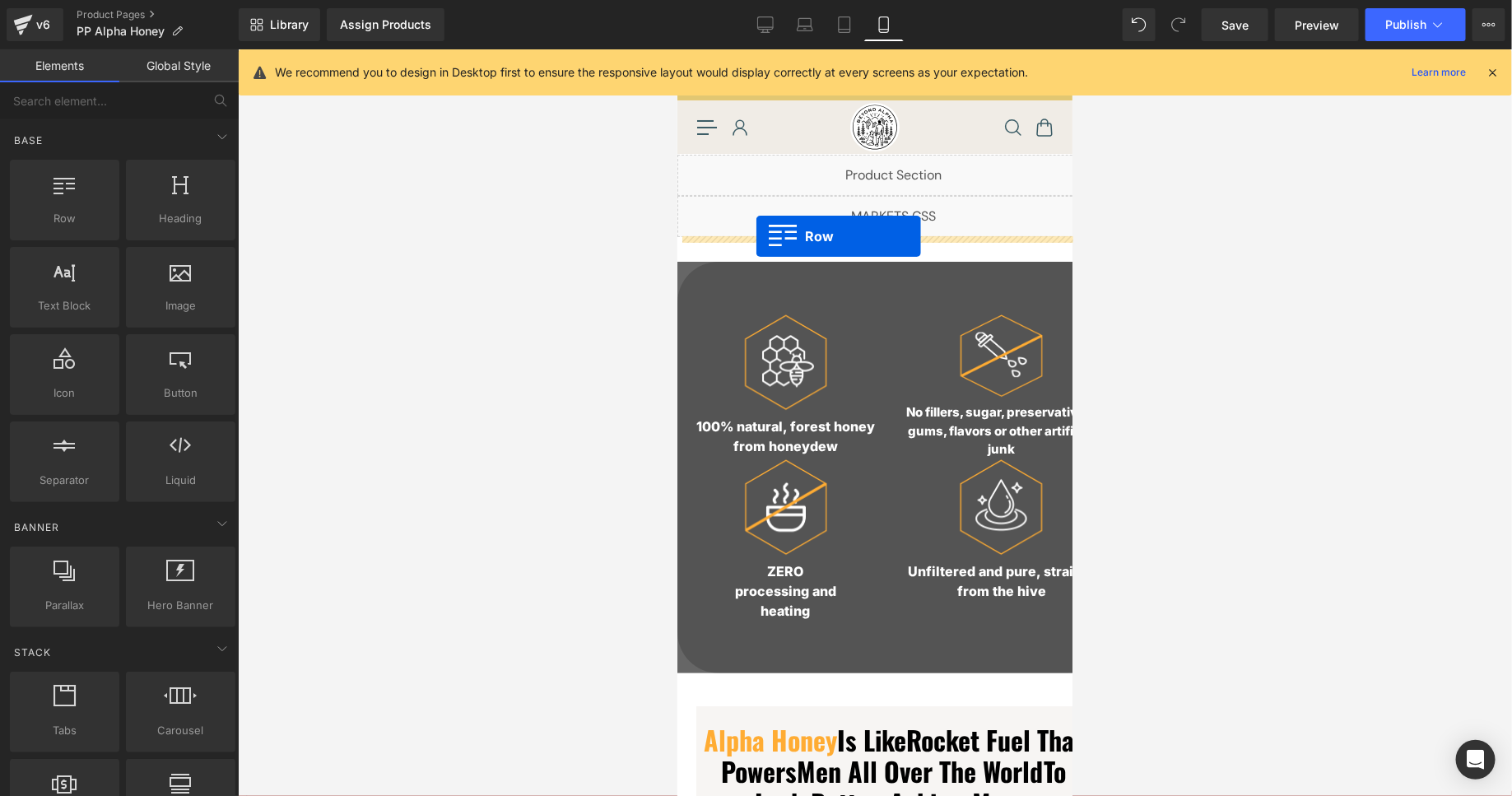 drag, startPoint x: 755, startPoint y: 244, endPoint x: 756, endPoint y: 235, distance: 9.055385 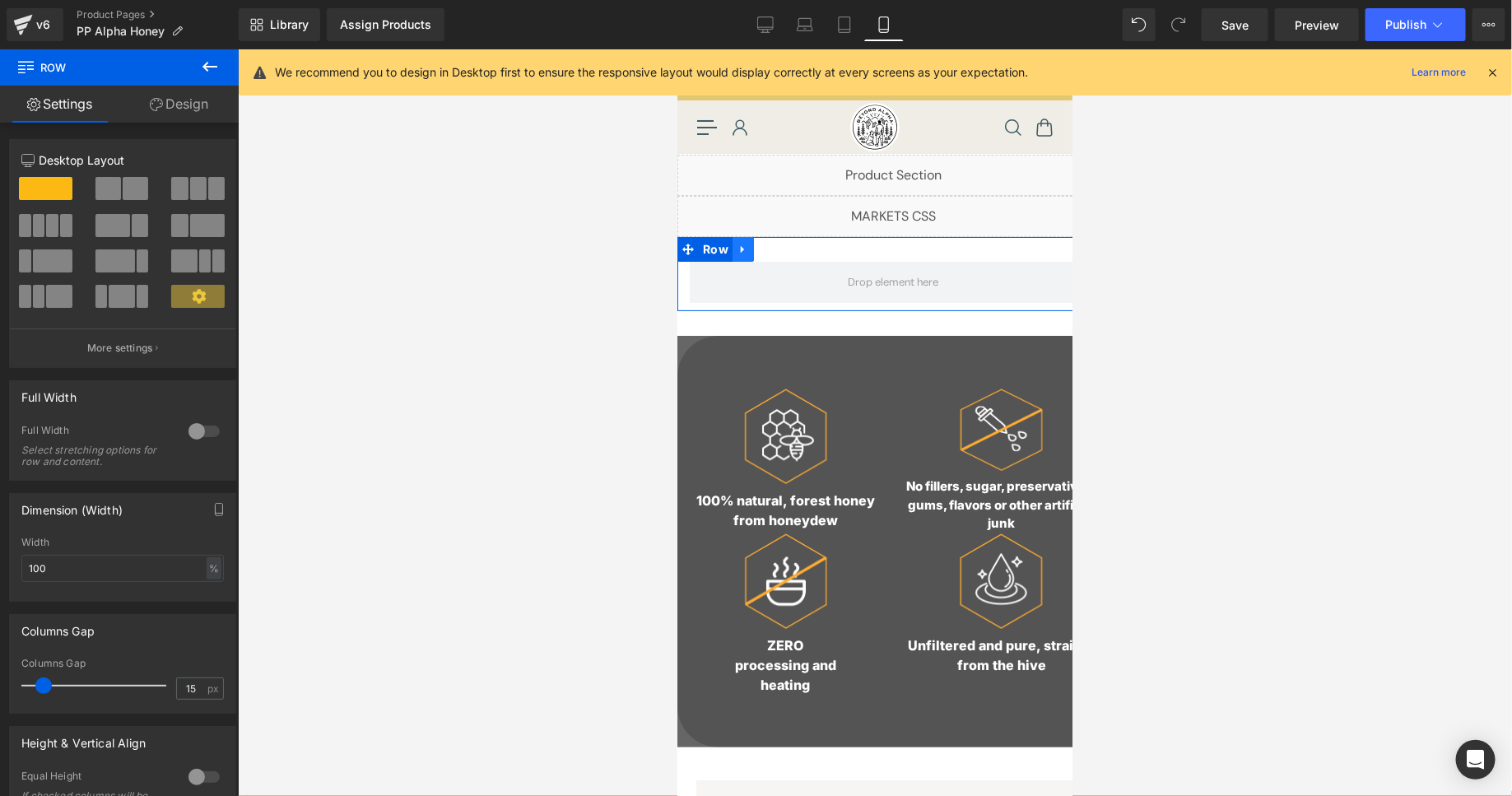 click 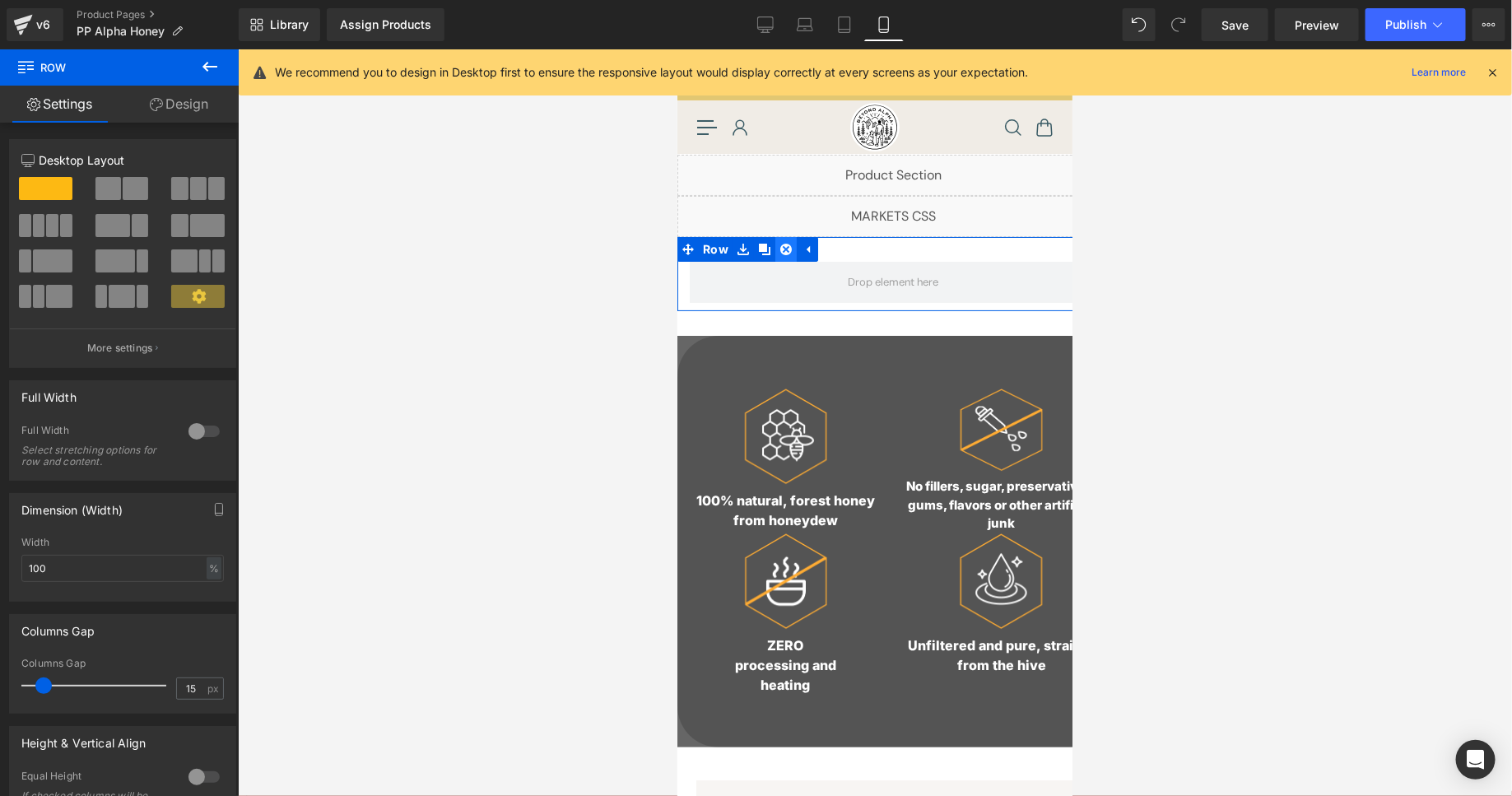 click 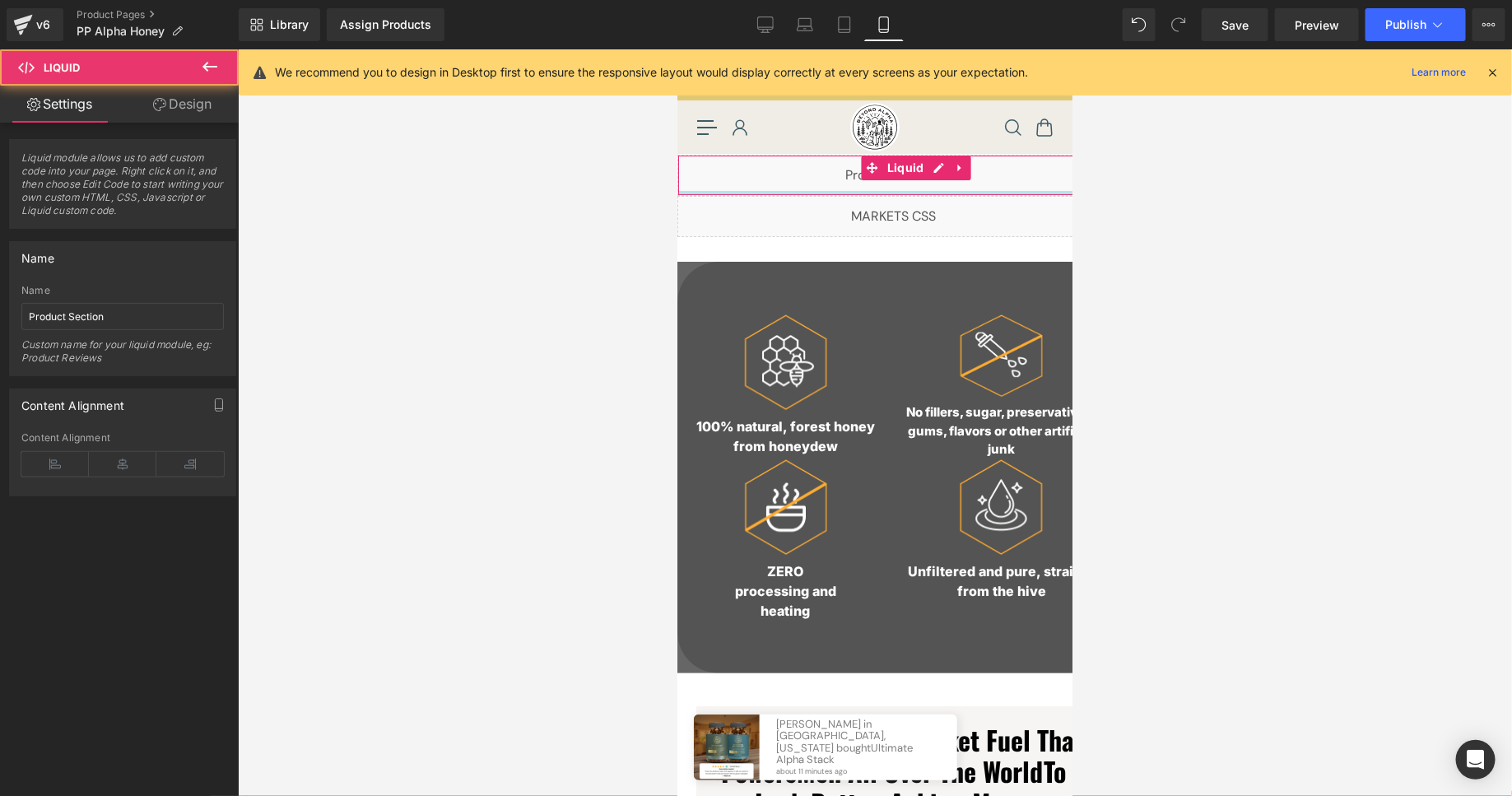click on "Liquid" at bounding box center [892, 175] 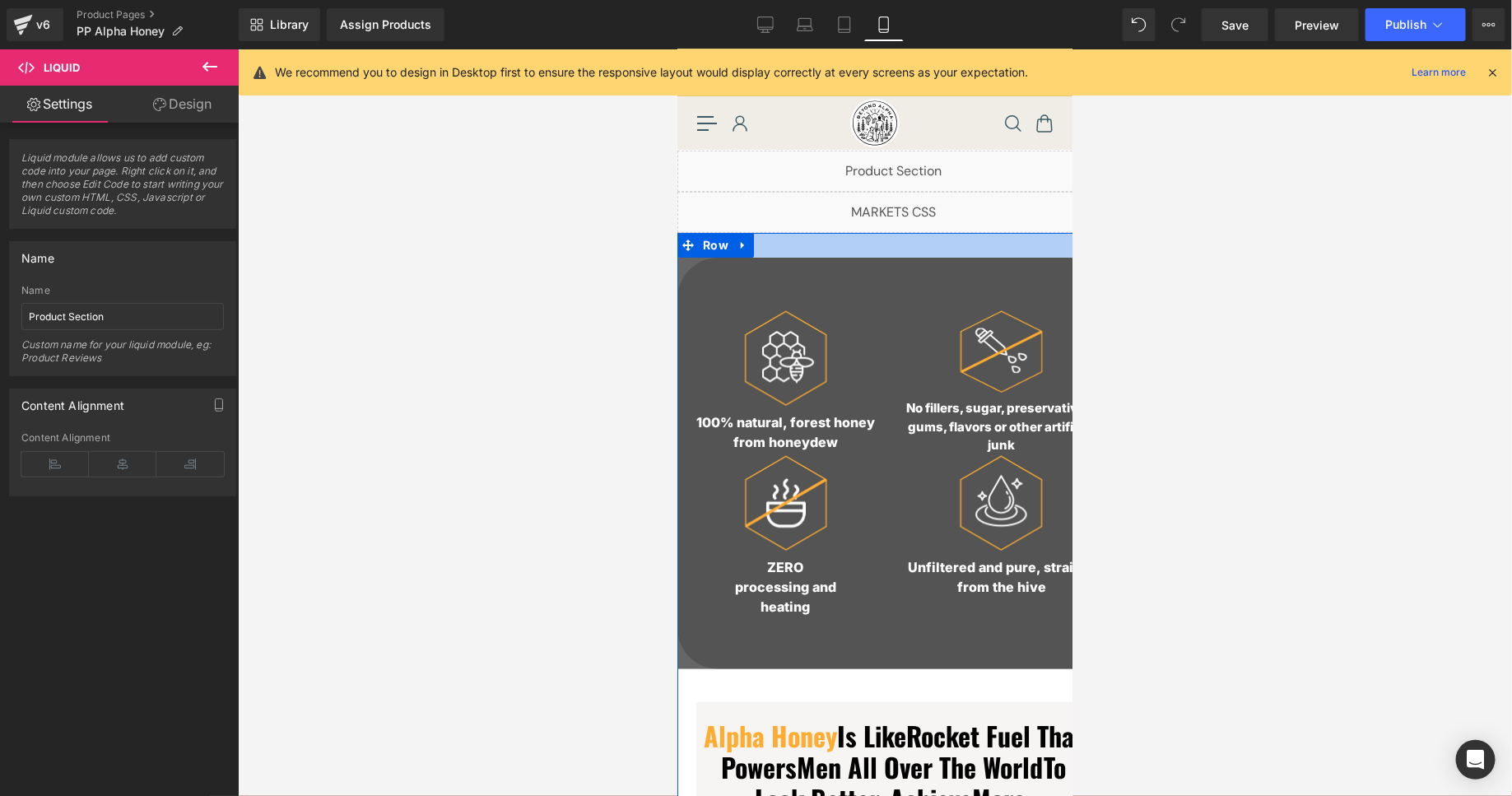 scroll, scrollTop: 0, scrollLeft: 0, axis: both 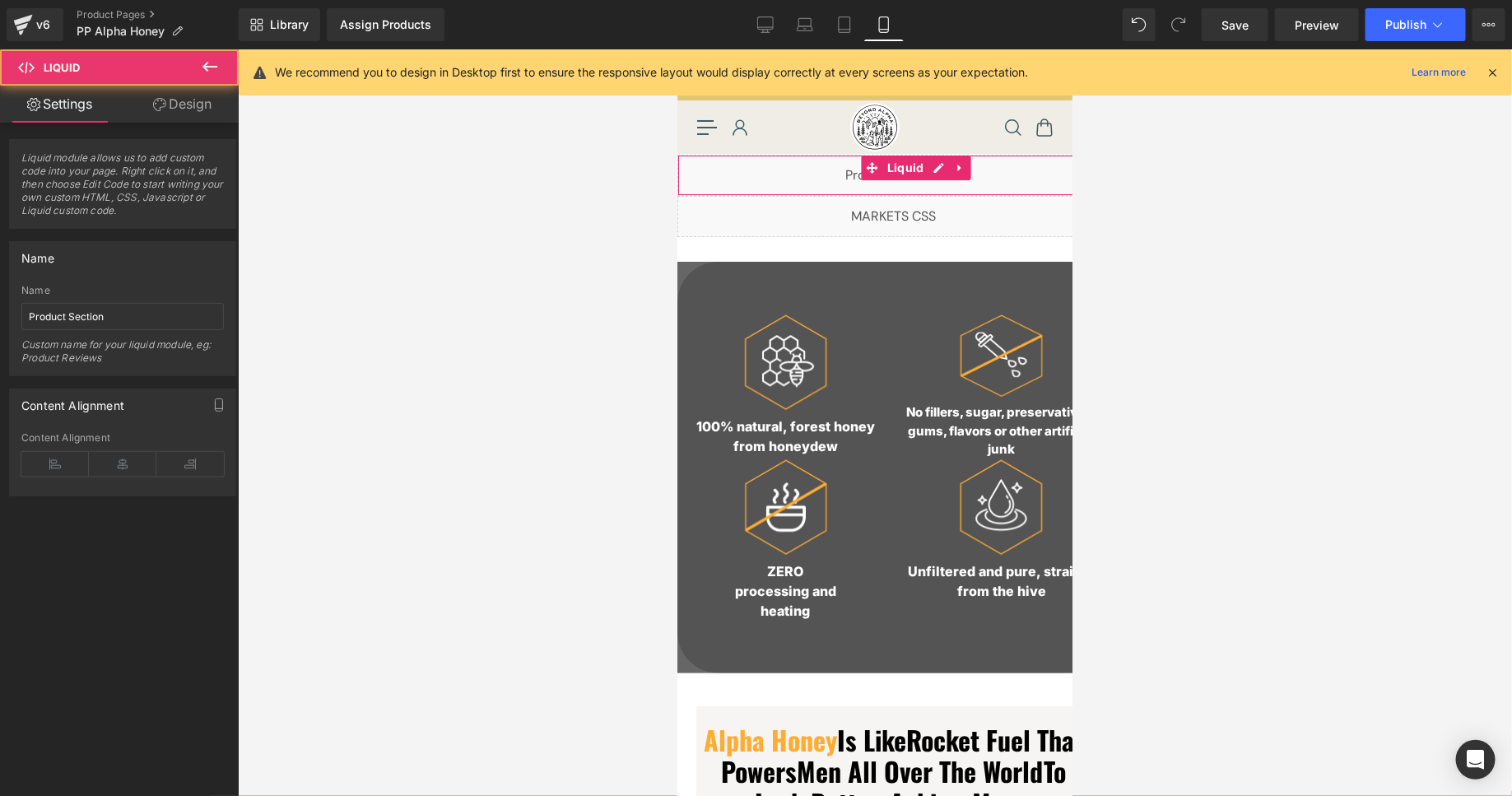 click on "Liquid" at bounding box center [892, 175] 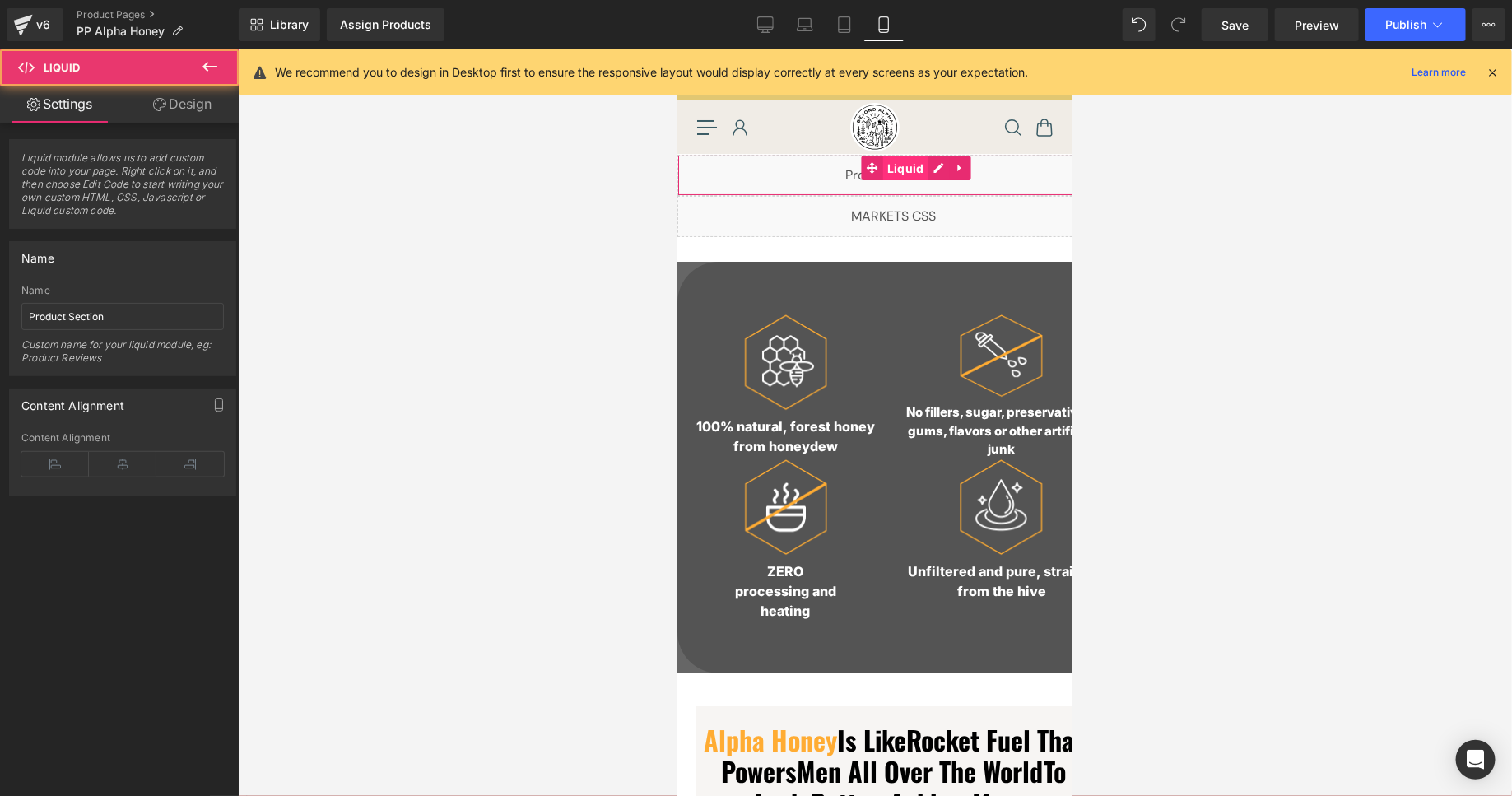 click on "Liquid" at bounding box center (905, 168) 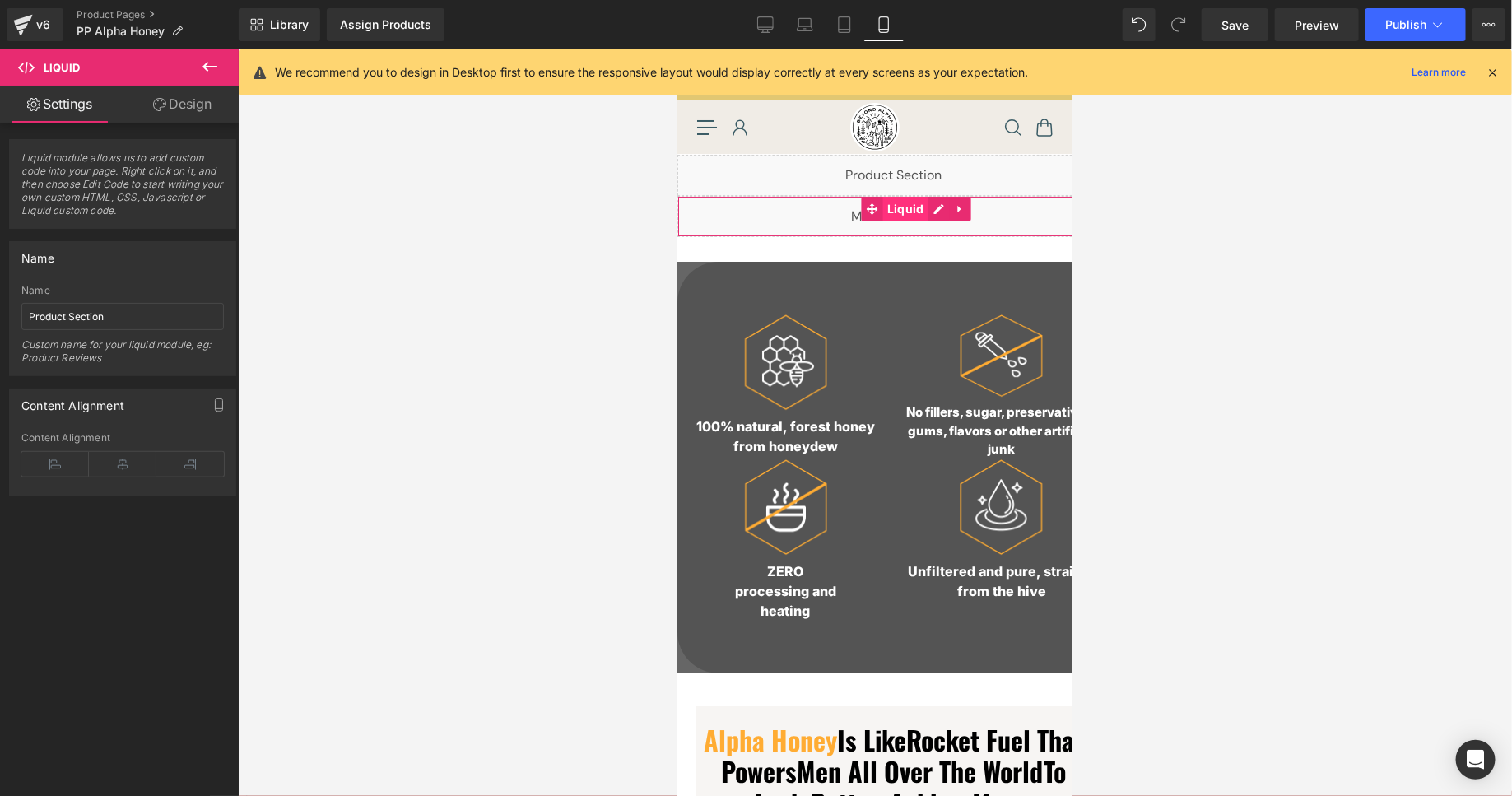 click on "Liquid" at bounding box center [892, 216] 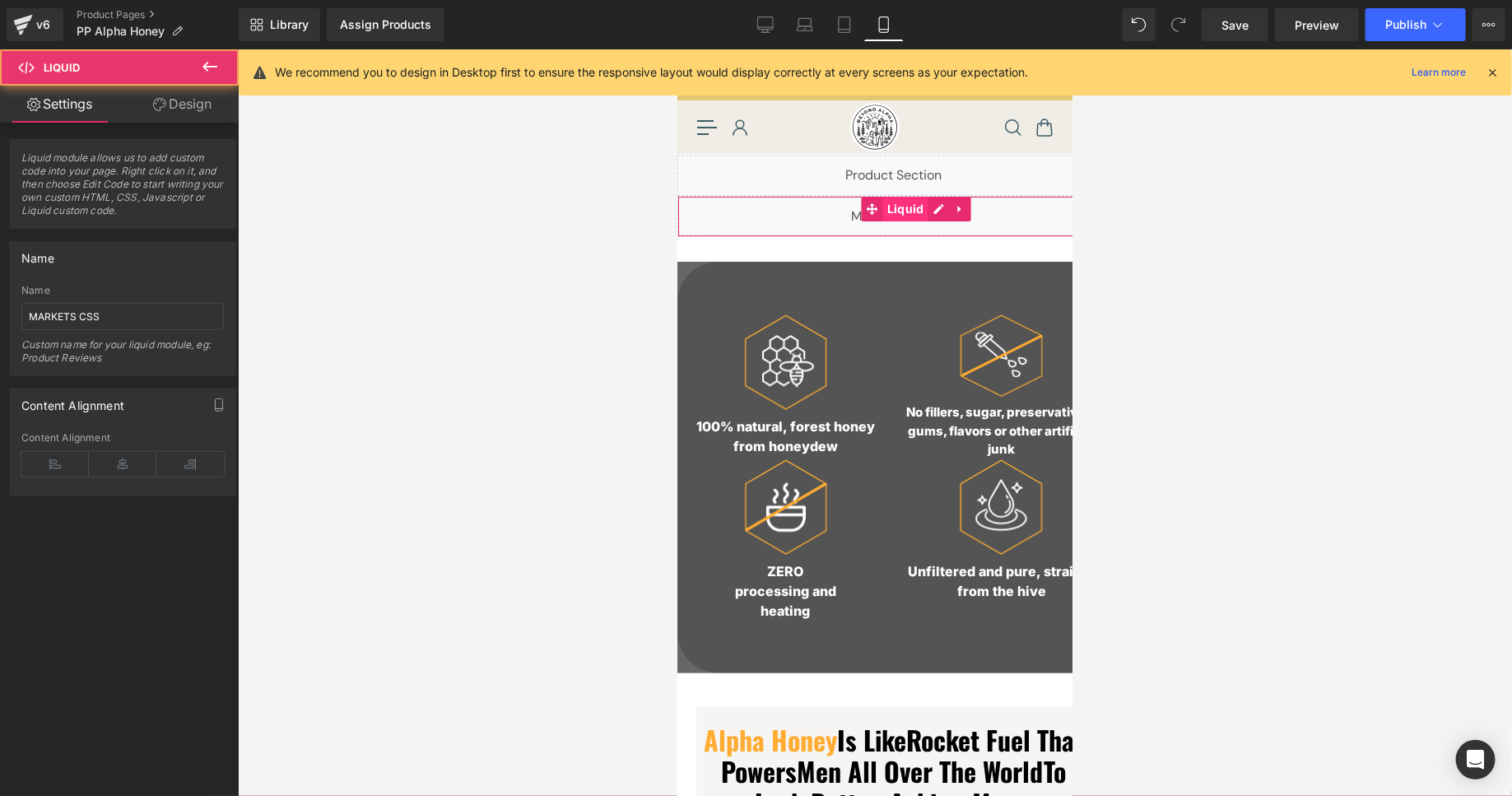 click on "Liquid" at bounding box center [892, 216] 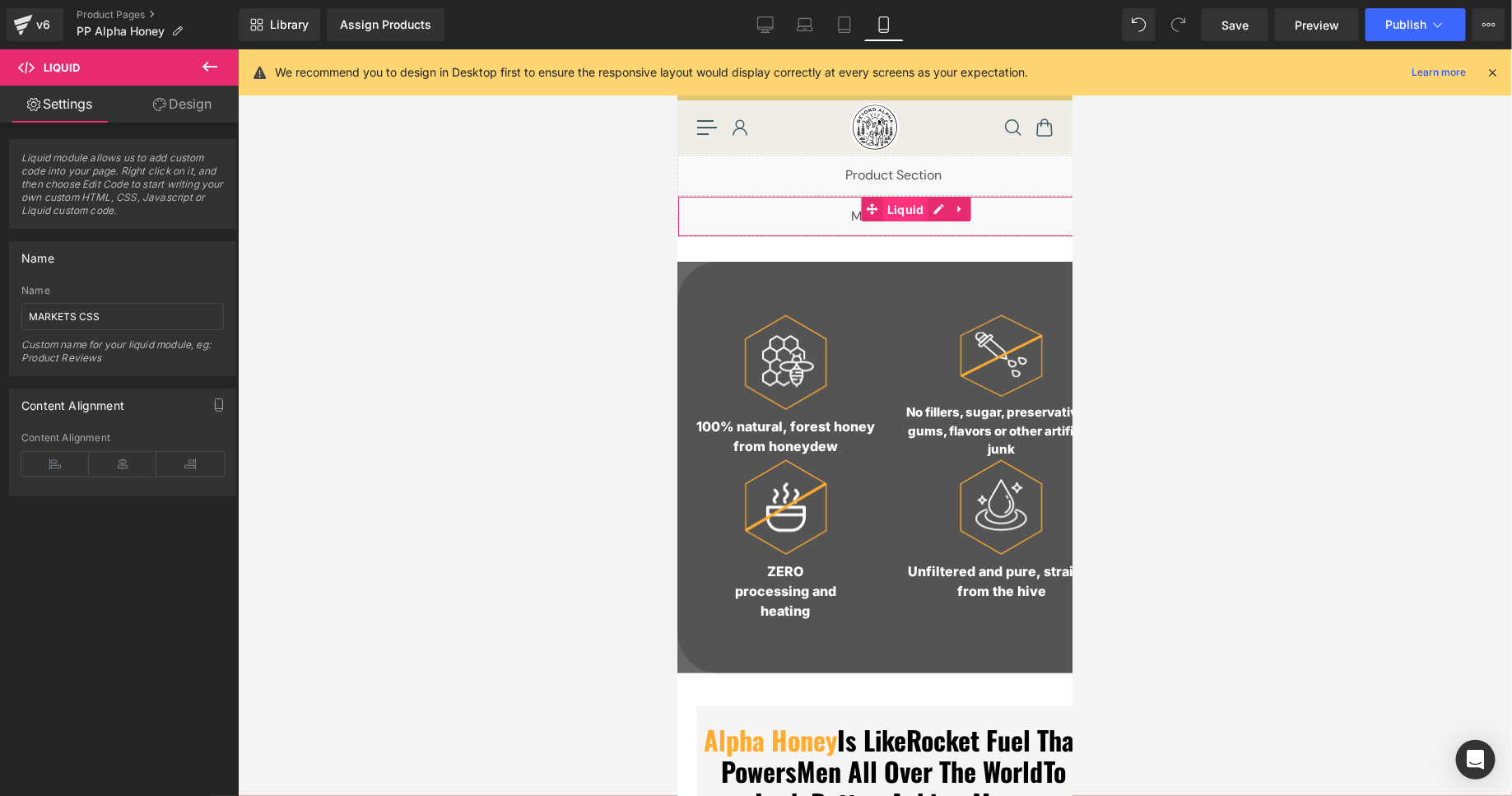 click on "Liquid" at bounding box center [892, 216] 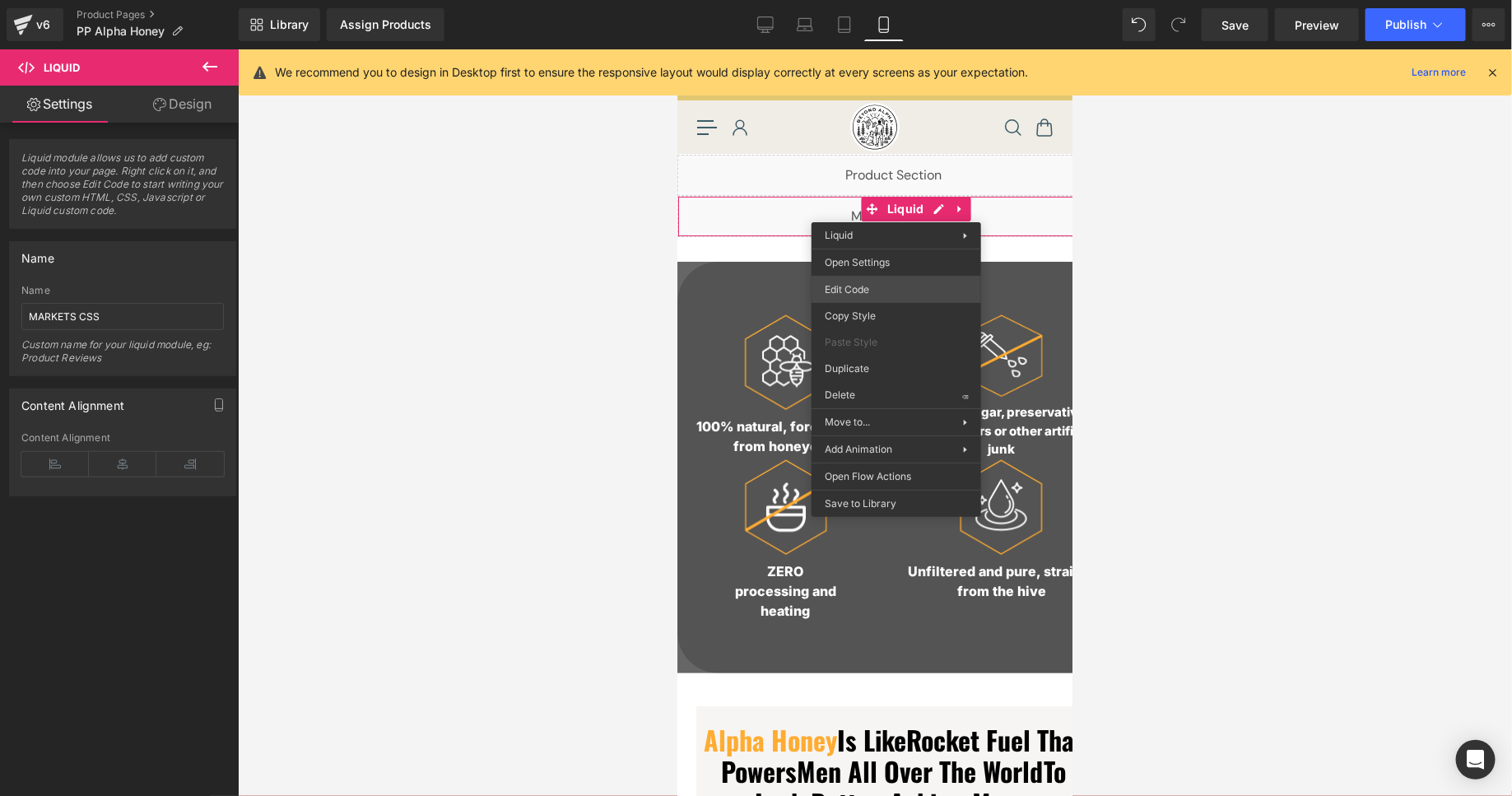 click on "Liquid  You are previewing how the   will restyle your page. You can not edit Elements in Preset Preview Mode.  v6 Product Pages PP Alpha Honey Library Assign Products  Product Preview
No product match your search.  Please try another keyword  Manage assigned products Mobile Desktop Laptop Tablet Mobile Save Preview Publish Scheduled View Live Page View with current Template Save Template to Library Schedule Publish  Optimize  Publish Settings Shortcuts We recommend you to design in Desktop first to ensure the responsive layout would display correctly at every screens as your expectation. Learn more  Your page can’t be published   You've reached the maximum number of published pages on your plan  (11/999999).  You need to upgrade your plan or unpublish all your pages to get 1 publish slot.   Unpublish pages   Upgrade plan  Elements Global Style Base Row  rows, columns, layouts, div Heading  headings, titles, h1,h2,h3,h4,h5,h6 Text Block  texts, paragraphs, contents, blocks Image  Icon  Button" at bounding box center (756, 0) 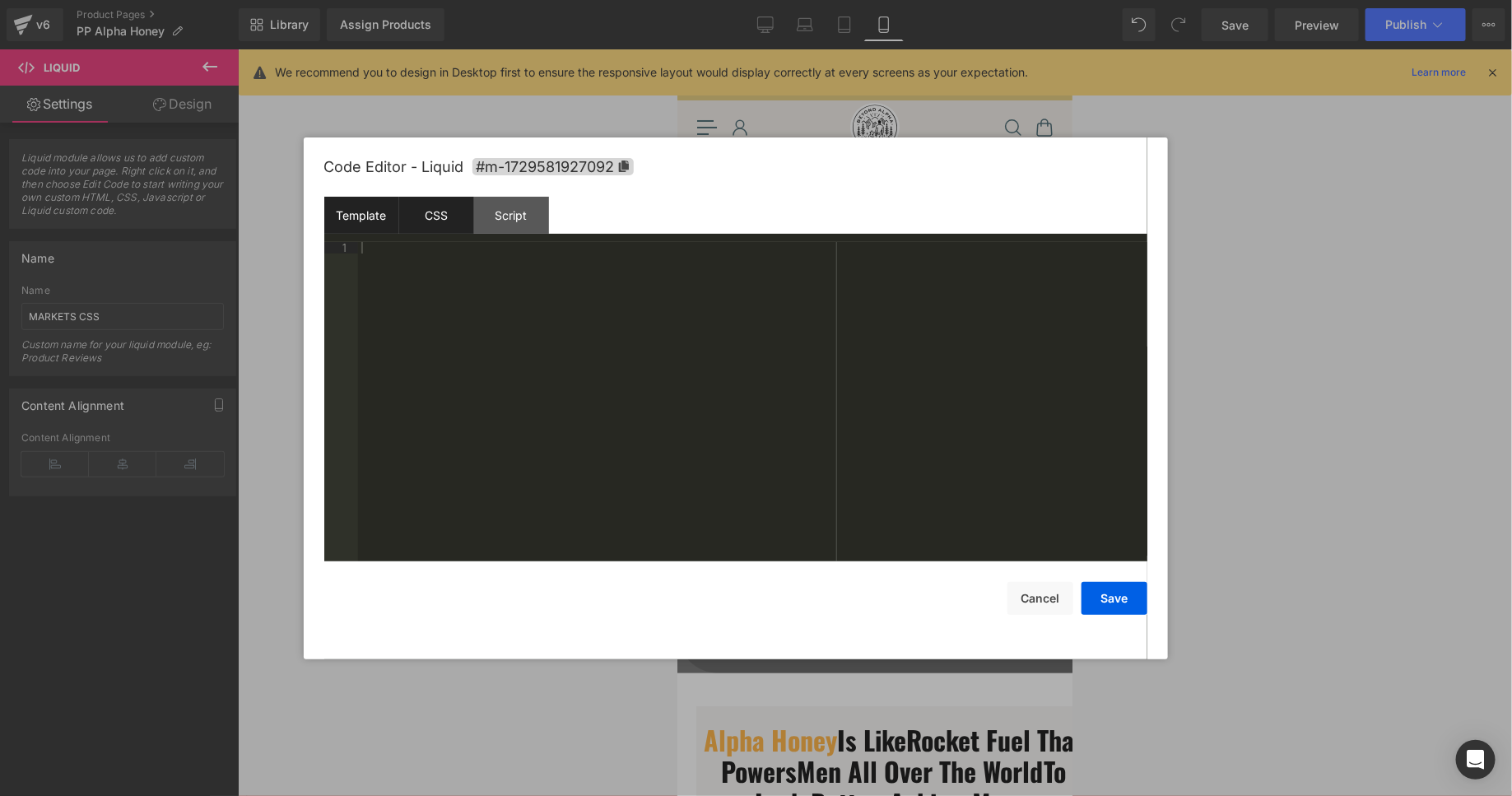 click on "CSS" at bounding box center [436, 215] 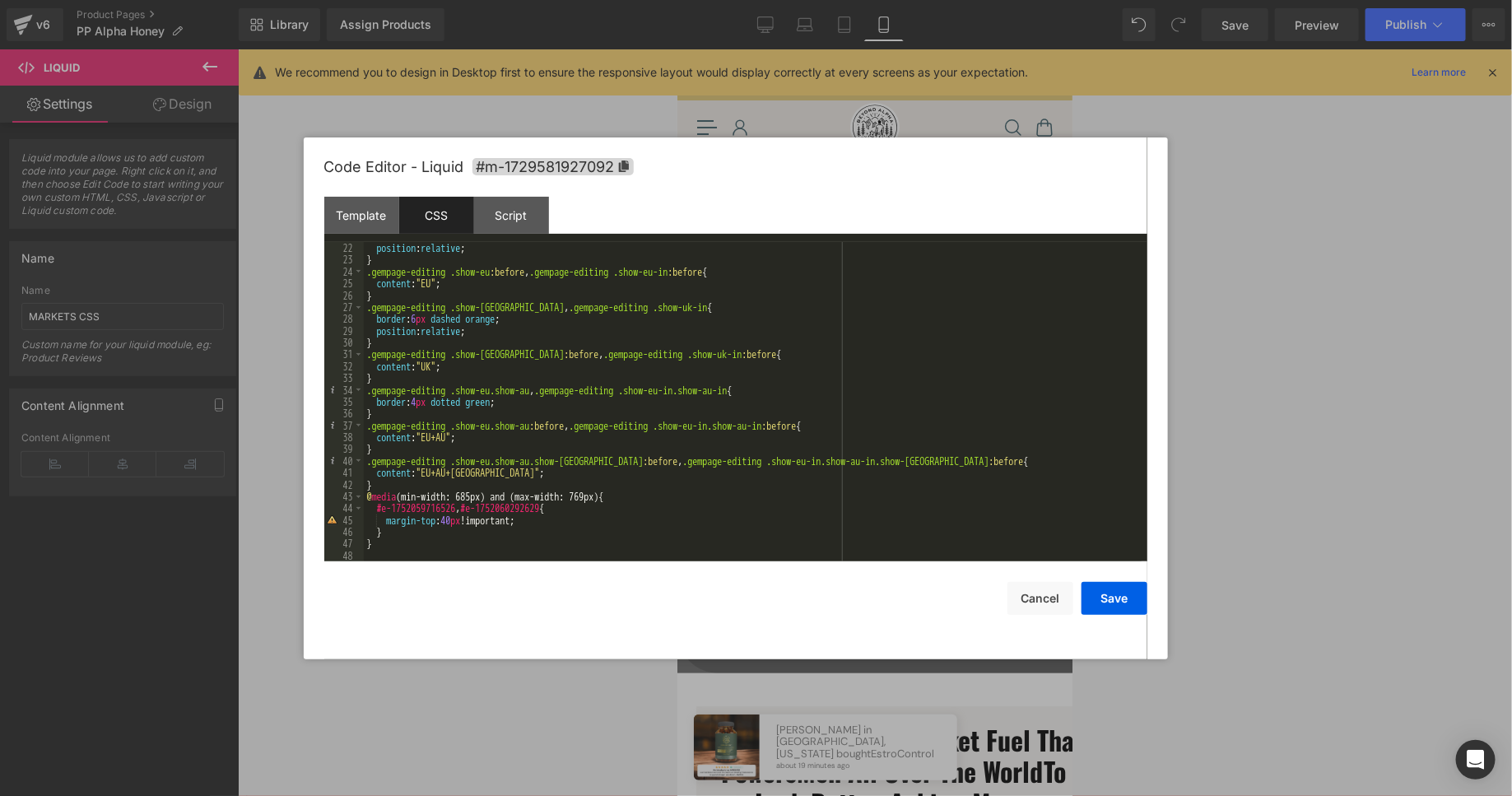 scroll, scrollTop: 260, scrollLeft: 0, axis: vertical 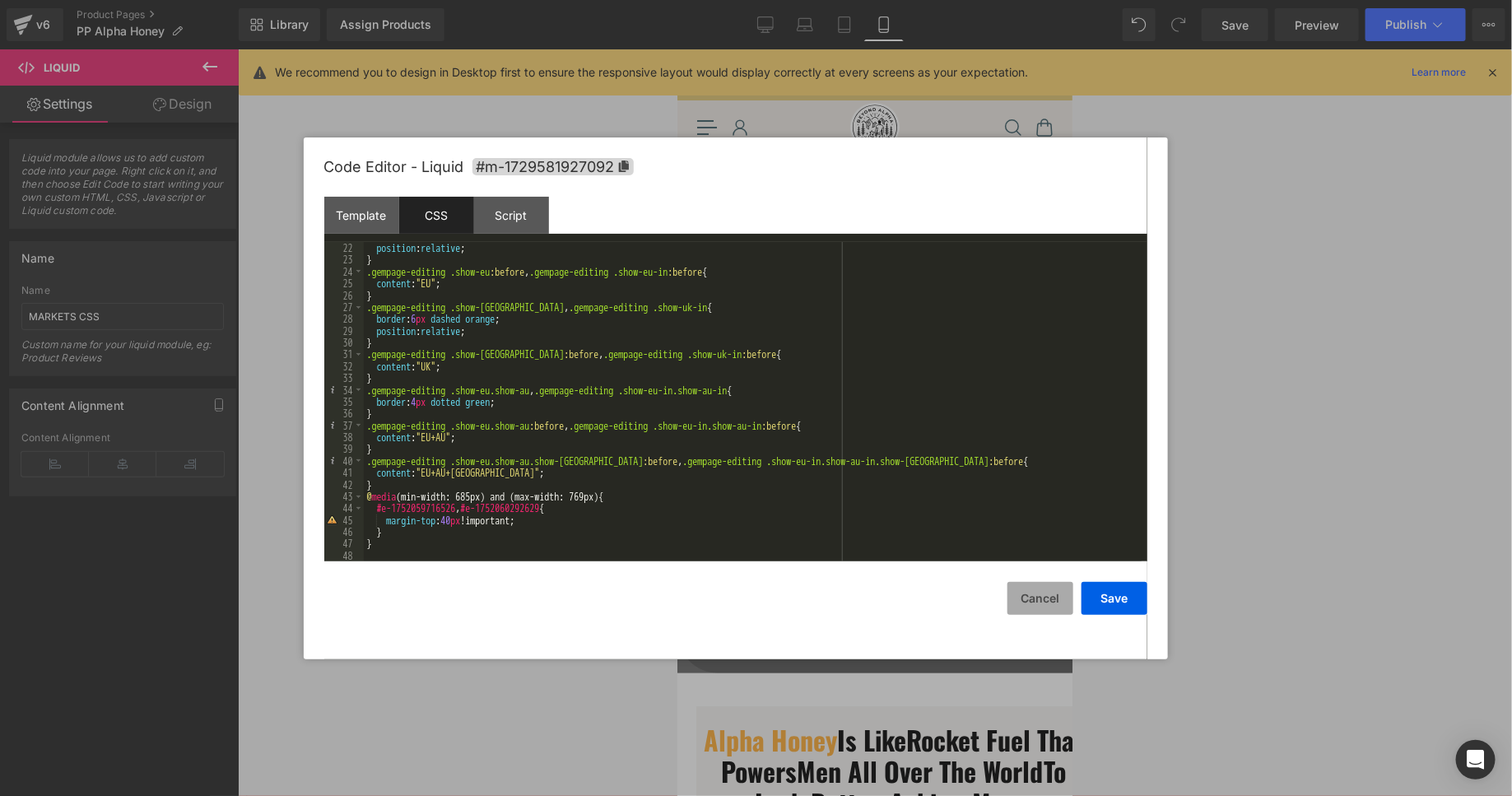 click on "Cancel" at bounding box center (1040, 598) 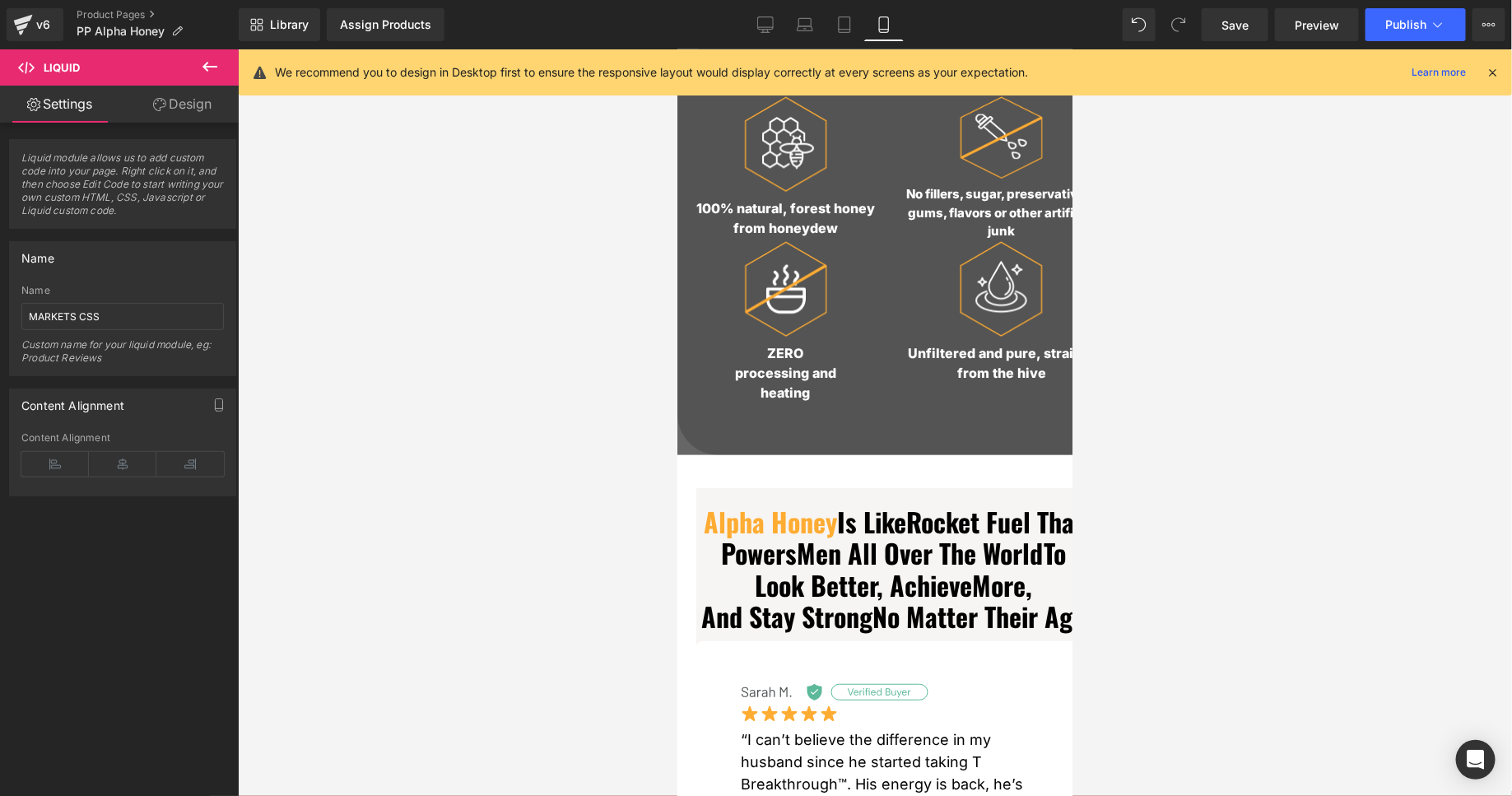 scroll, scrollTop: 0, scrollLeft: 0, axis: both 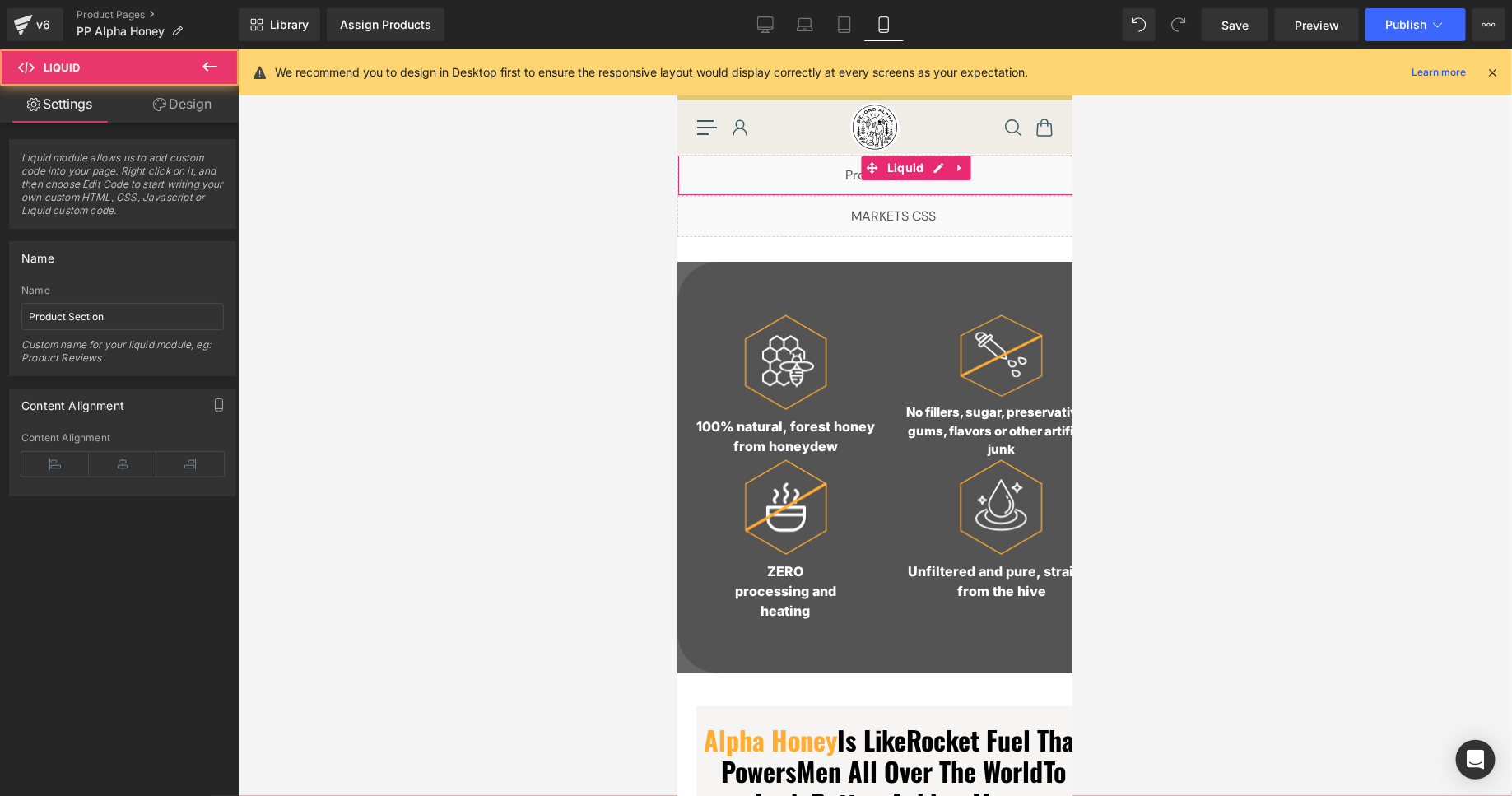 click on "Liquid" at bounding box center [892, 175] 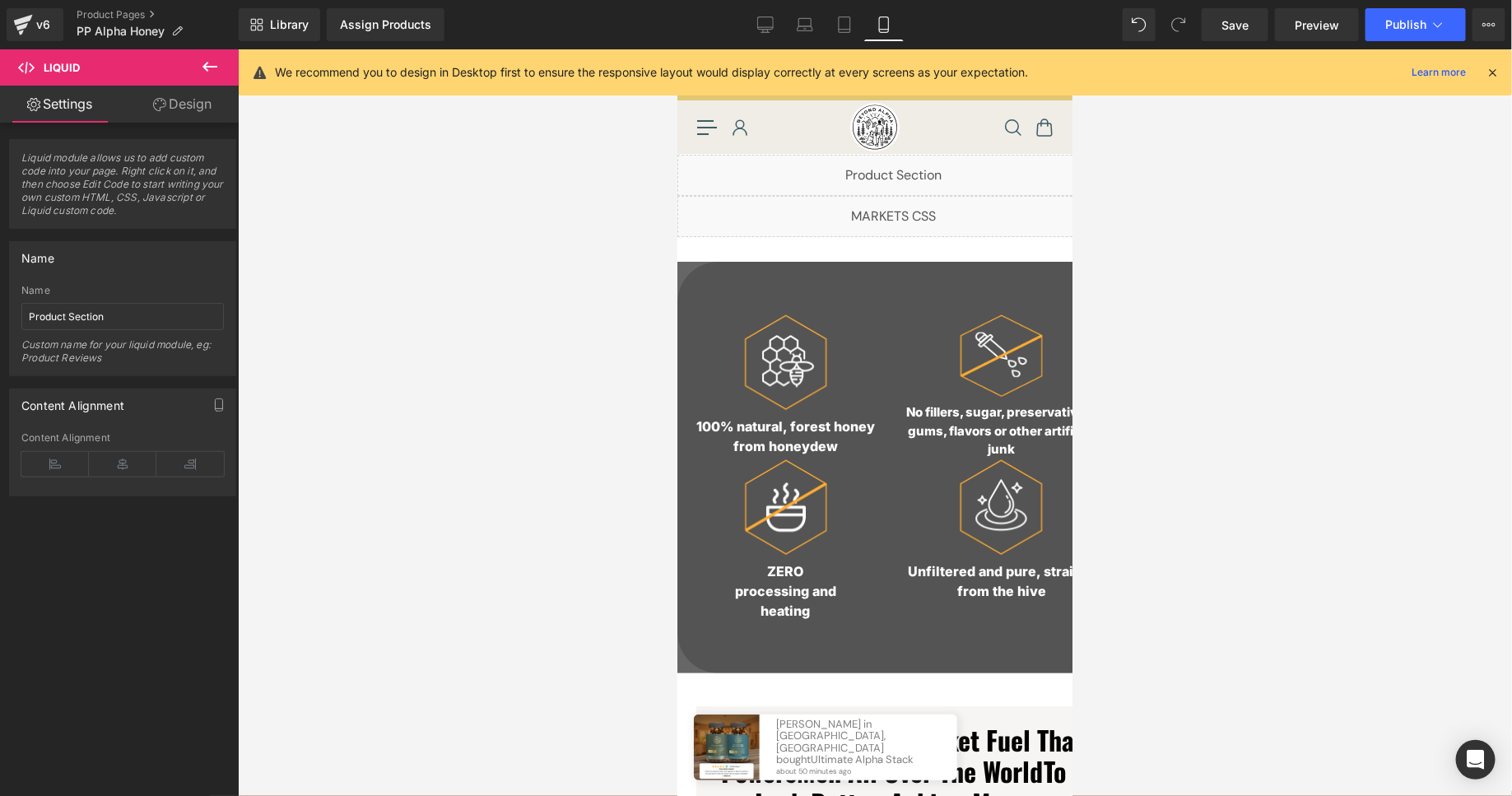 click on "Account" at bounding box center [768, 127] 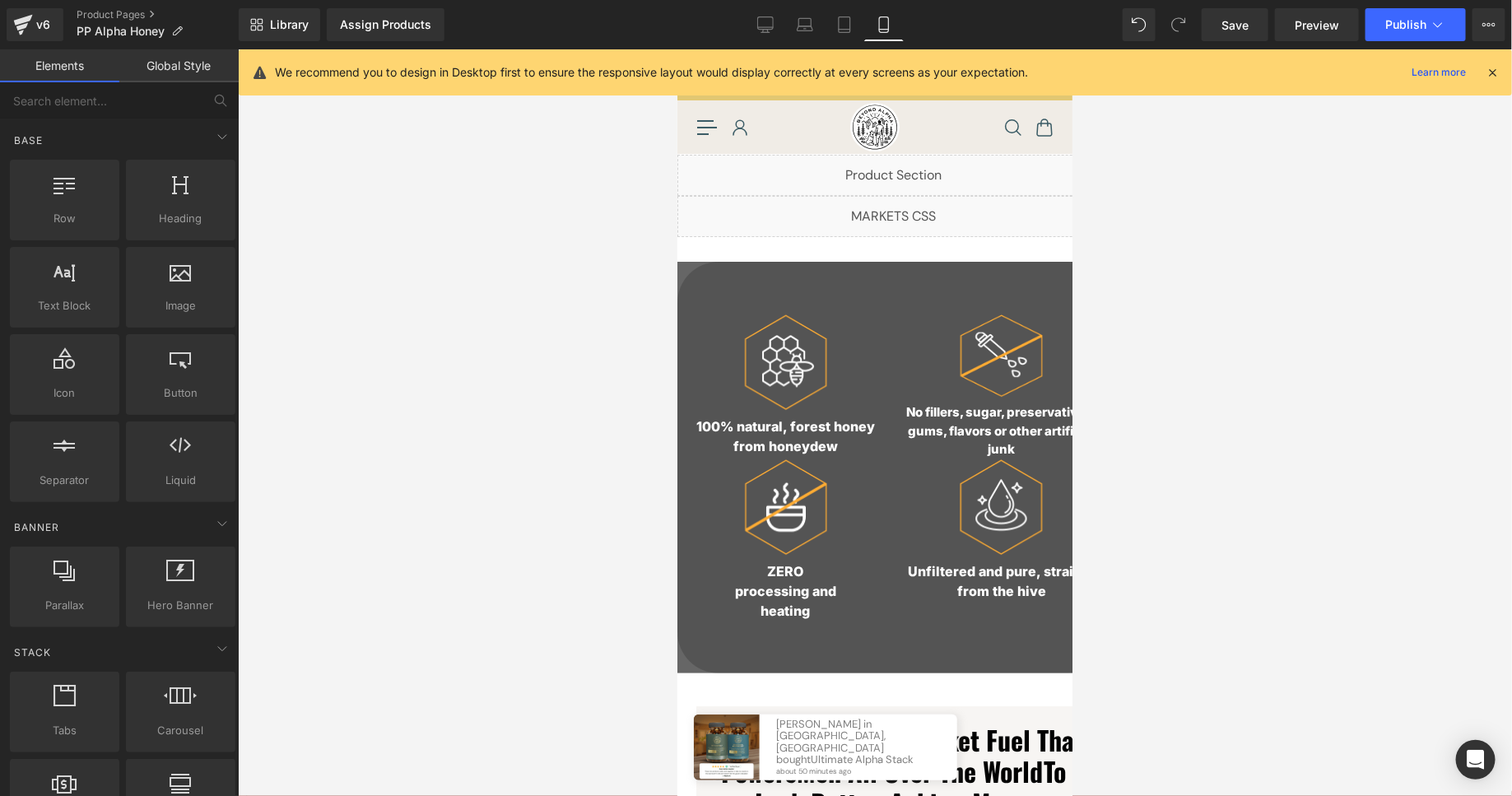 click on "Global Style" at bounding box center (179, 66) 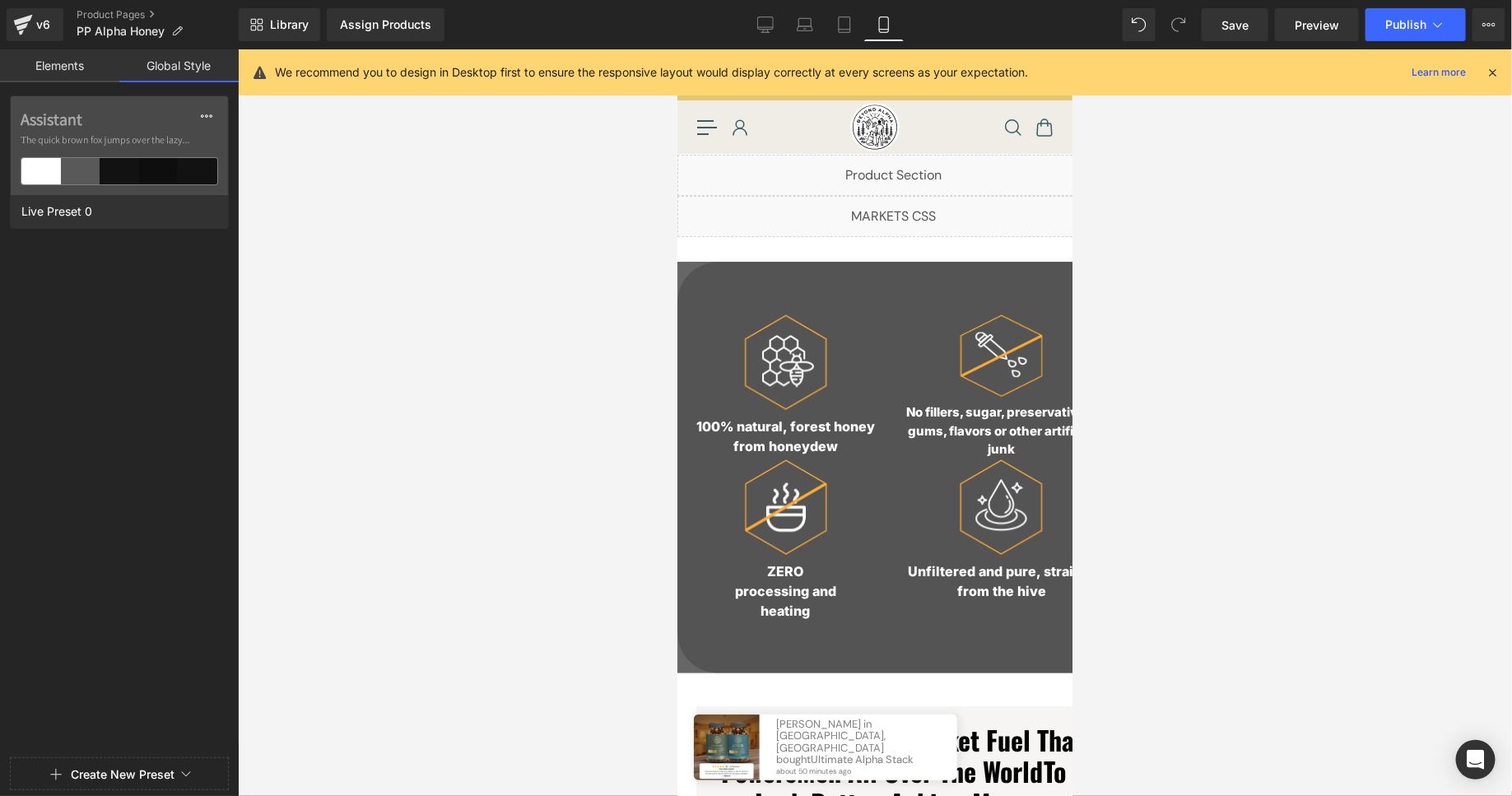 click on "Elements" at bounding box center (59, 66) 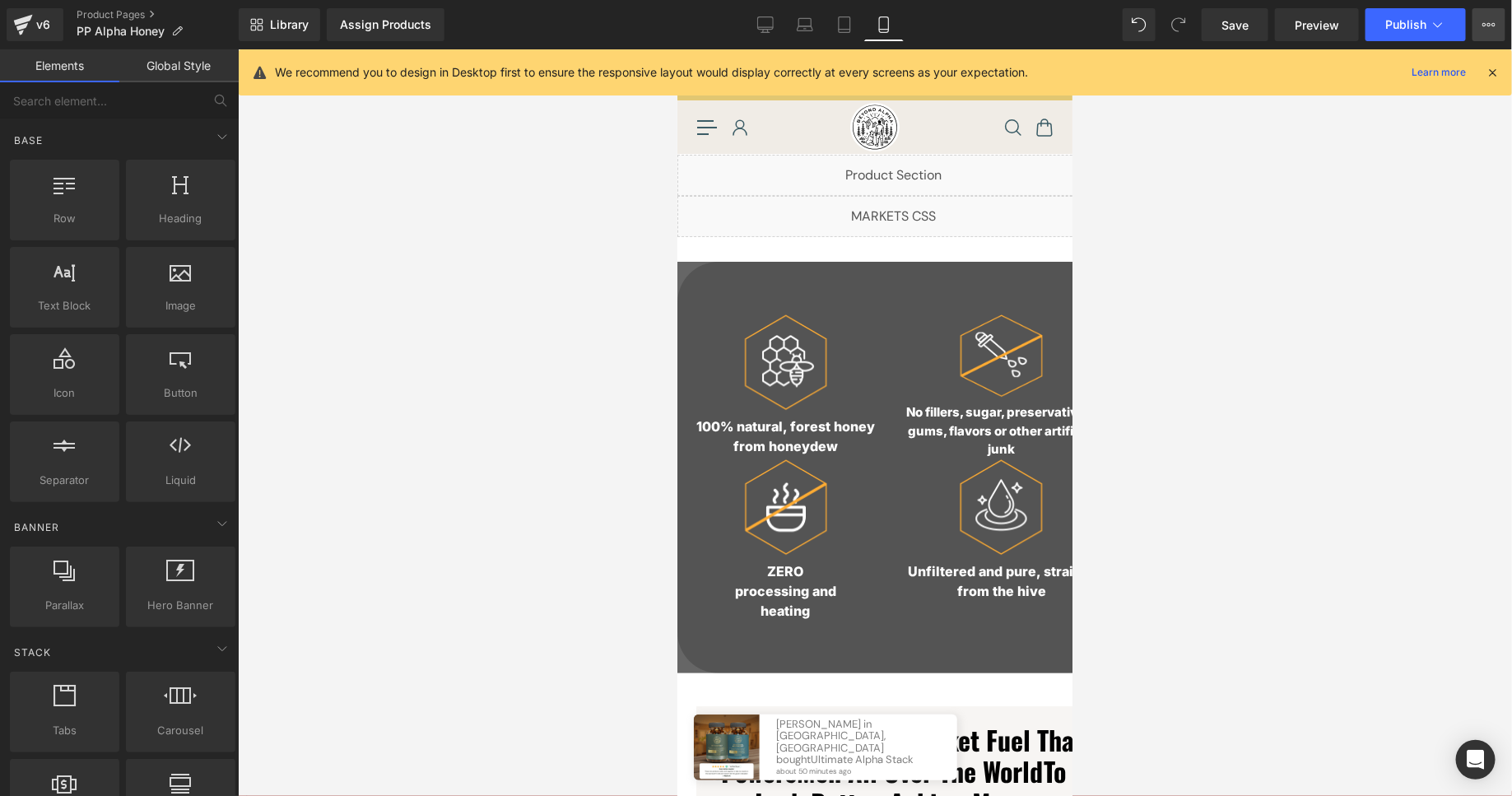 click 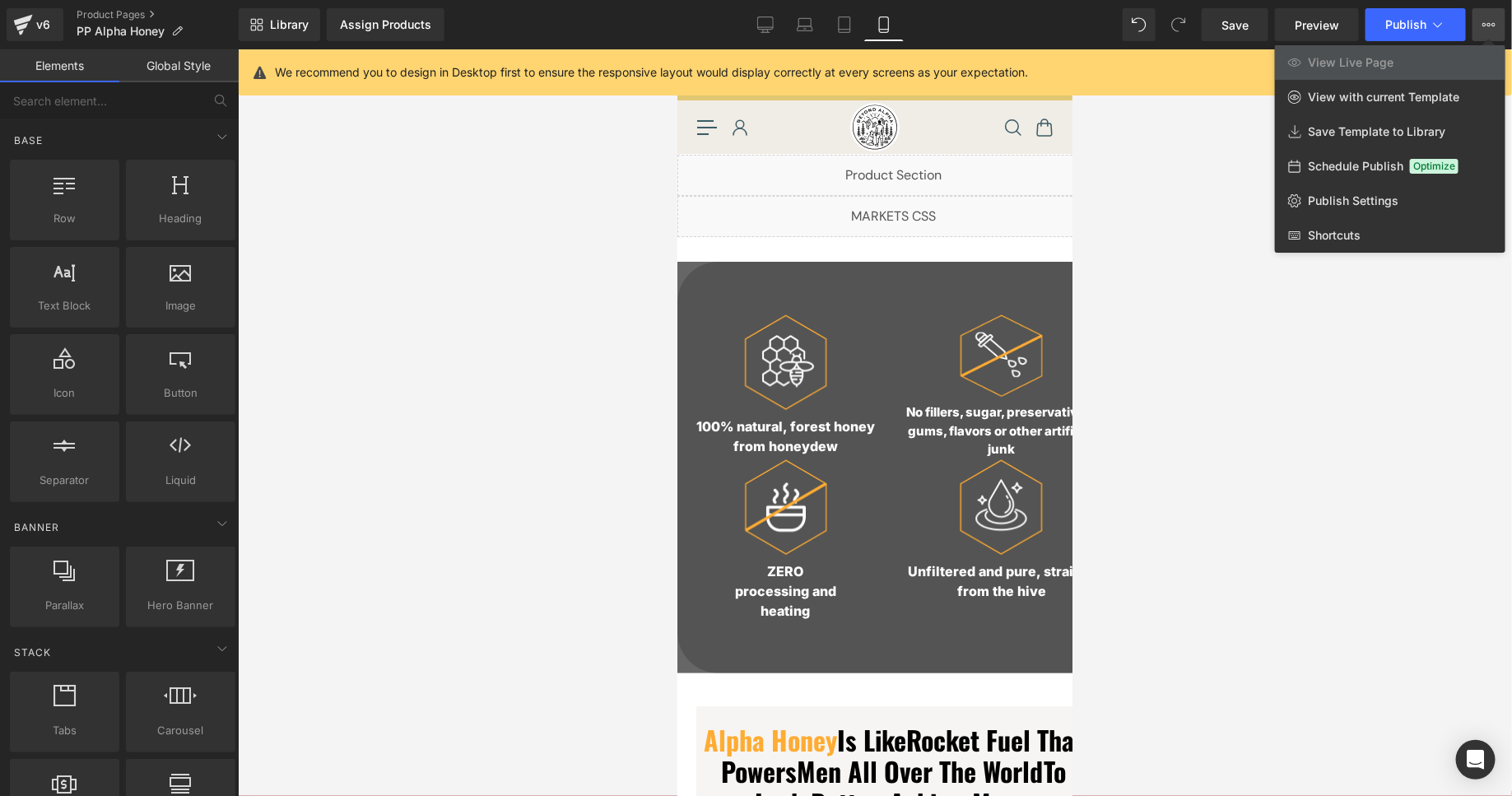 click at bounding box center (875, 422) 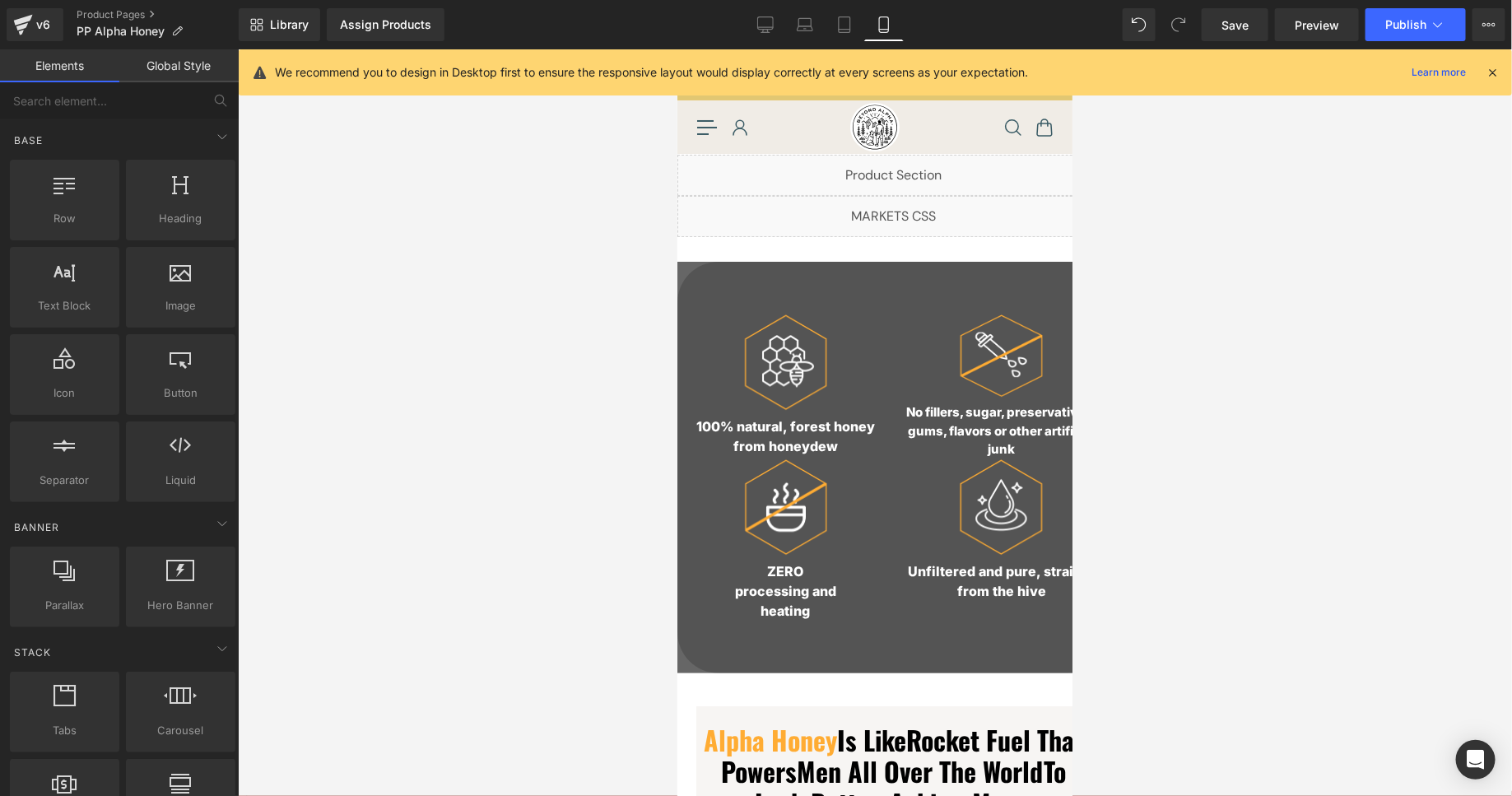 click at bounding box center [1492, 72] 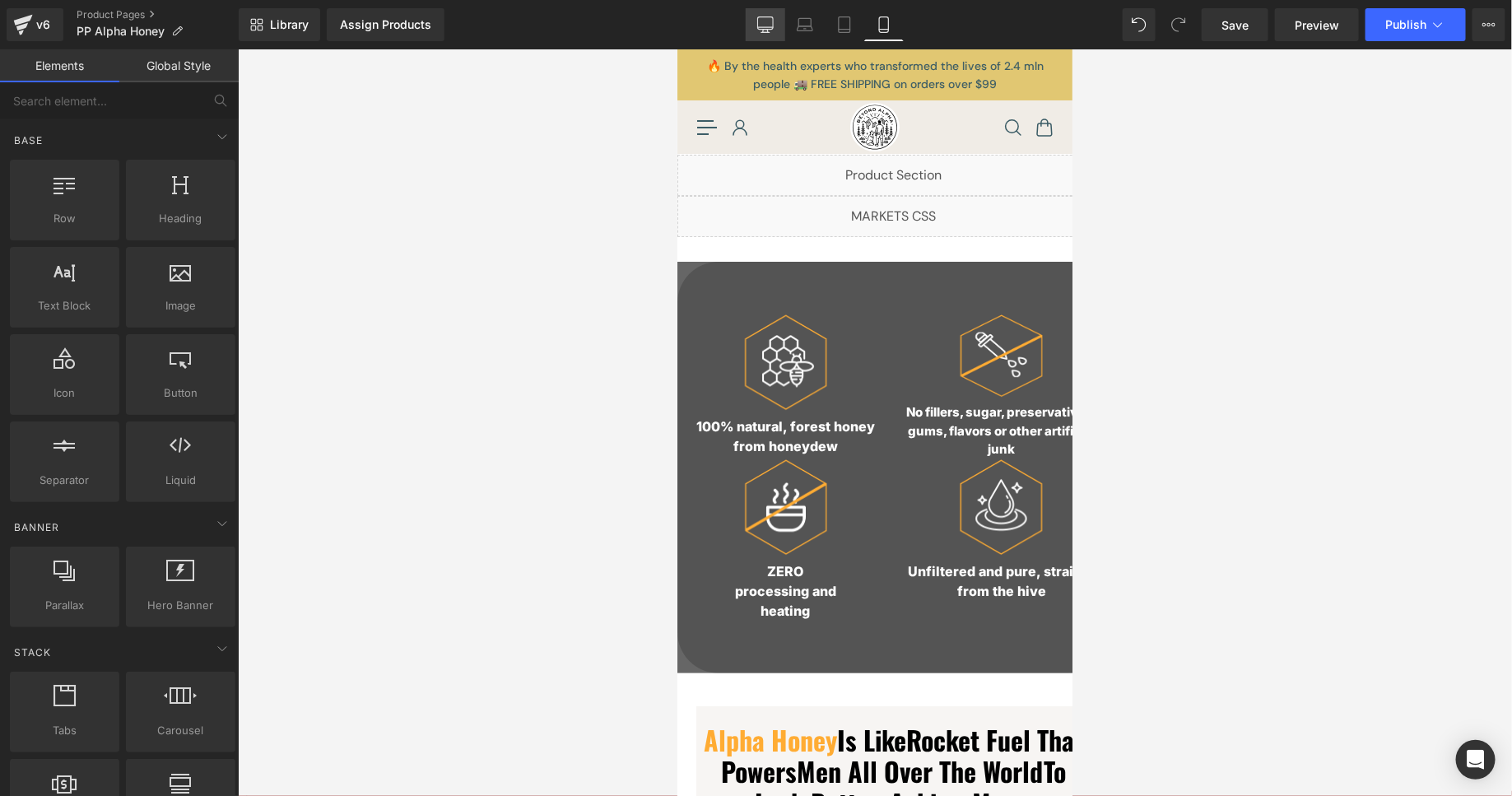 click on "Desktop" at bounding box center [765, 25] 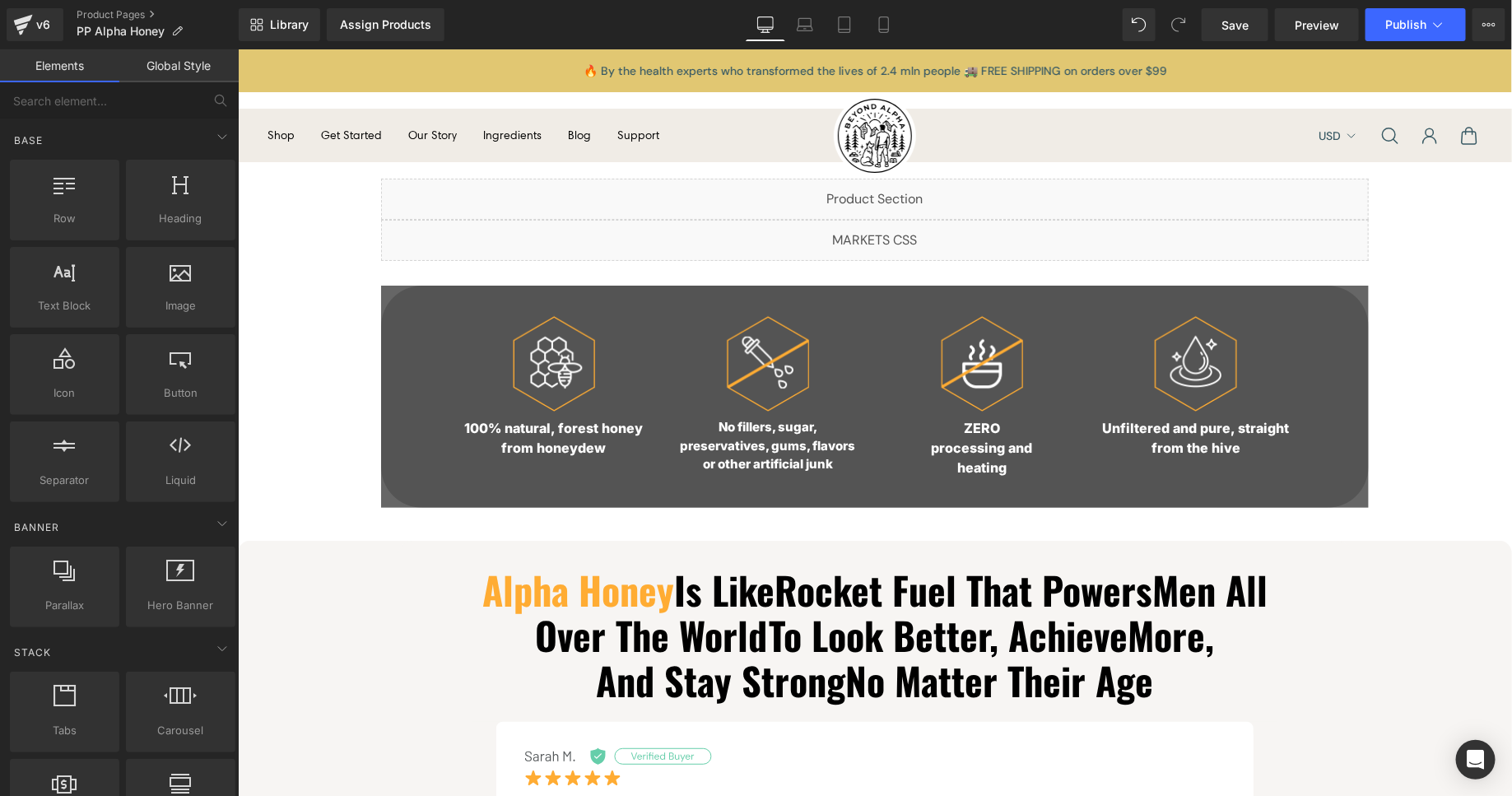 scroll, scrollTop: 128, scrollLeft: 0, axis: vertical 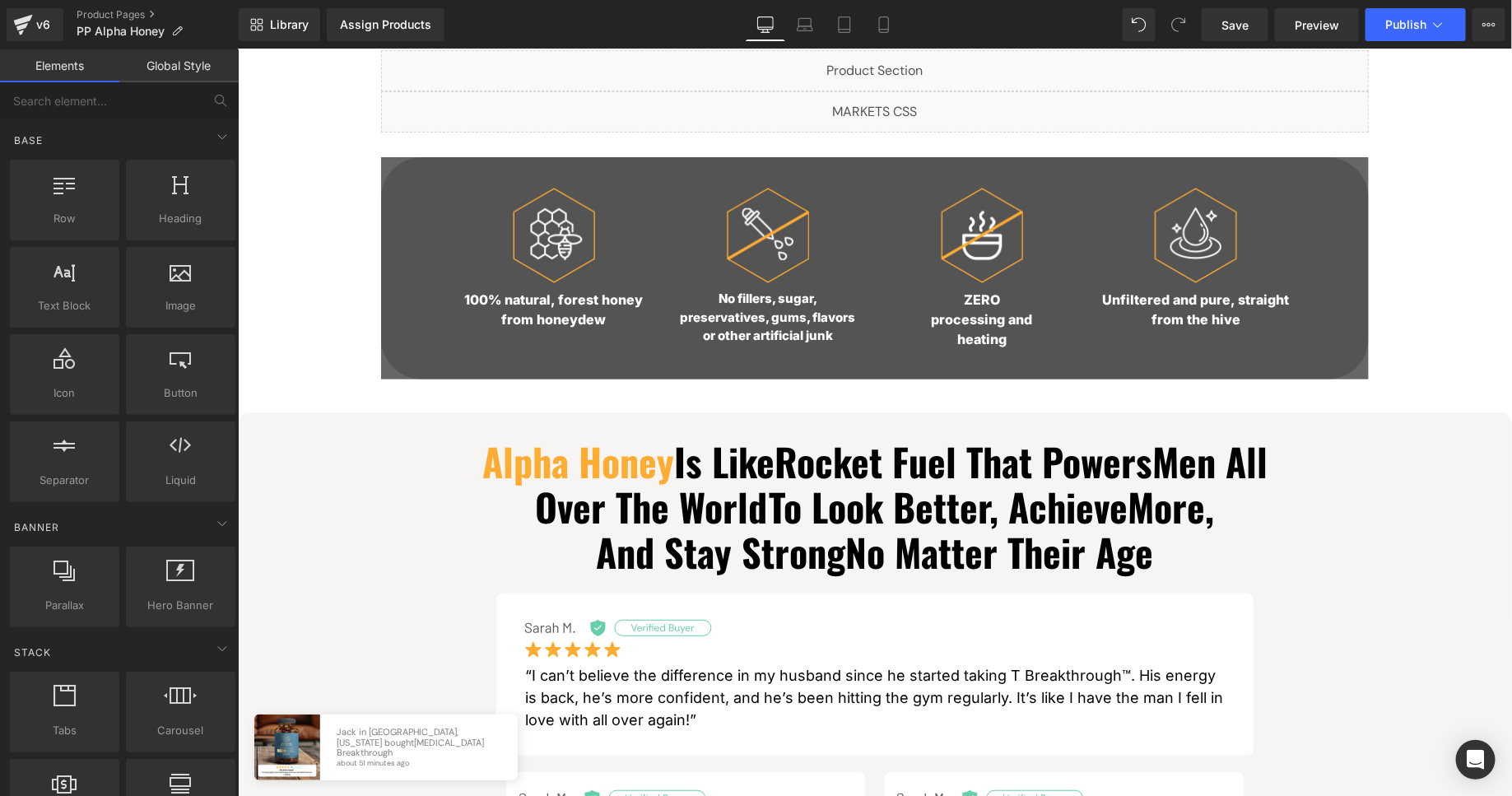 click on "Image         No fillers, sugar, preservatives, gums, flavors or other artificial junk Text Block" at bounding box center [767, 266] 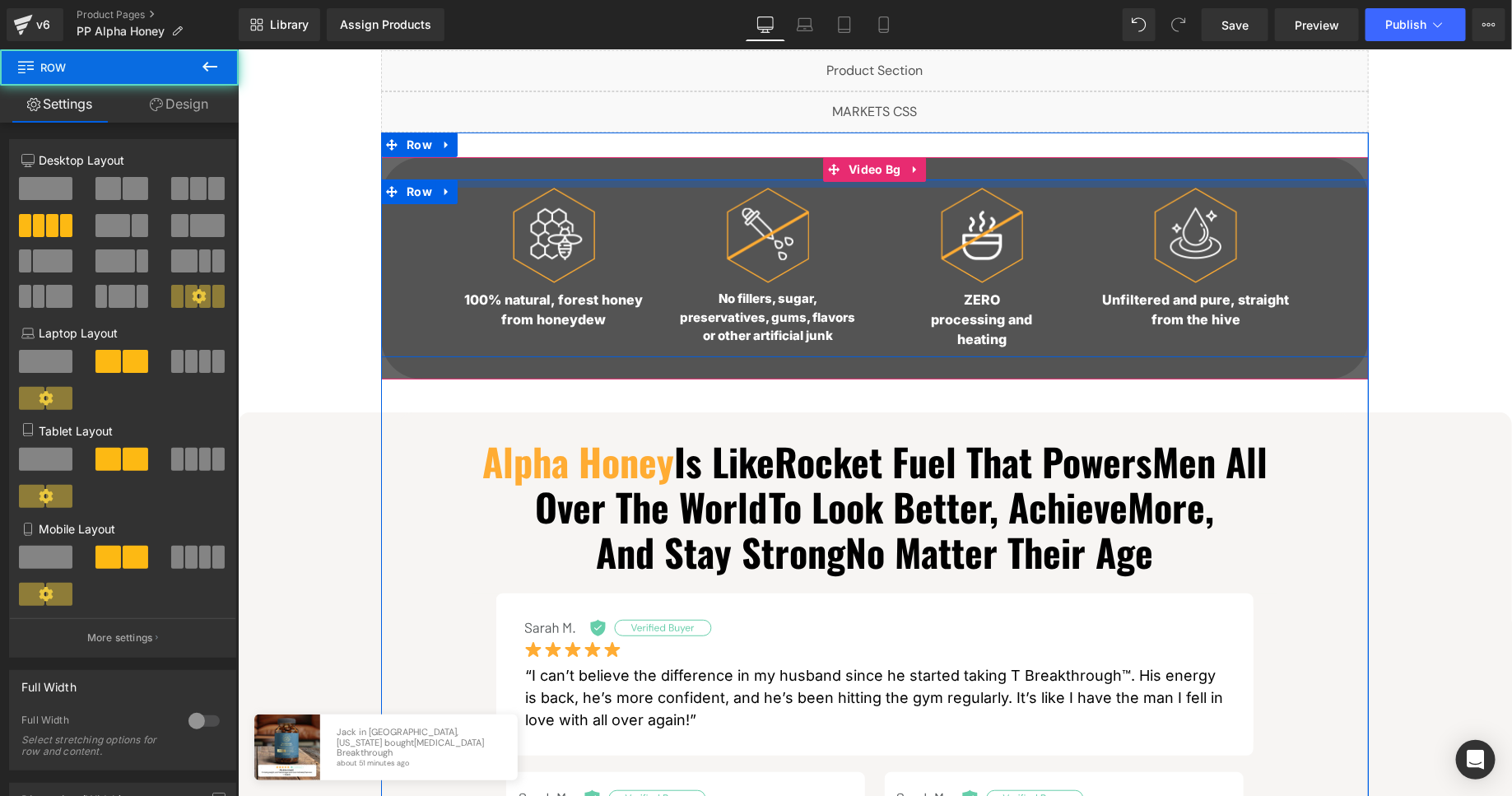 click on "Image
100% natural, forest honey from honeydew
Text Block
Image         No fillers, sugar, preservatives, gums, flavors or other artificial junk Text Block
Image         ZERO  processing and  heating Text Block
Image         Unfiltered and pure, straight from the hive Text Block
Row
Video Bg" at bounding box center [874, 268] 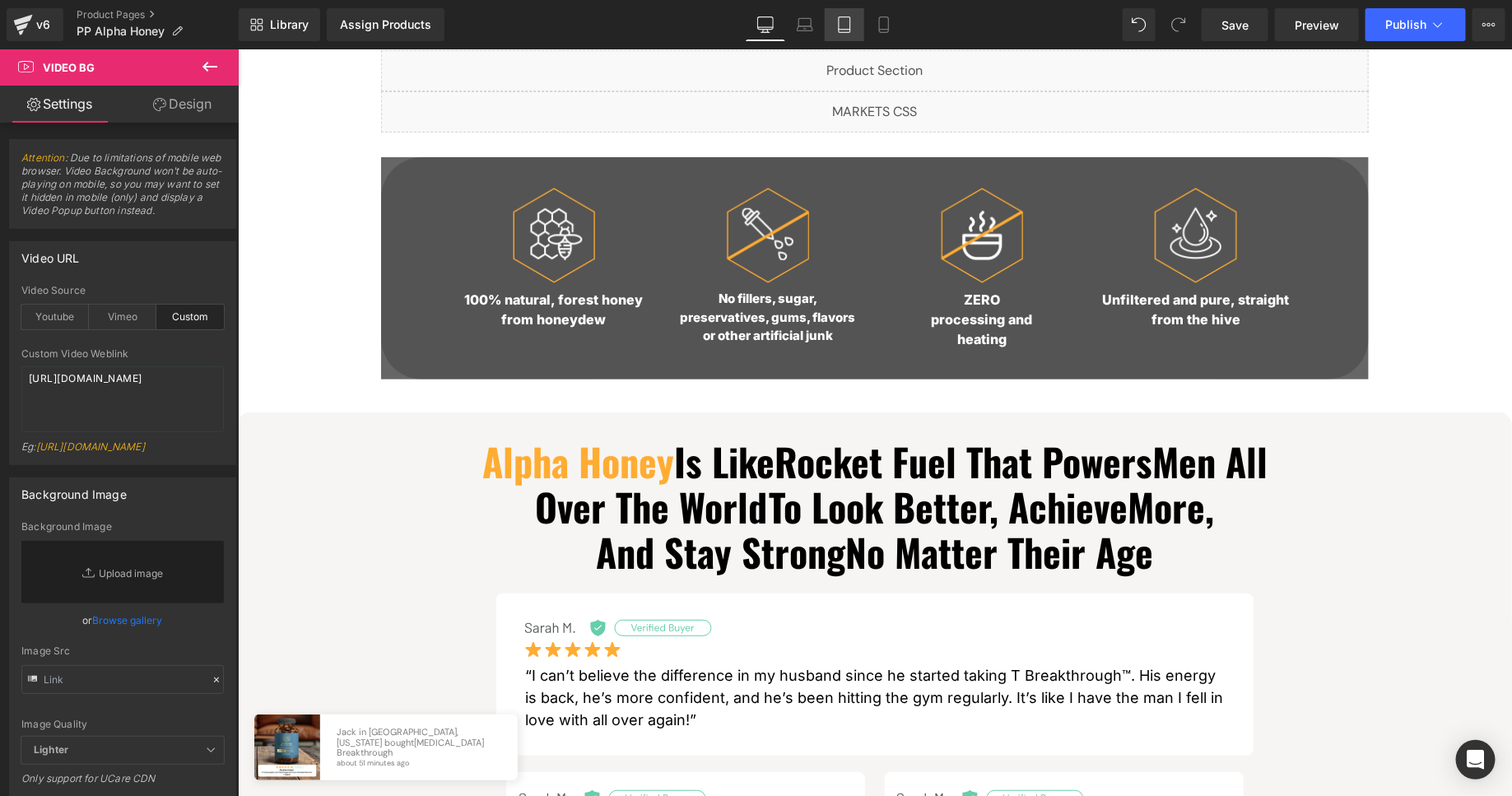 click on "Tablet" at bounding box center [844, 25] 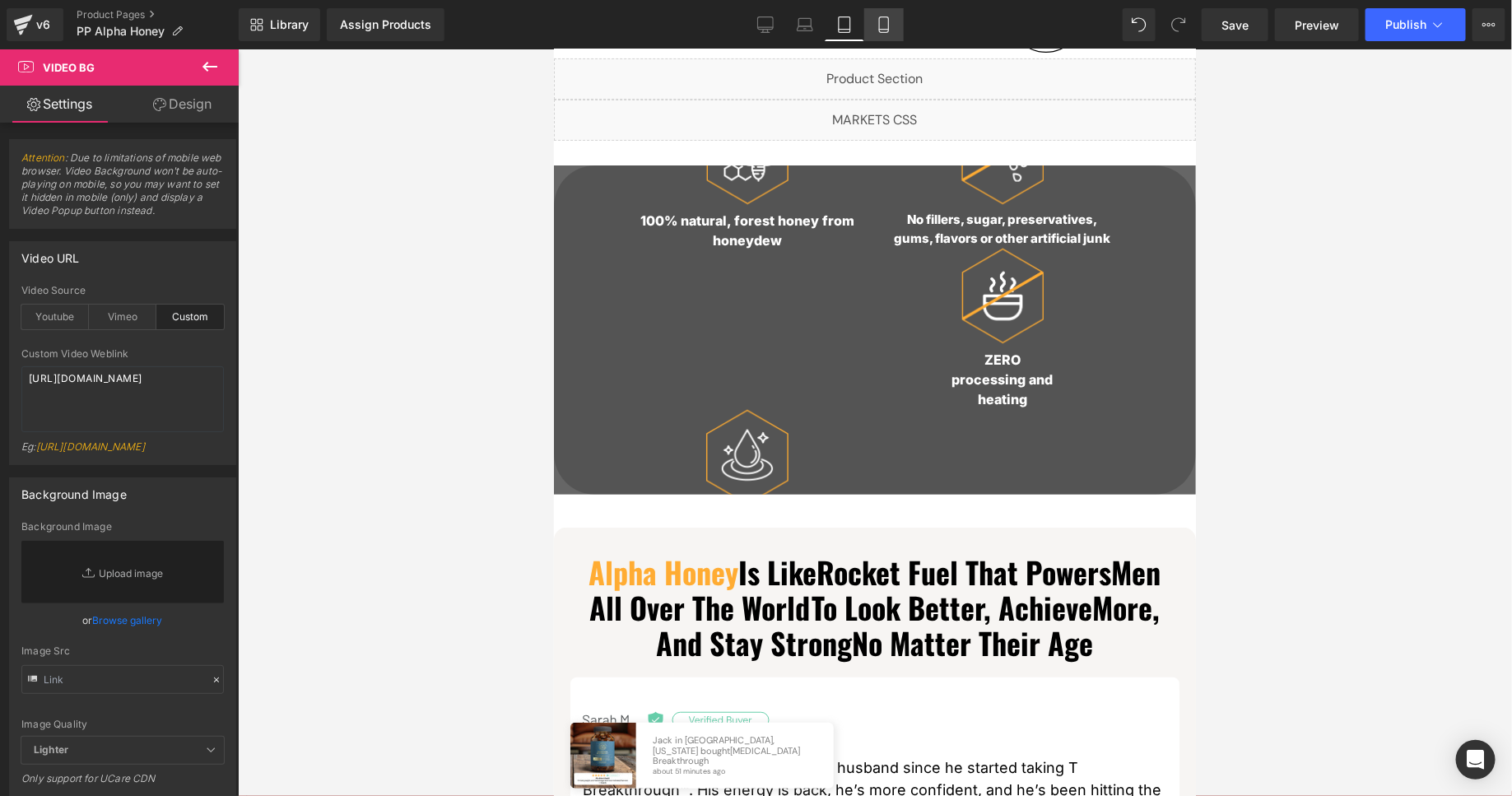 scroll, scrollTop: 137, scrollLeft: 0, axis: vertical 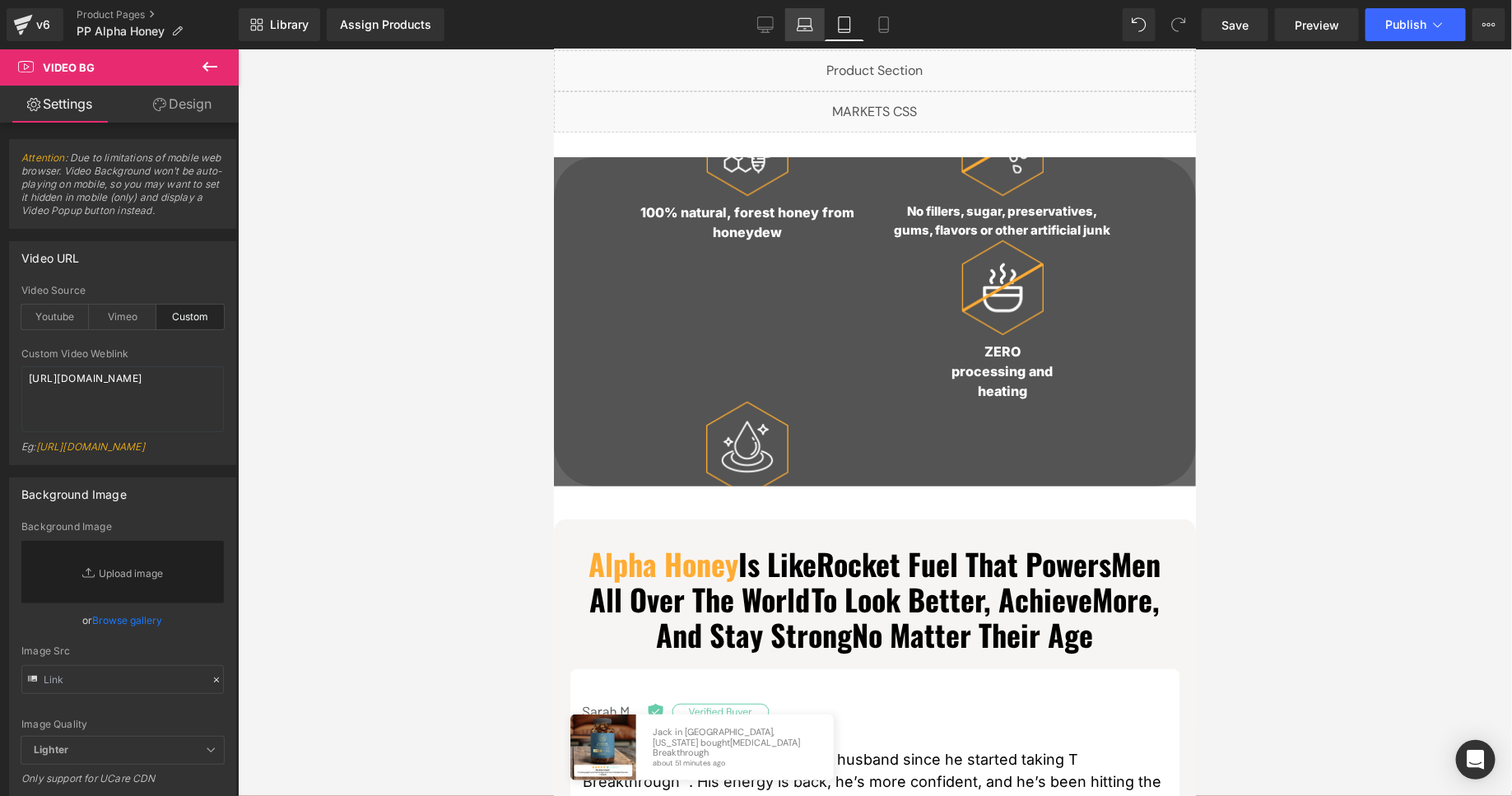 click 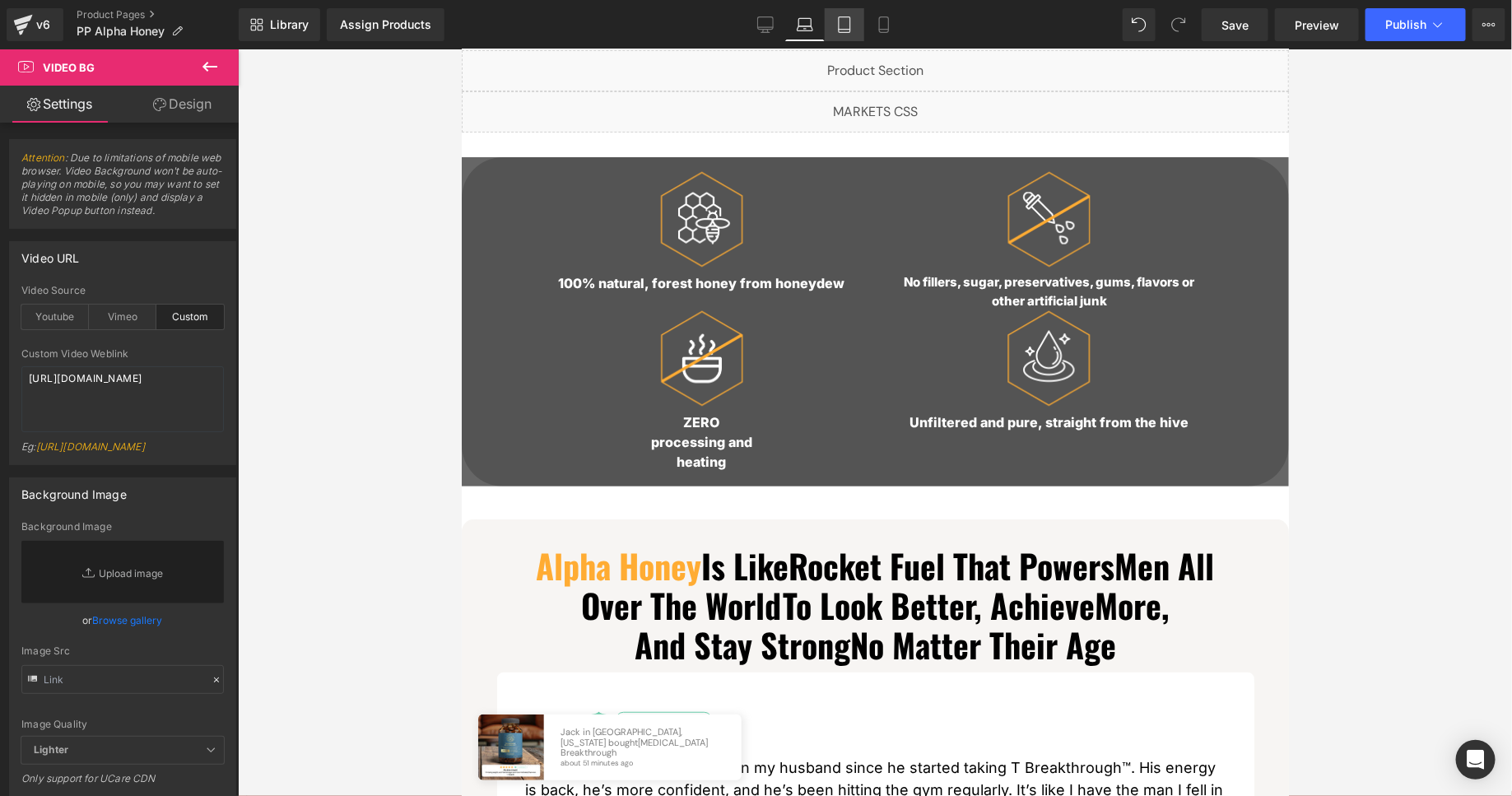 click 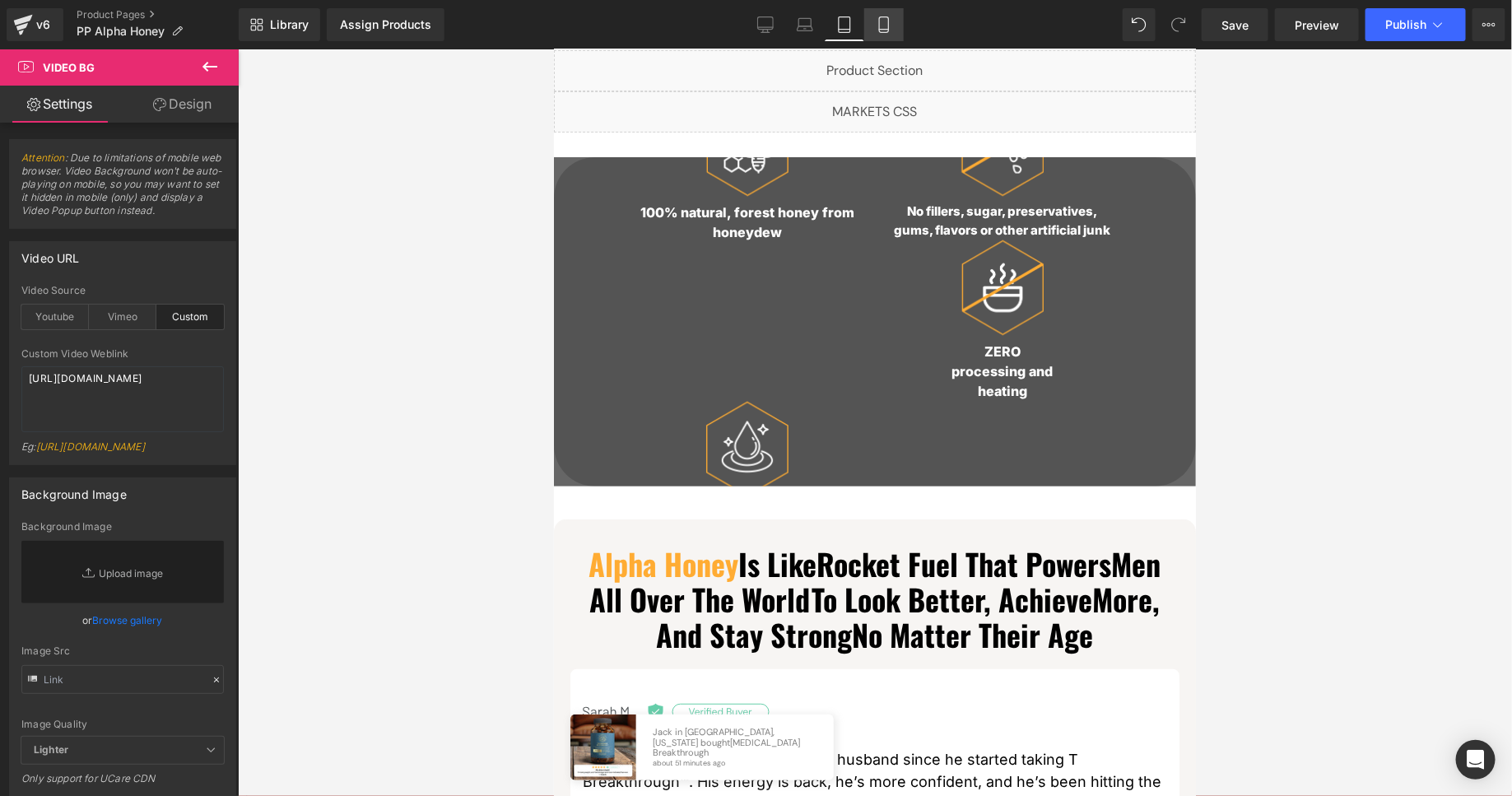 click on "Mobile" at bounding box center [884, 25] 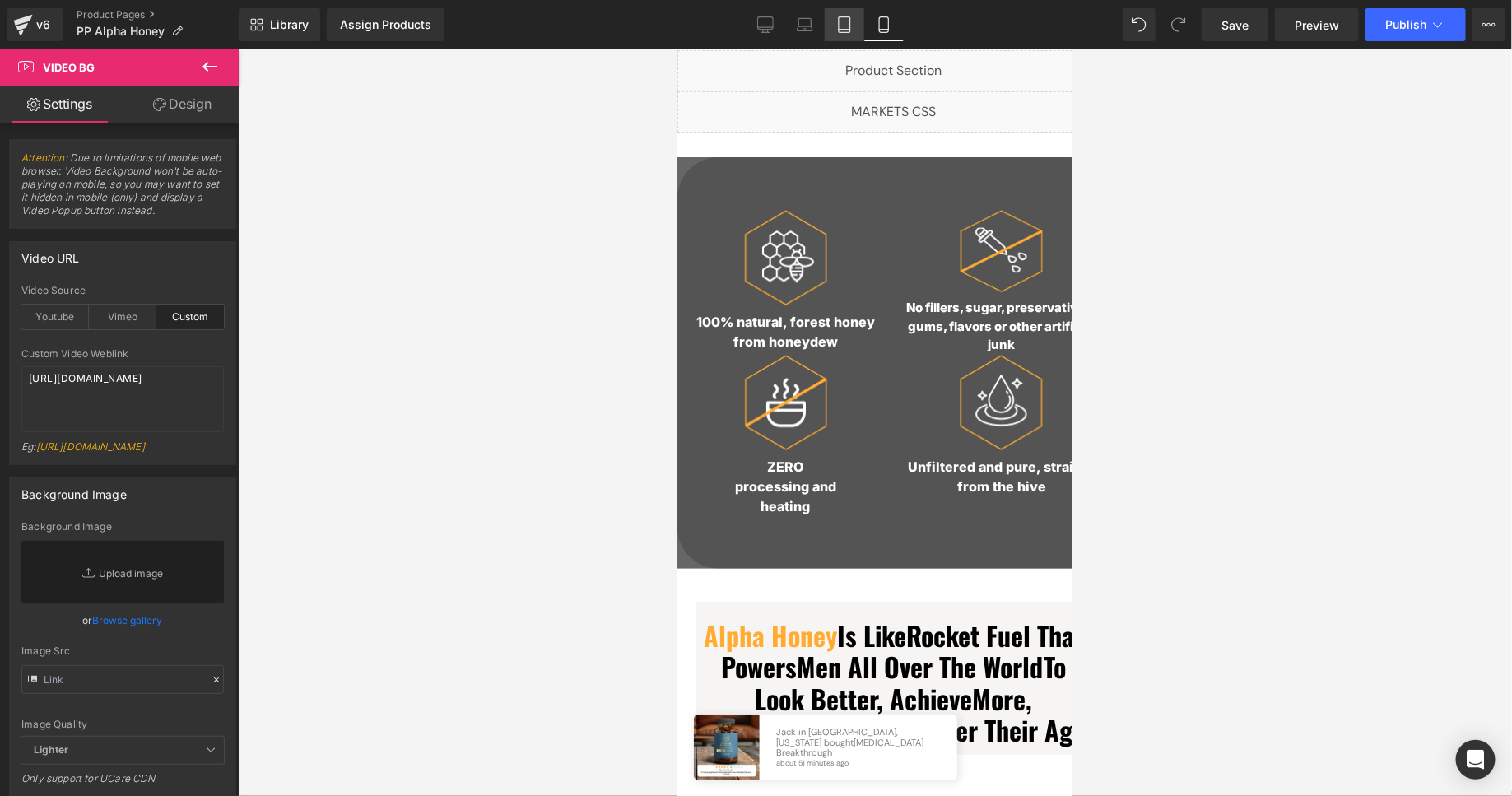 click 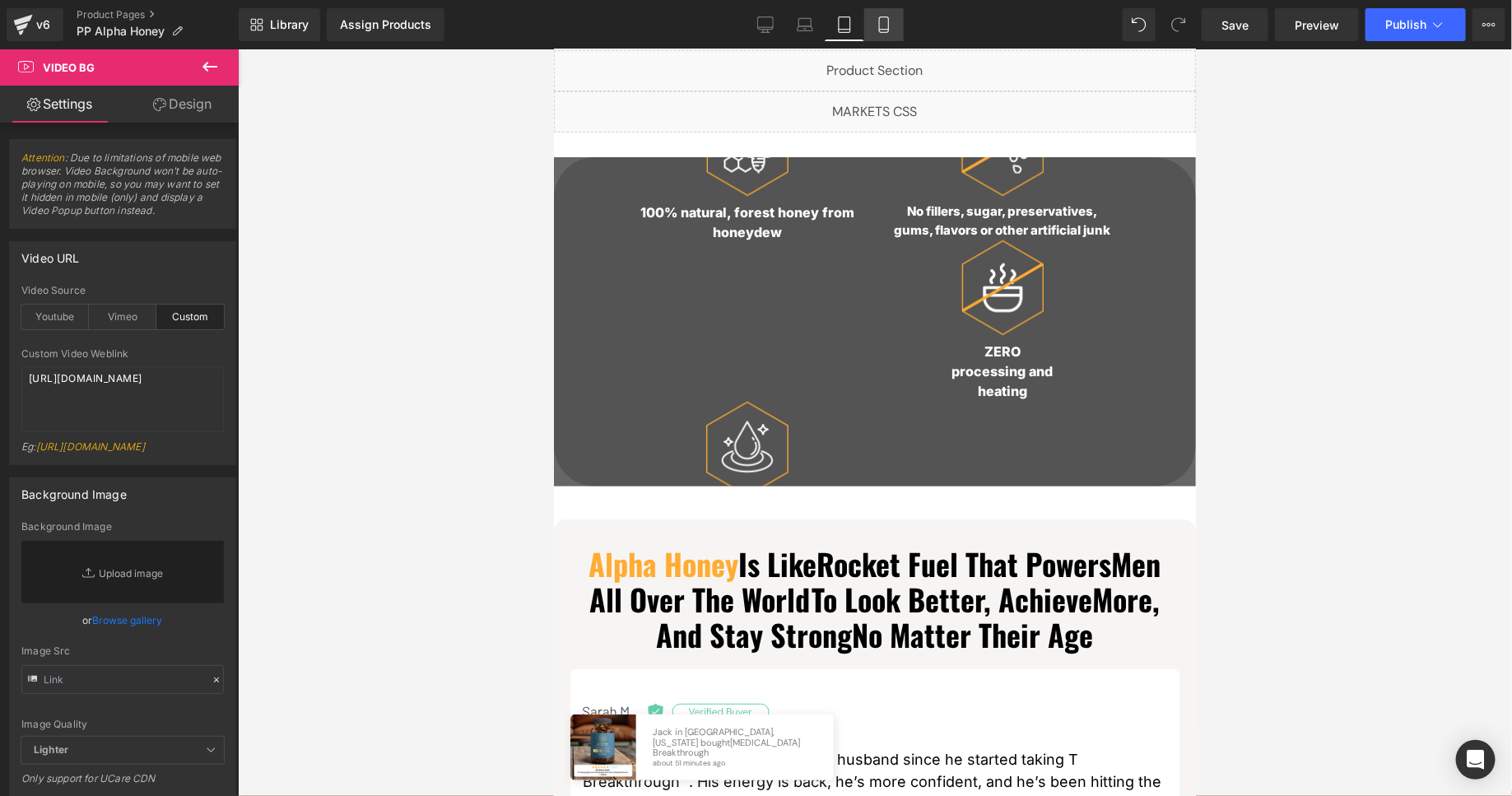 click on "Mobile" at bounding box center [884, 25] 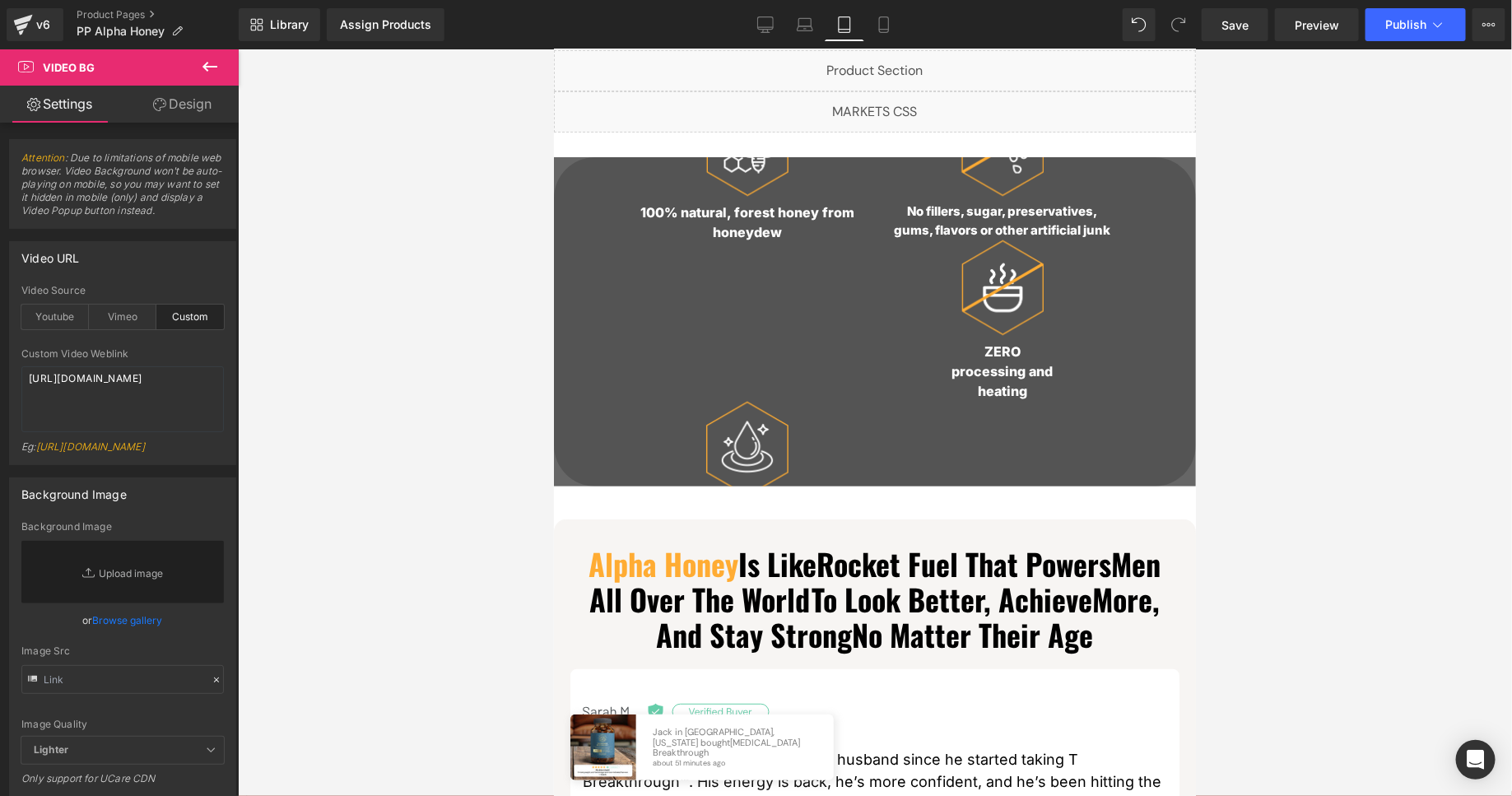 scroll, scrollTop: 105, scrollLeft: 0, axis: vertical 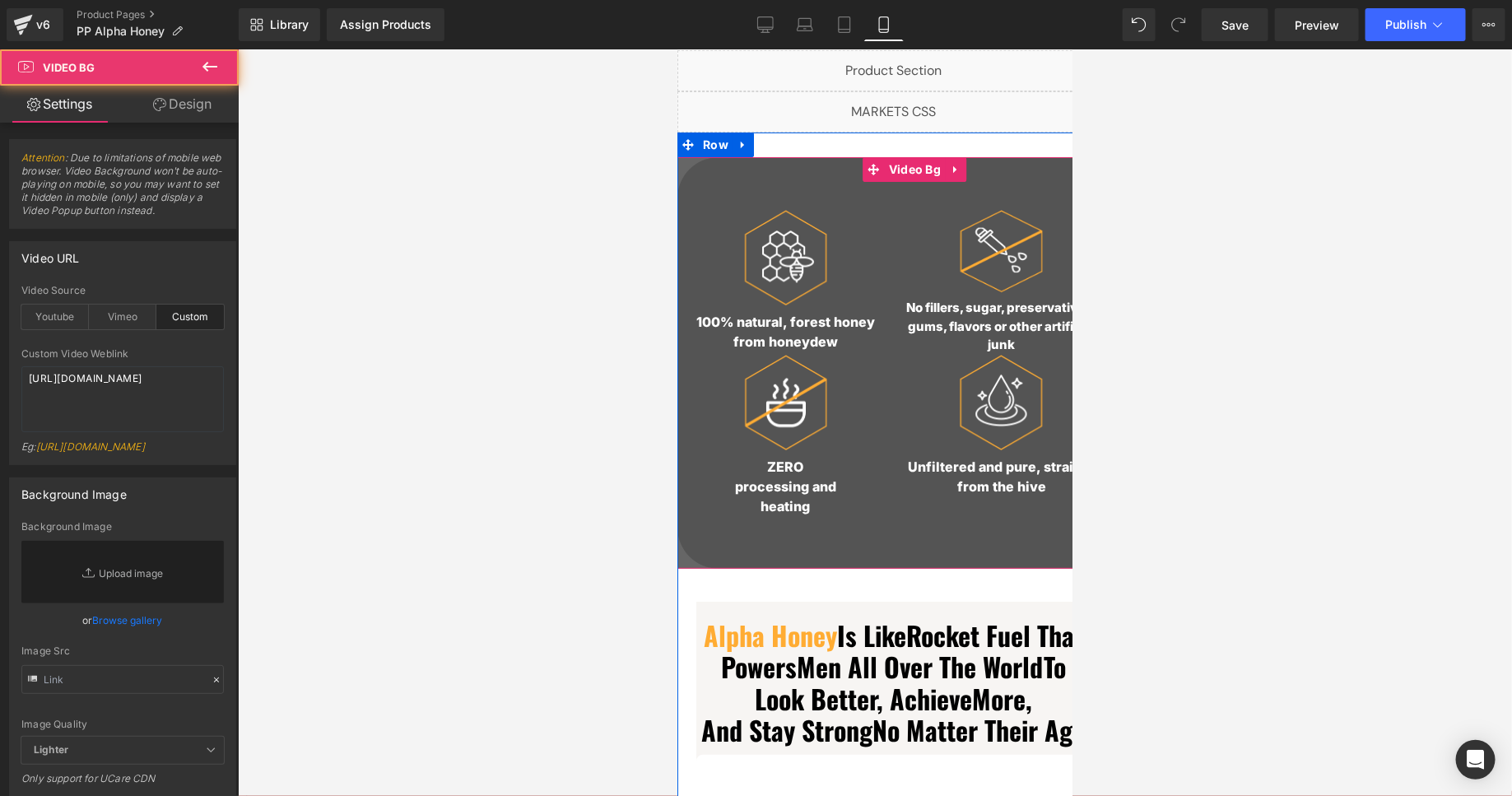 click at bounding box center [892, 362] 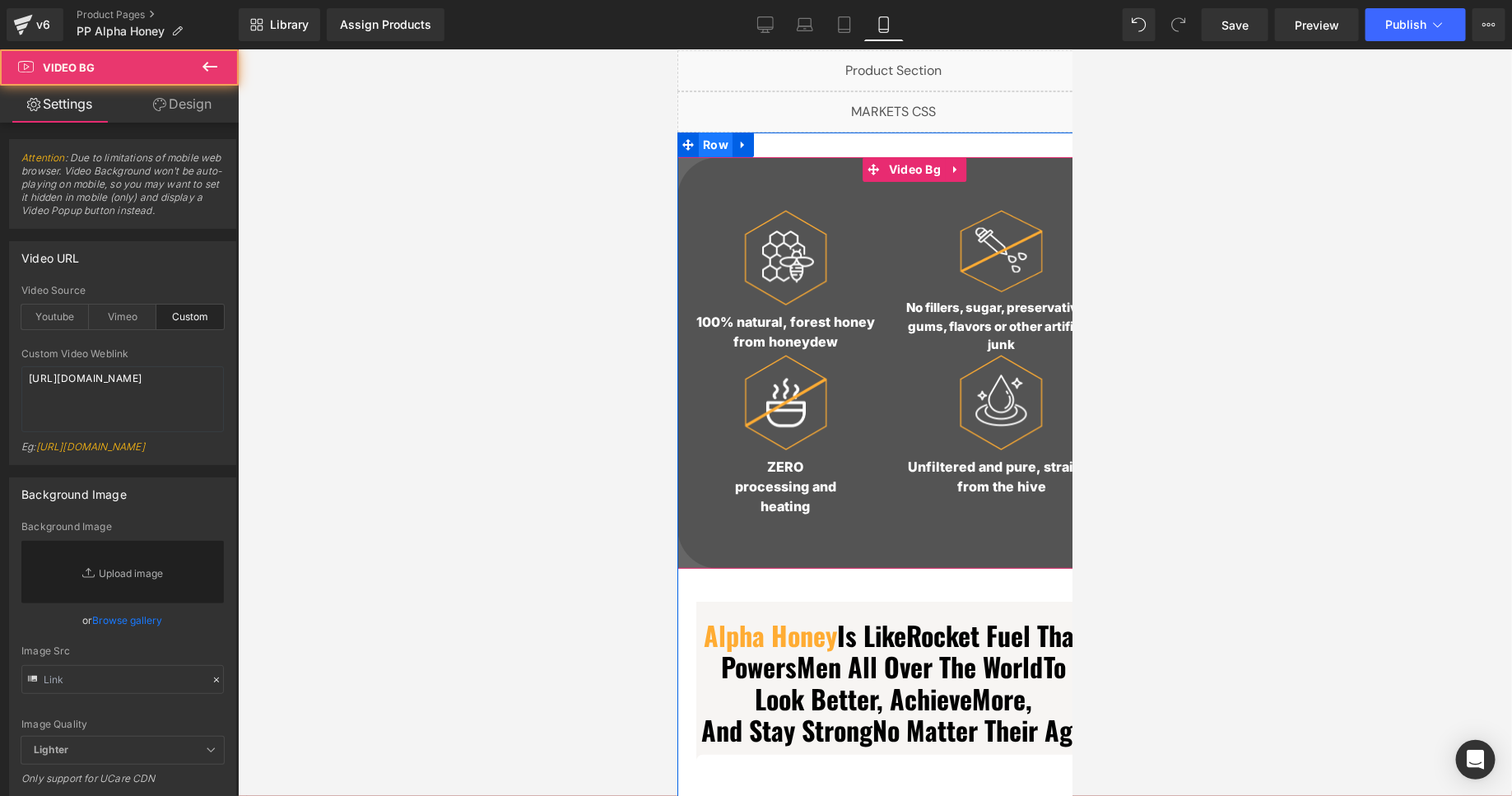 click on "Row" at bounding box center [714, 144] 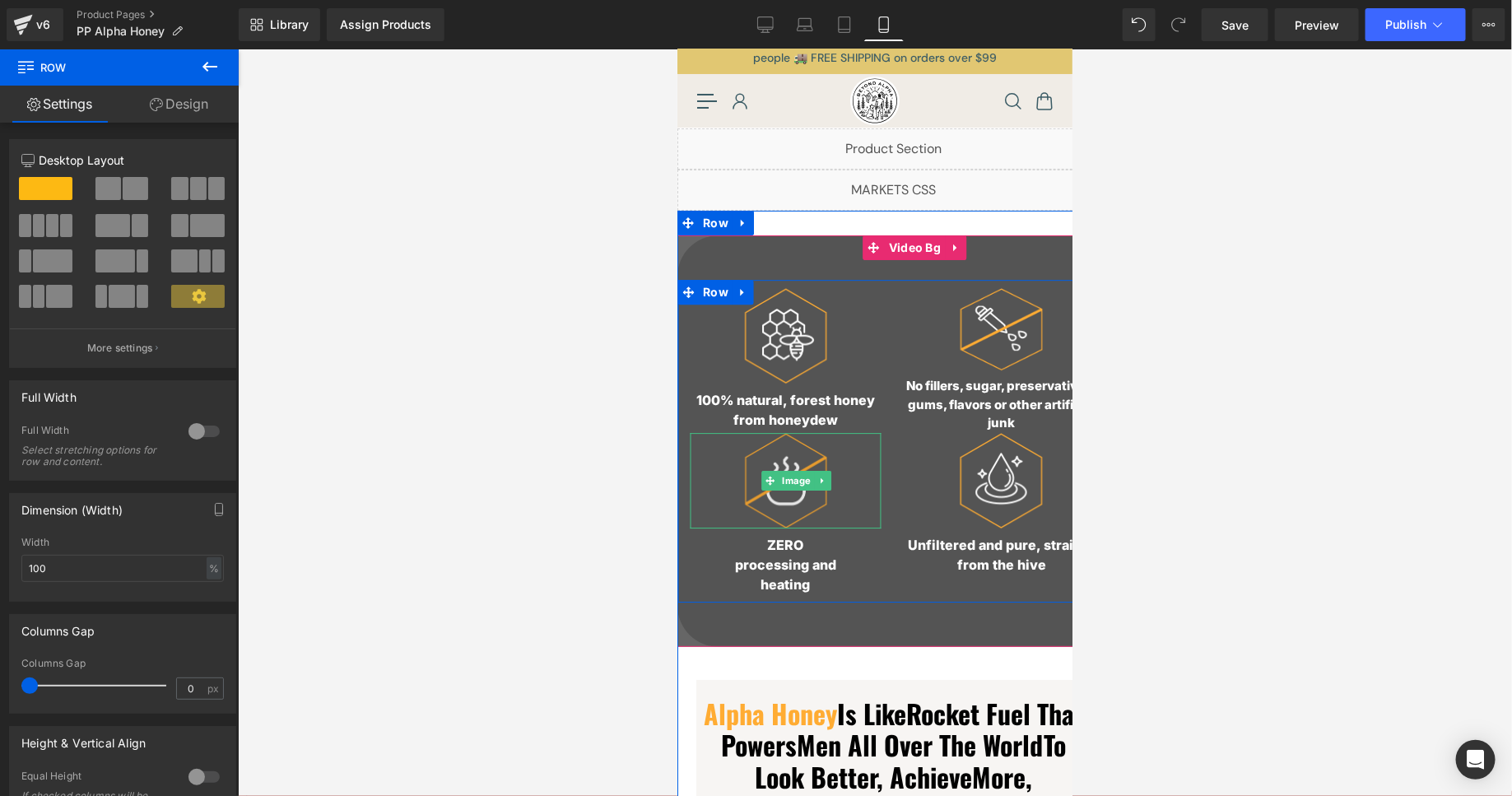 scroll, scrollTop: 0, scrollLeft: 0, axis: both 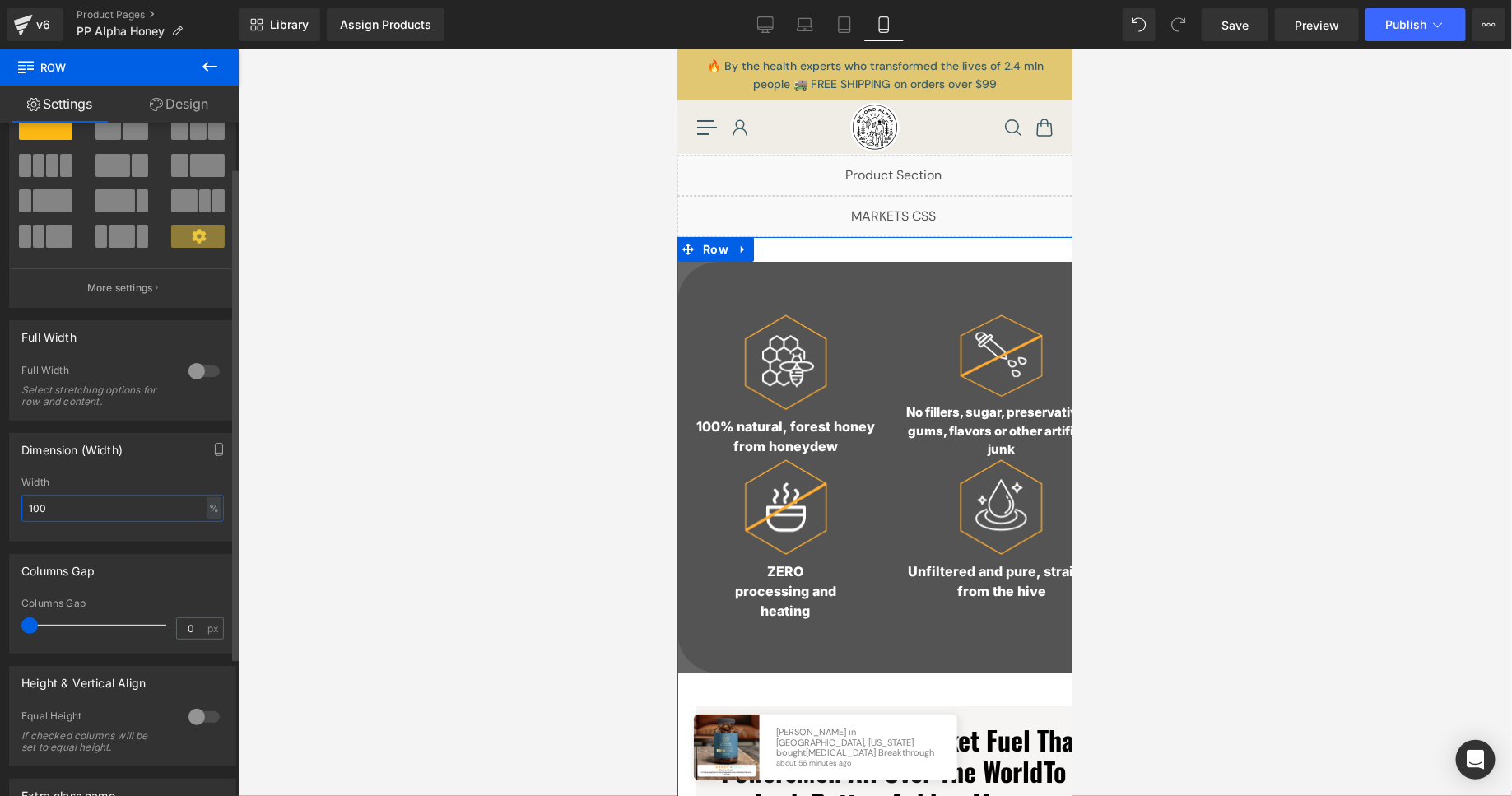 click on "100" at bounding box center [123, 508] 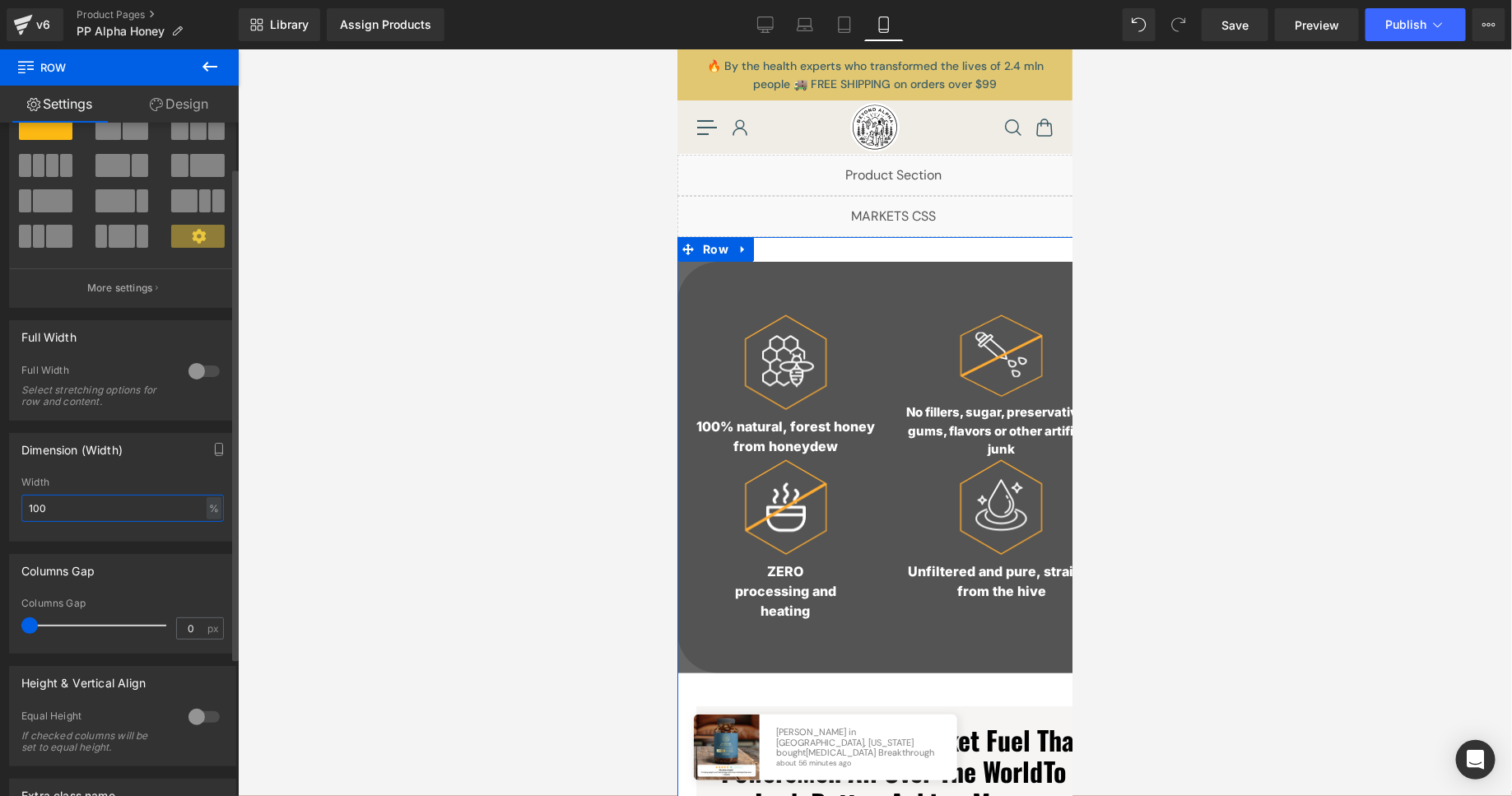 click on "100" at bounding box center (123, 508) 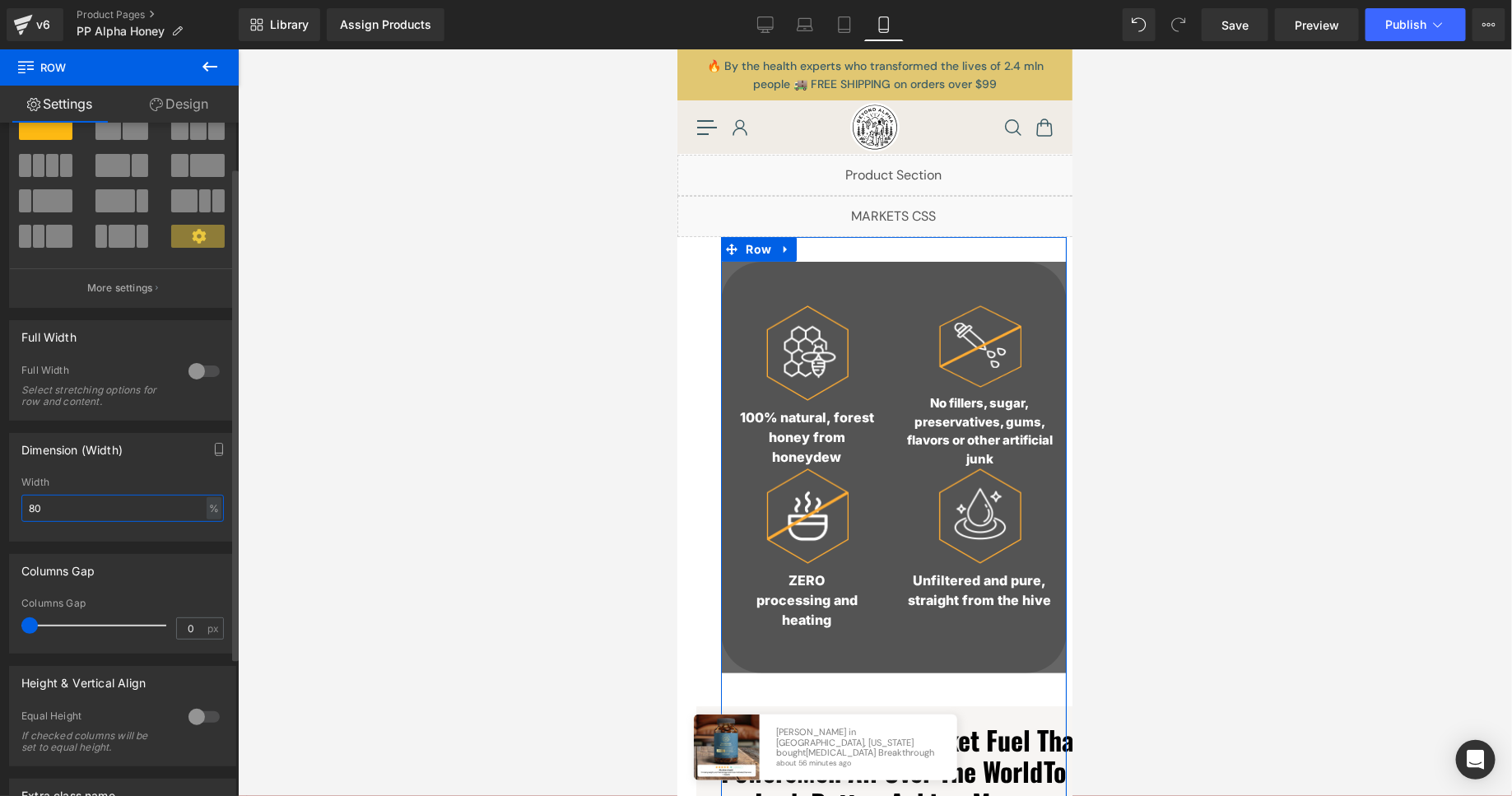 click on "80" at bounding box center (123, 508) 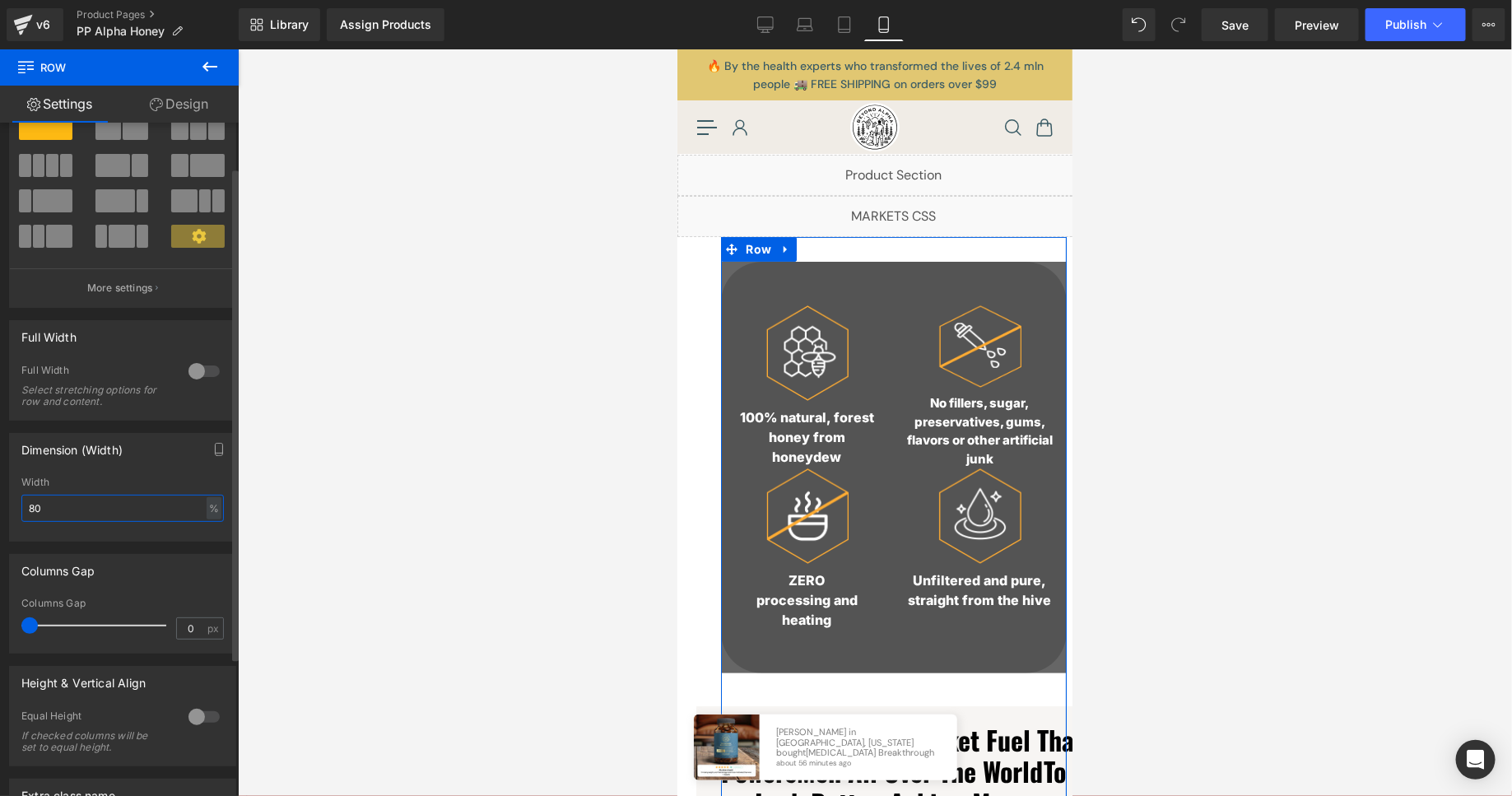 click on "80" at bounding box center (123, 508) 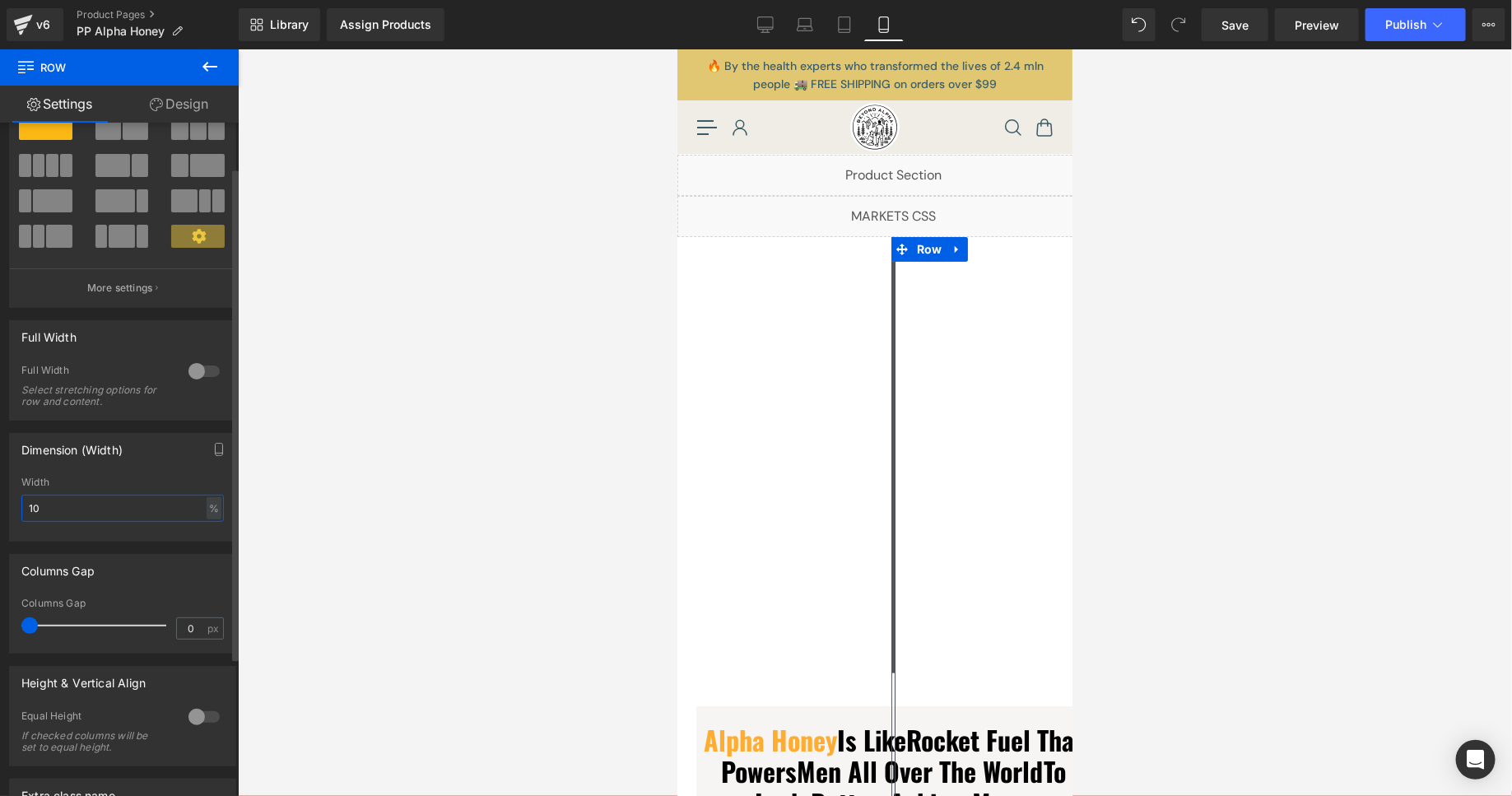 type on "100" 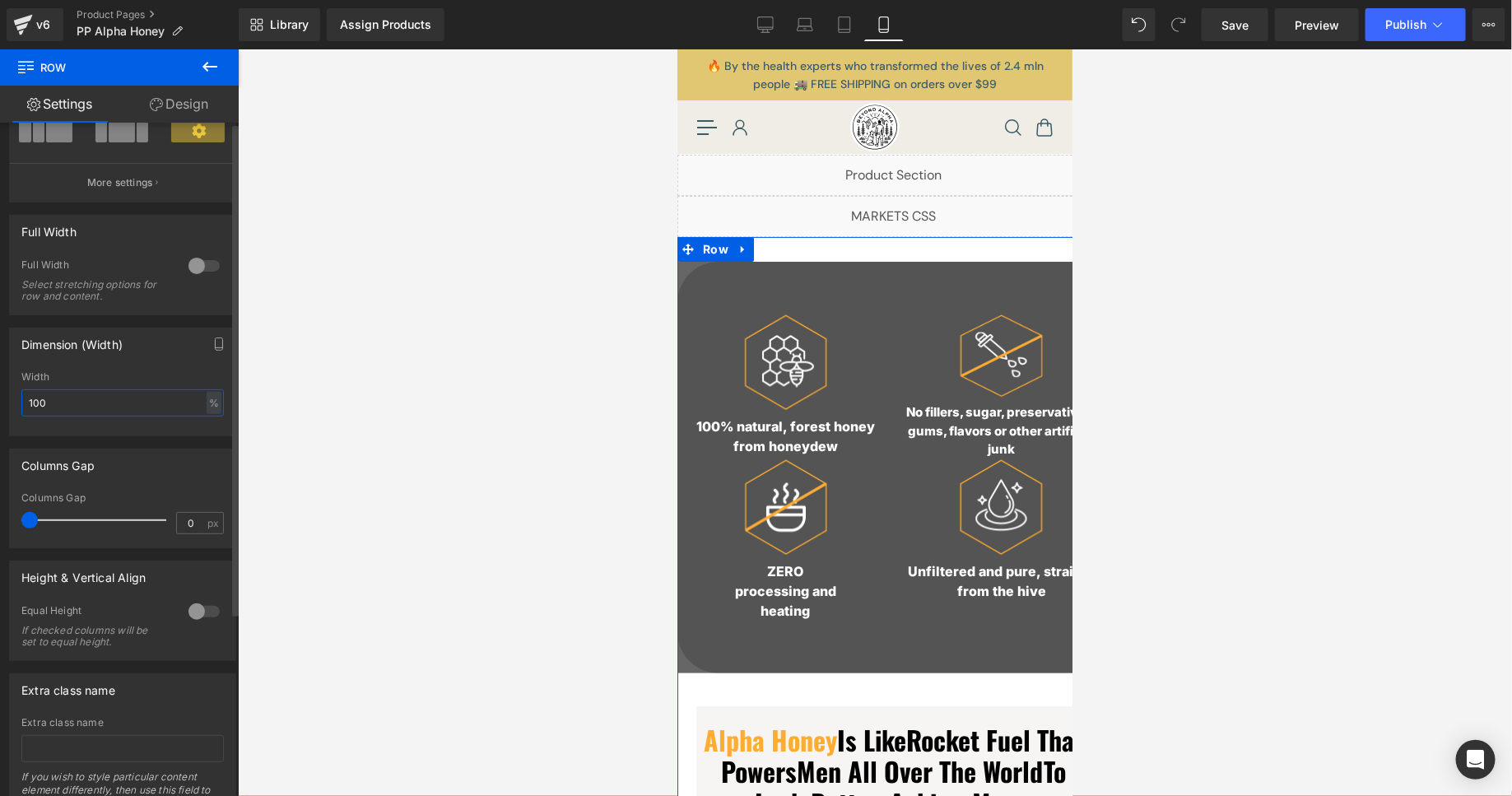 scroll, scrollTop: 0, scrollLeft: 0, axis: both 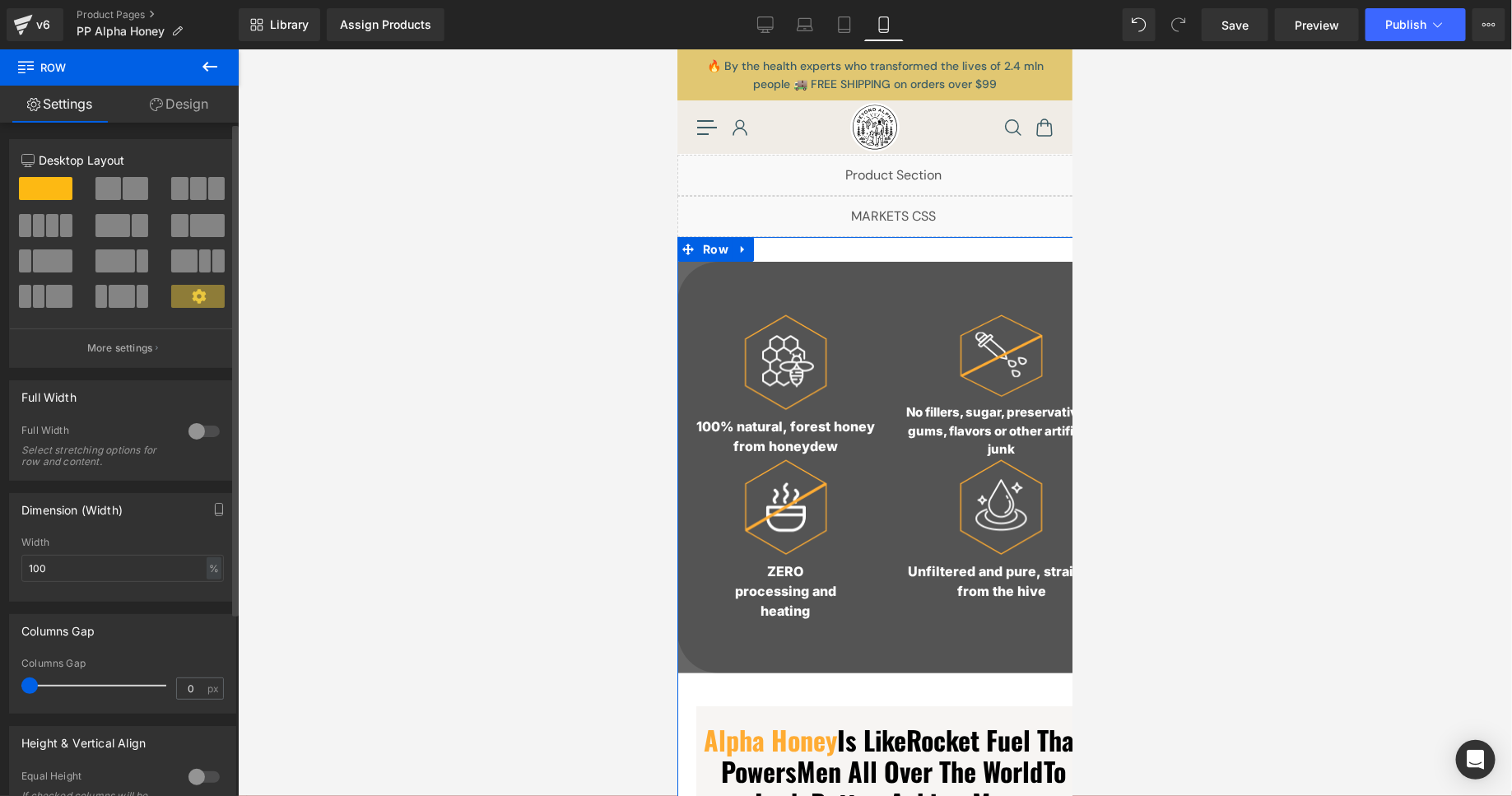 click at bounding box center (204, 431) 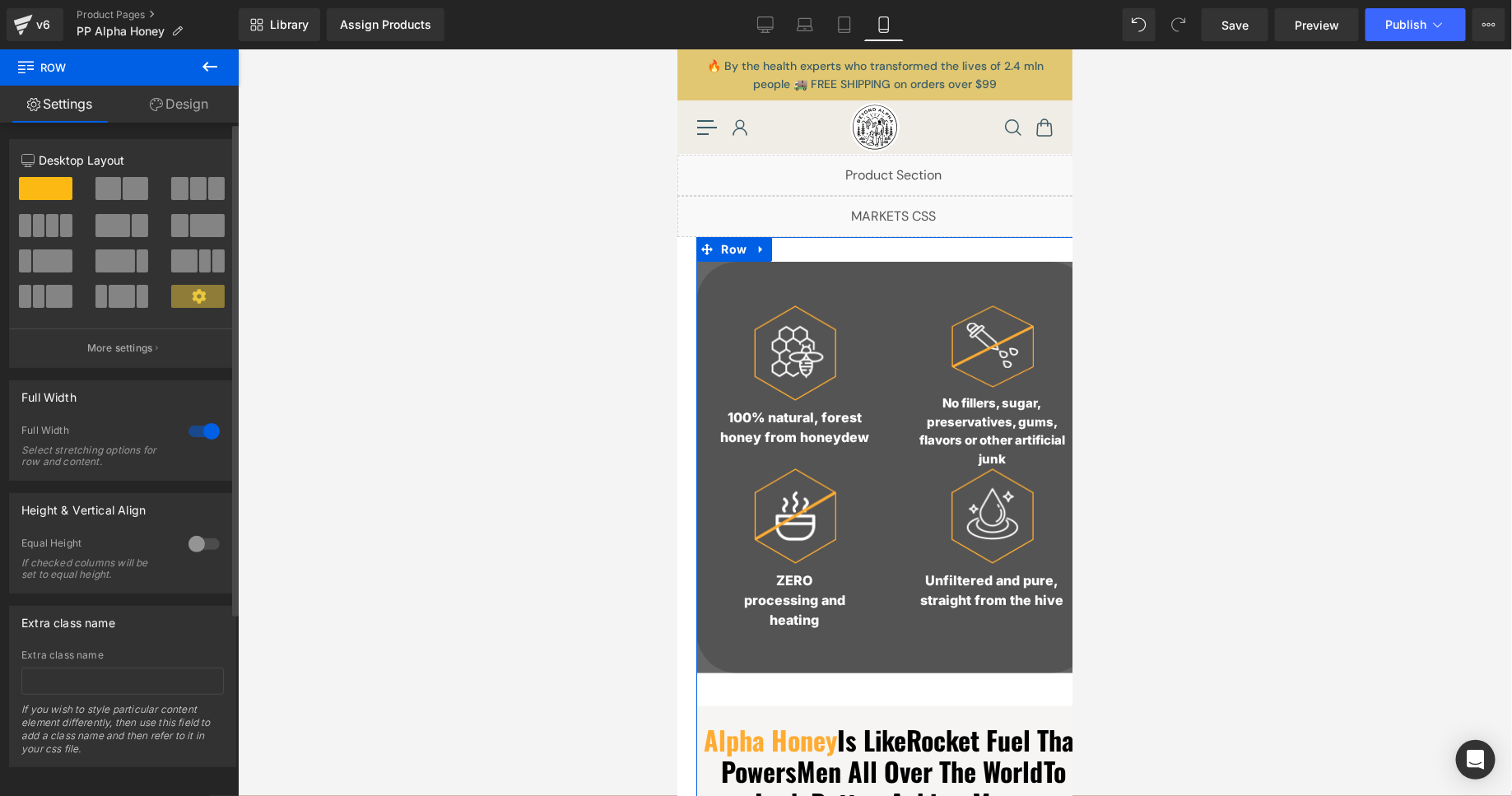click at bounding box center [204, 431] 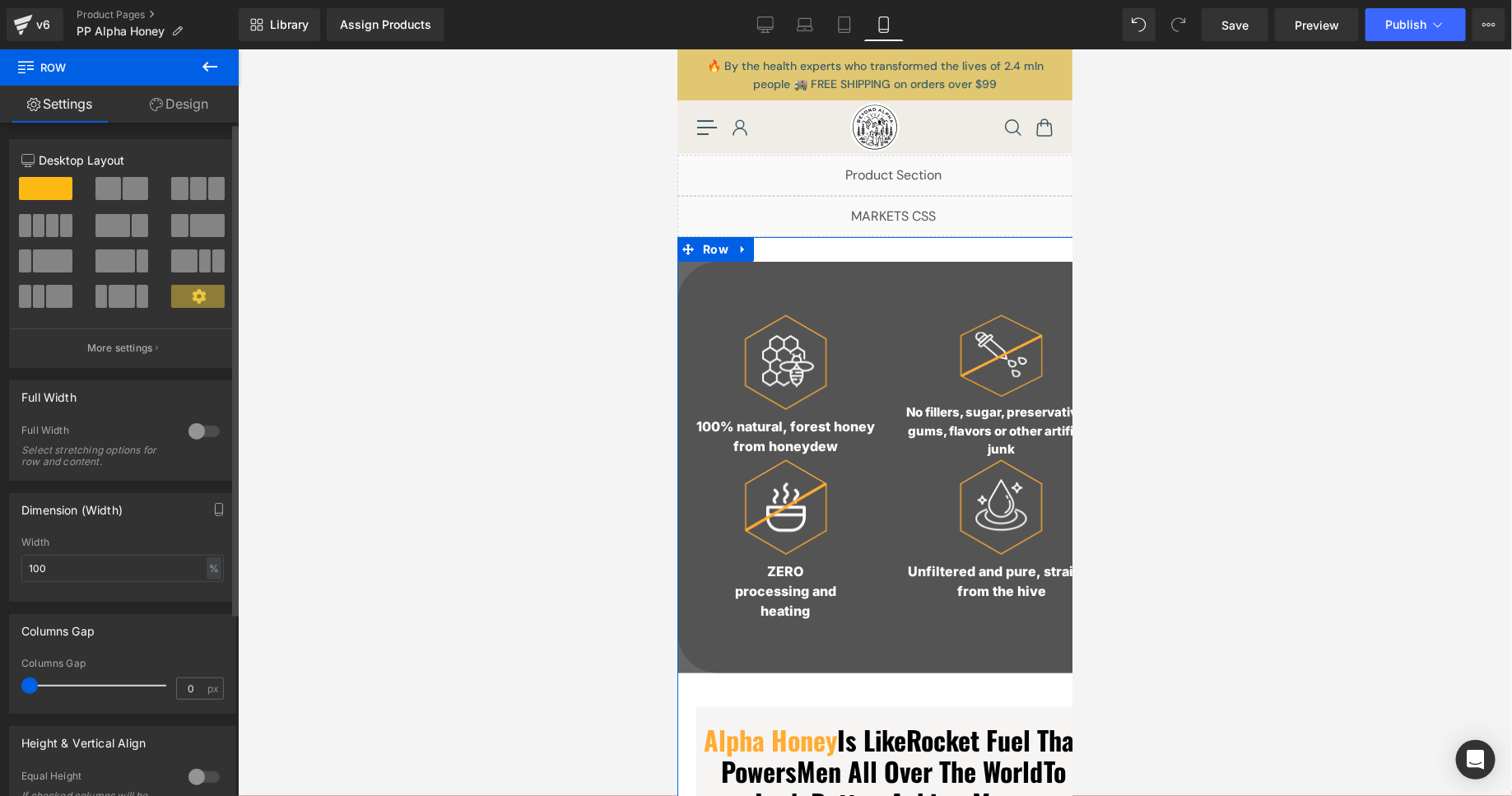 click at bounding box center (204, 431) 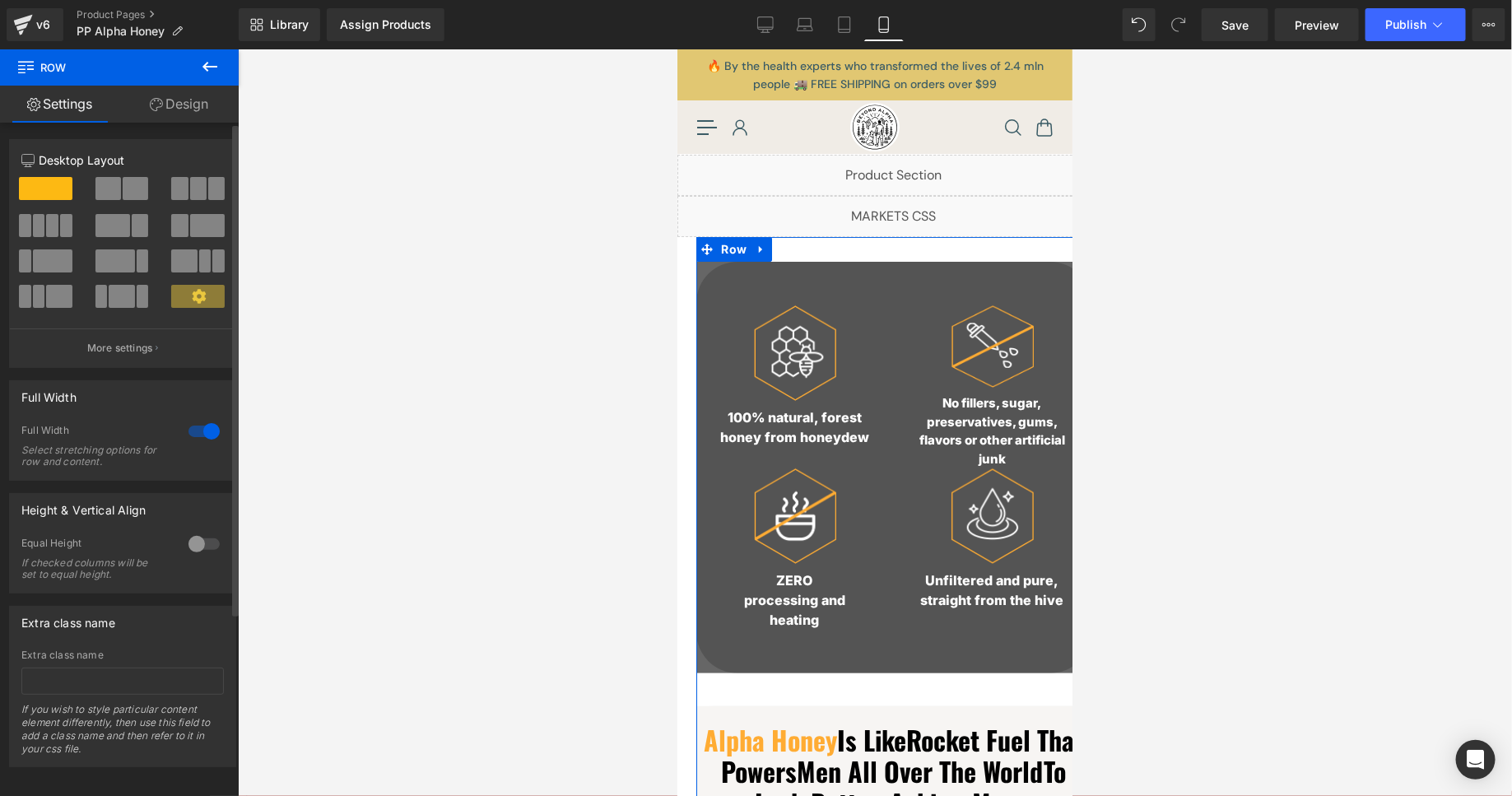 click at bounding box center (204, 431) 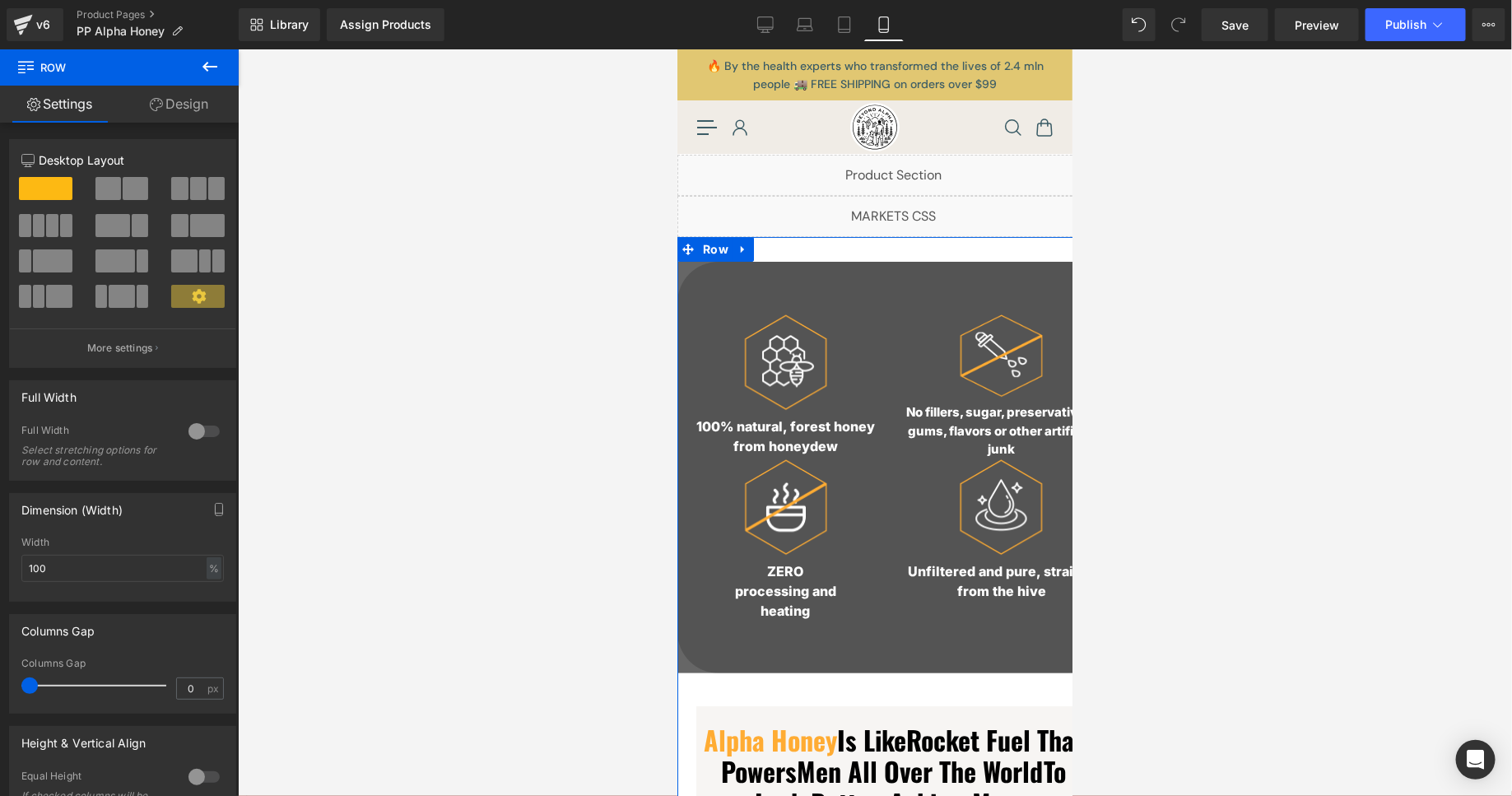 click on "Design" at bounding box center (179, 104) 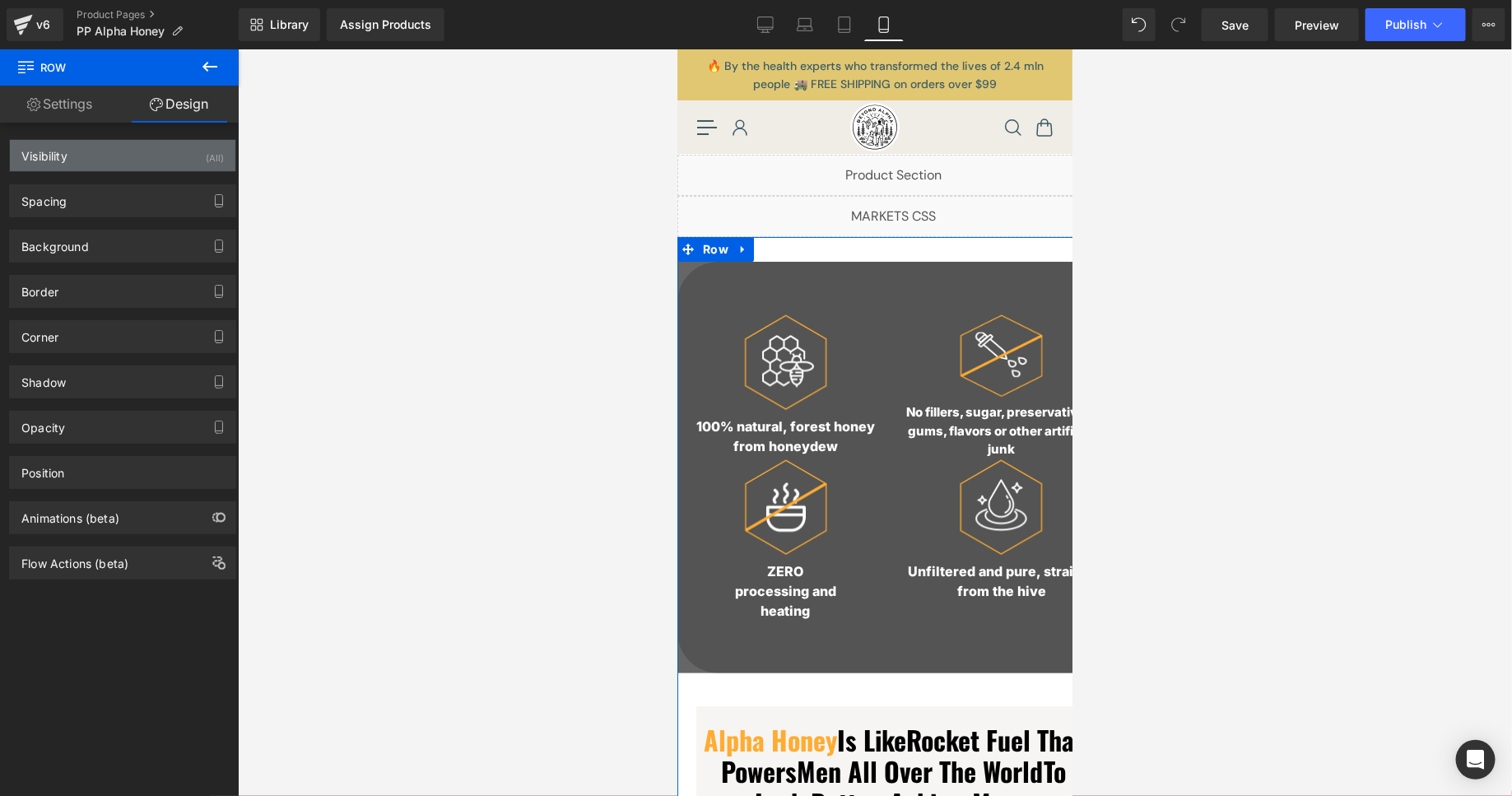 click on "Visibility
(All)" at bounding box center (123, 156) 